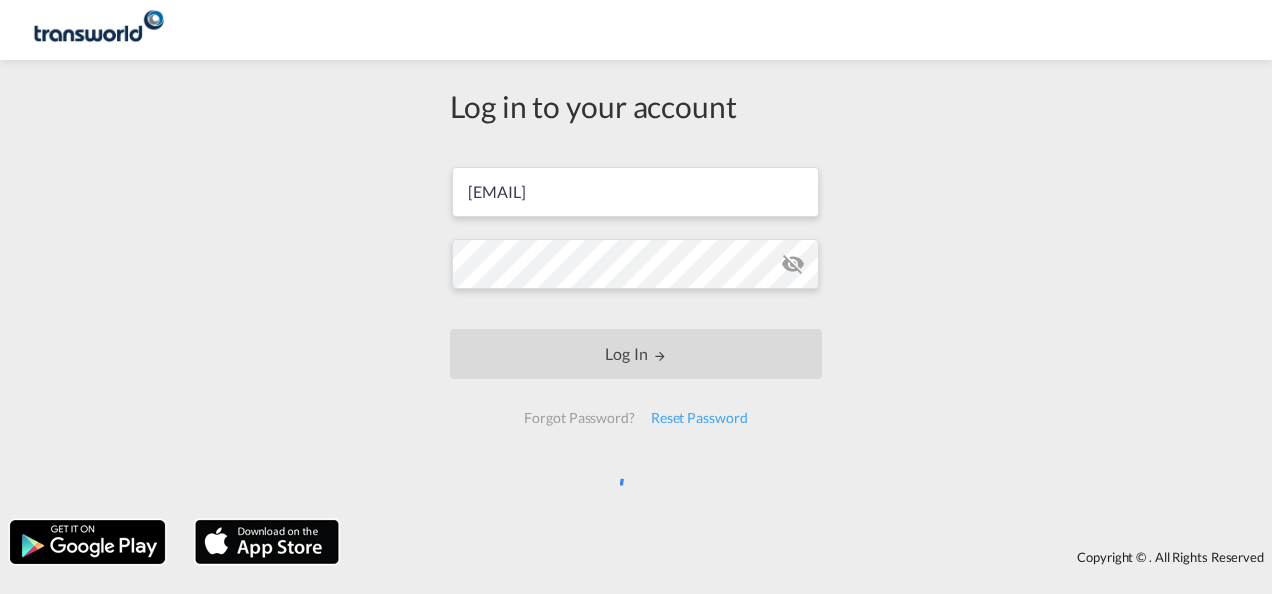 scroll, scrollTop: 0, scrollLeft: 0, axis: both 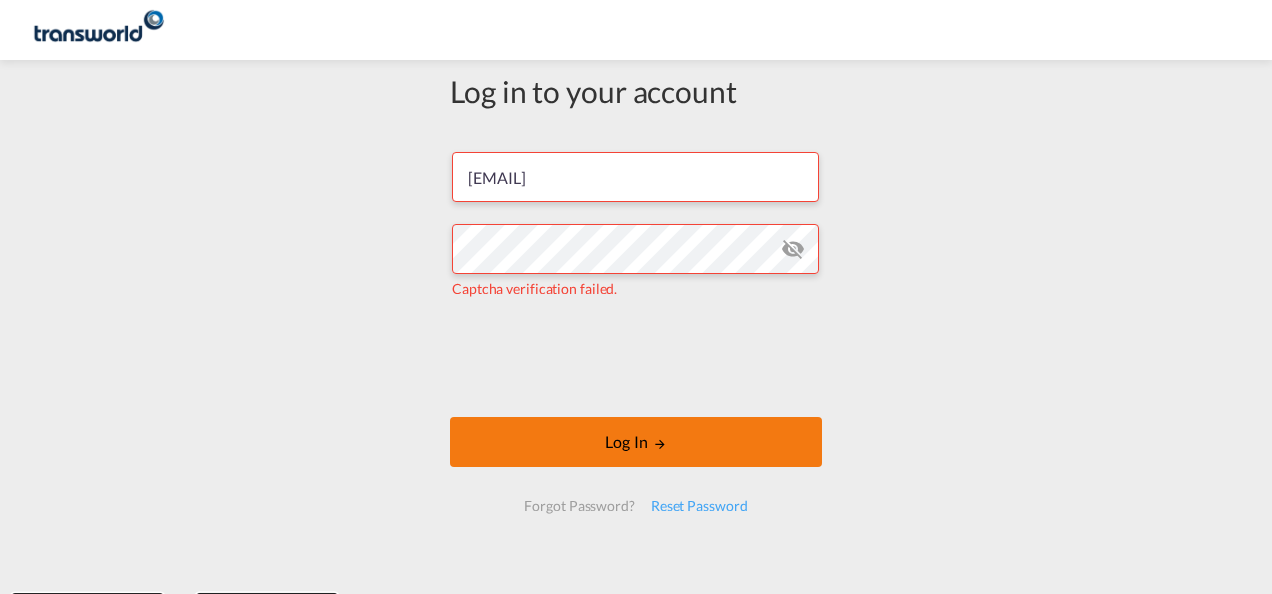 click on "Log In" at bounding box center (636, 442) 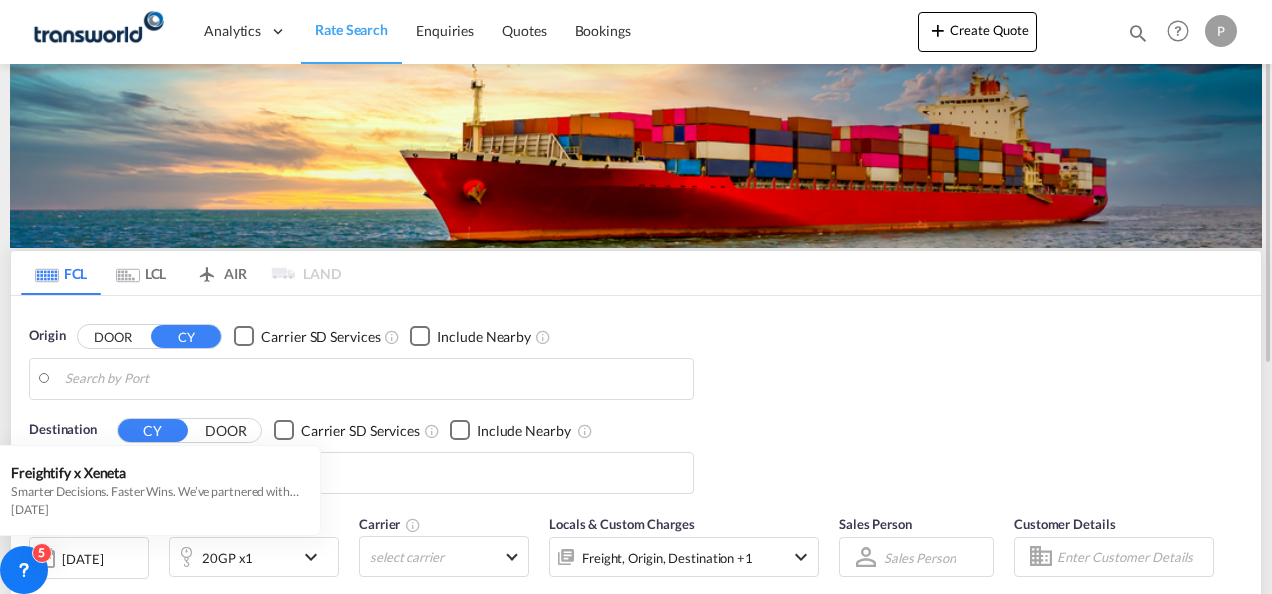 click at bounding box center [1138, 33] 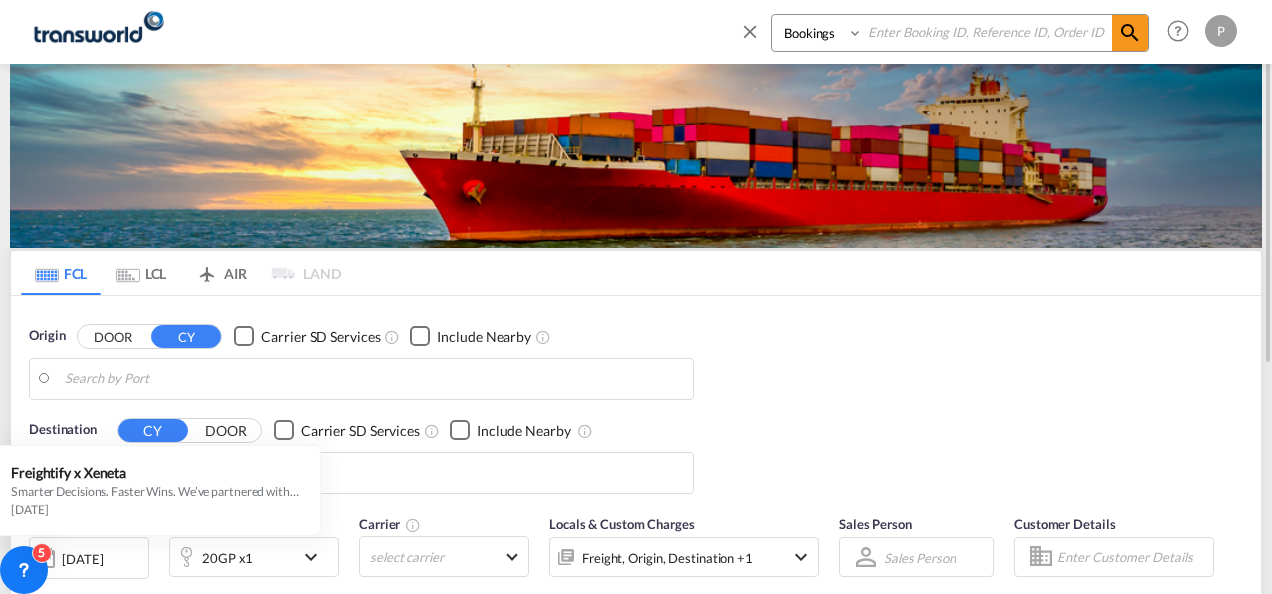 click at bounding box center (987, 32) 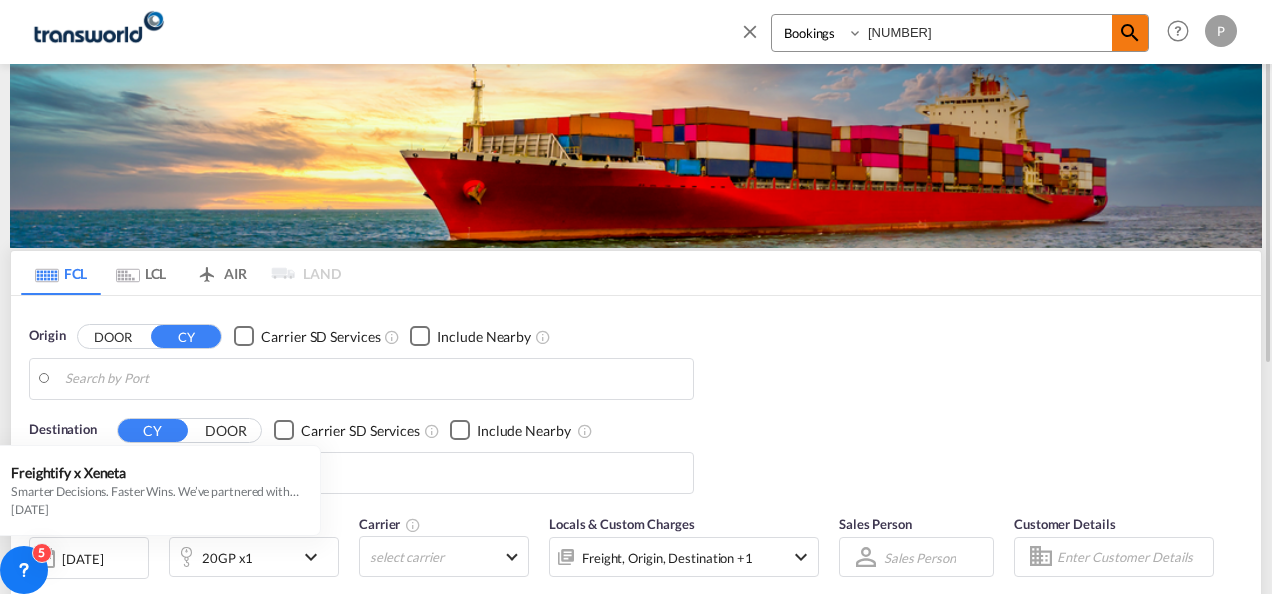 click at bounding box center (1130, 33) 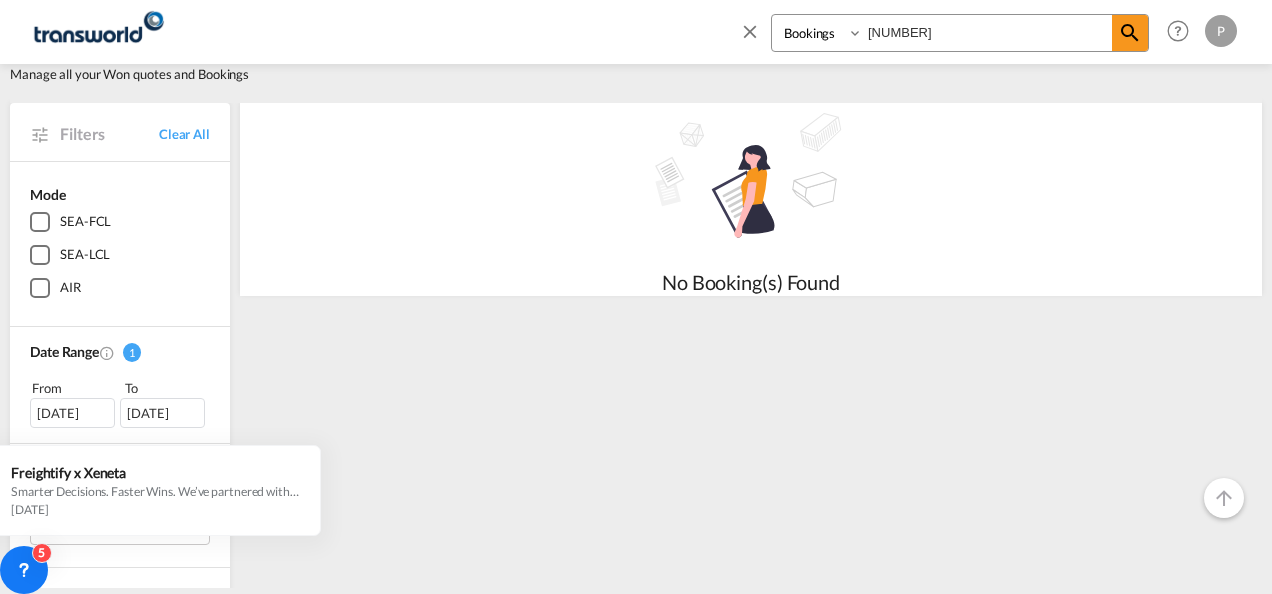 scroll, scrollTop: 0, scrollLeft: 0, axis: both 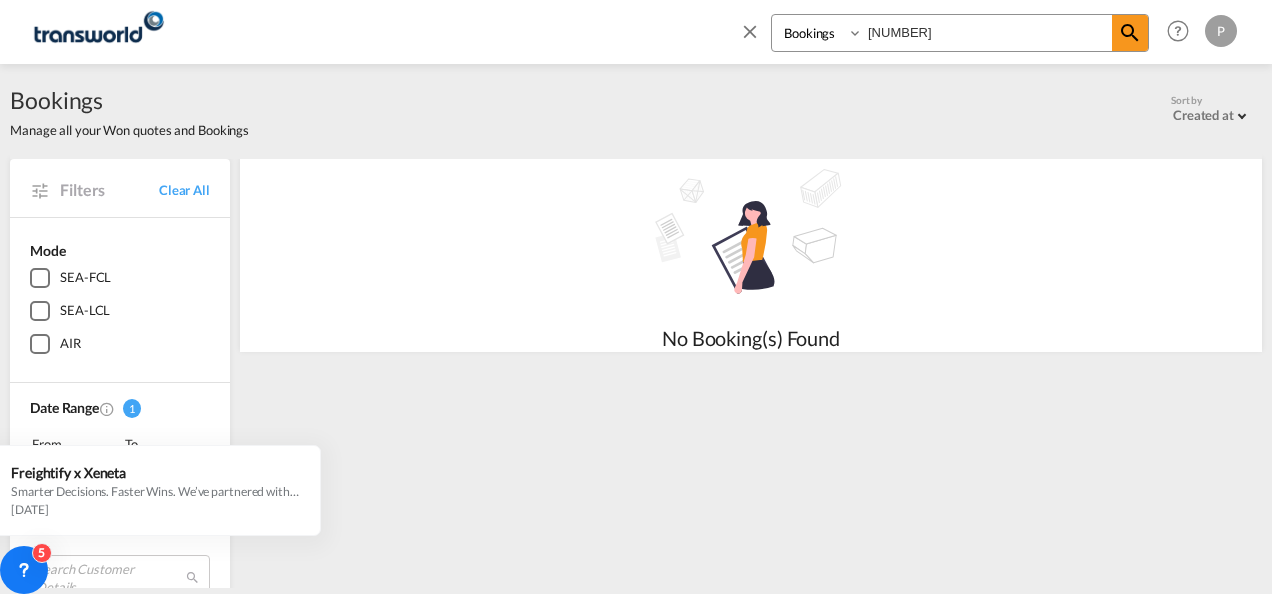 click on "[NUMBER]" at bounding box center [987, 32] 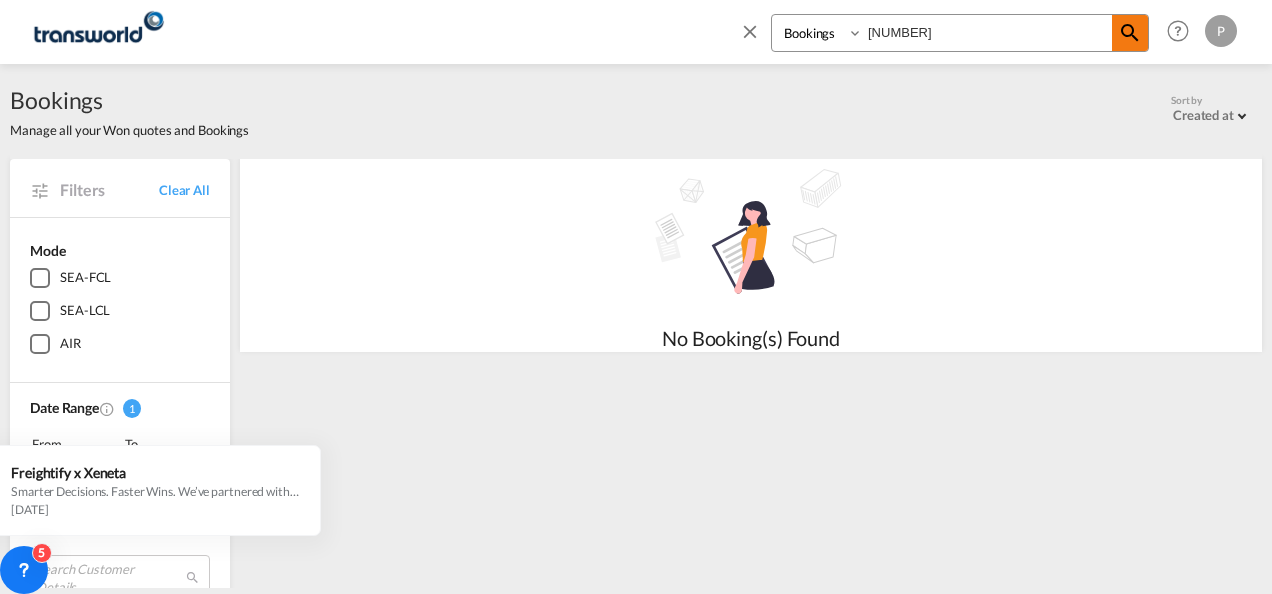 type on "[NUMBER]" 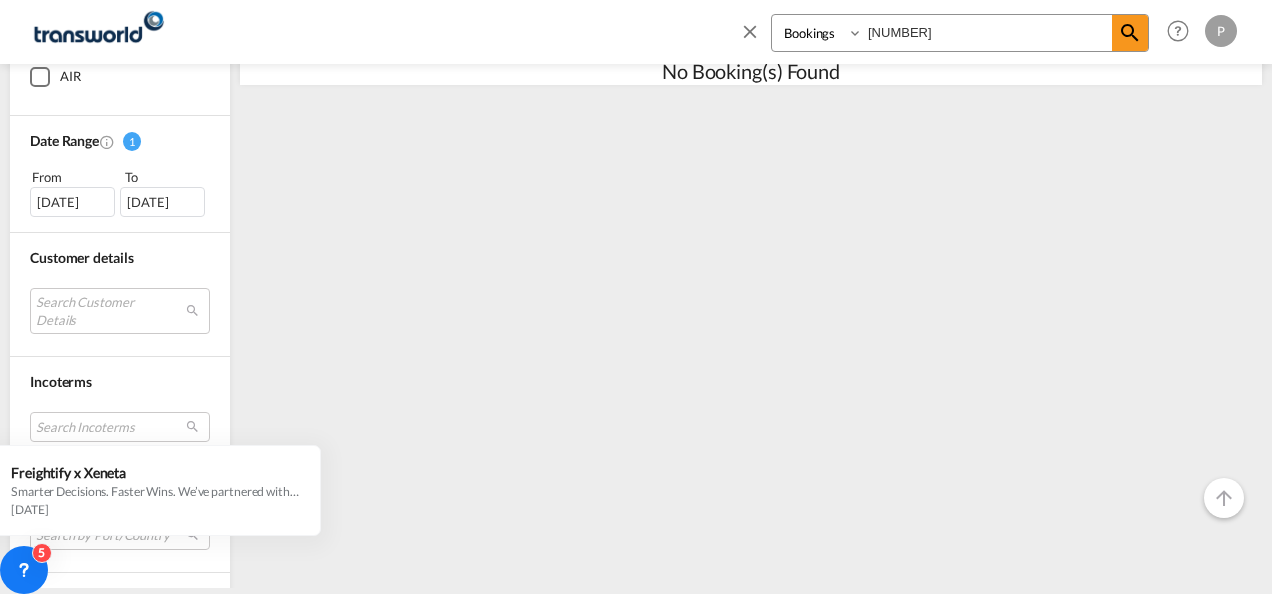 scroll, scrollTop: 0, scrollLeft: 0, axis: both 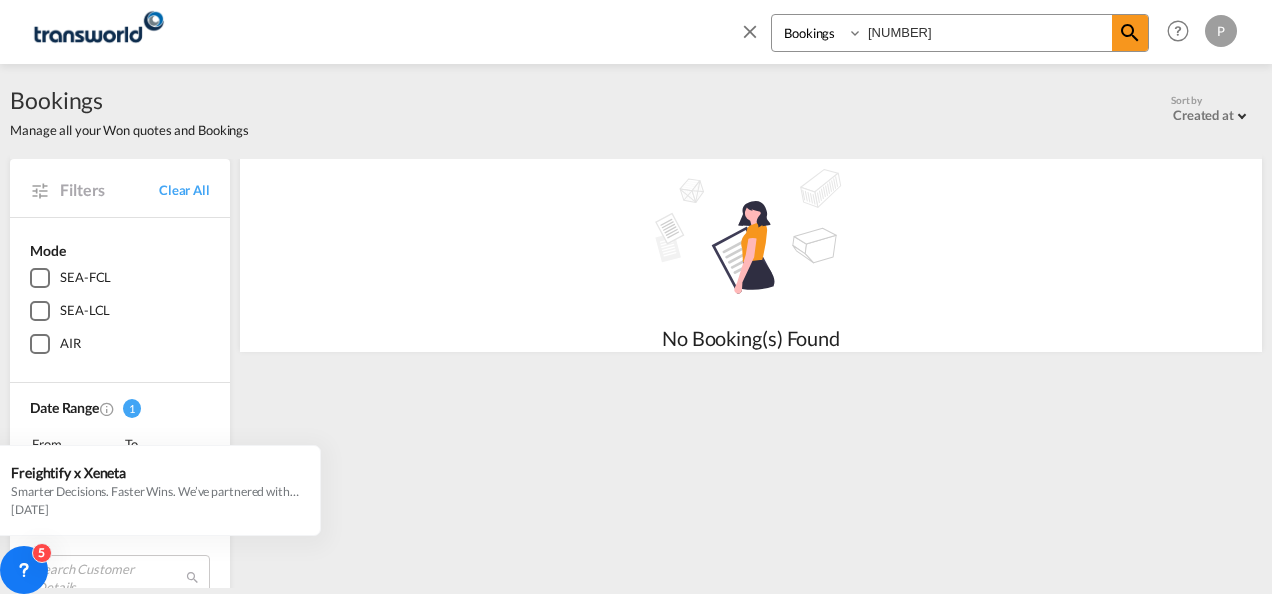 click on "[NUMBER]" at bounding box center (987, 32) 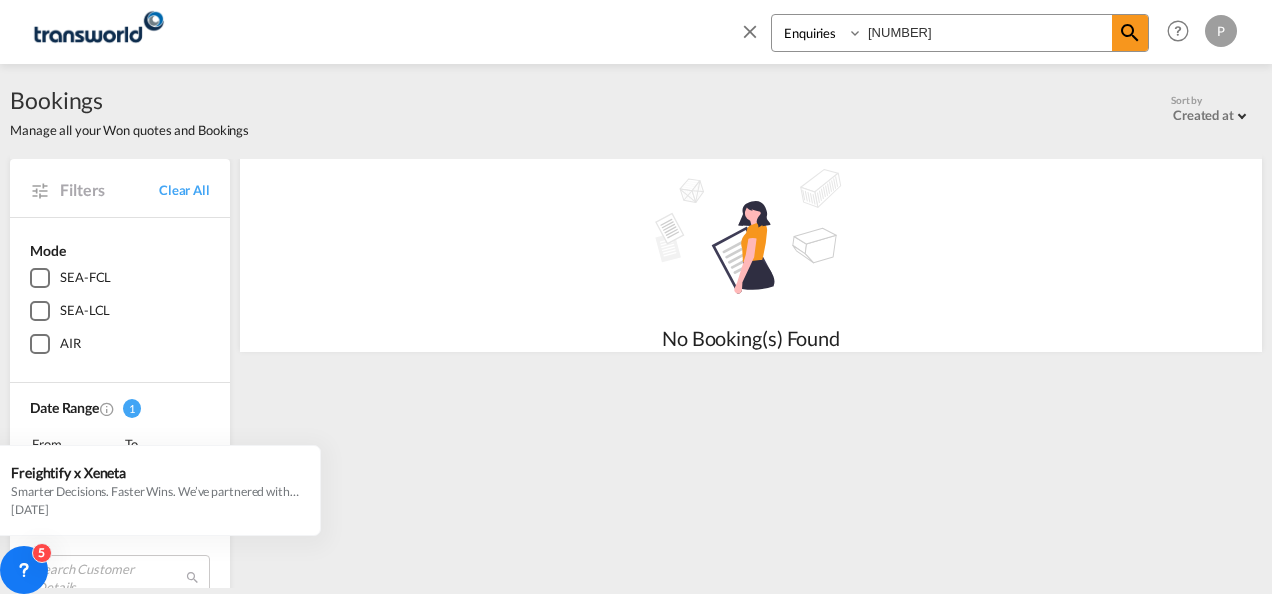 click on "Bookings Quotes Enquiries" at bounding box center [819, 33] 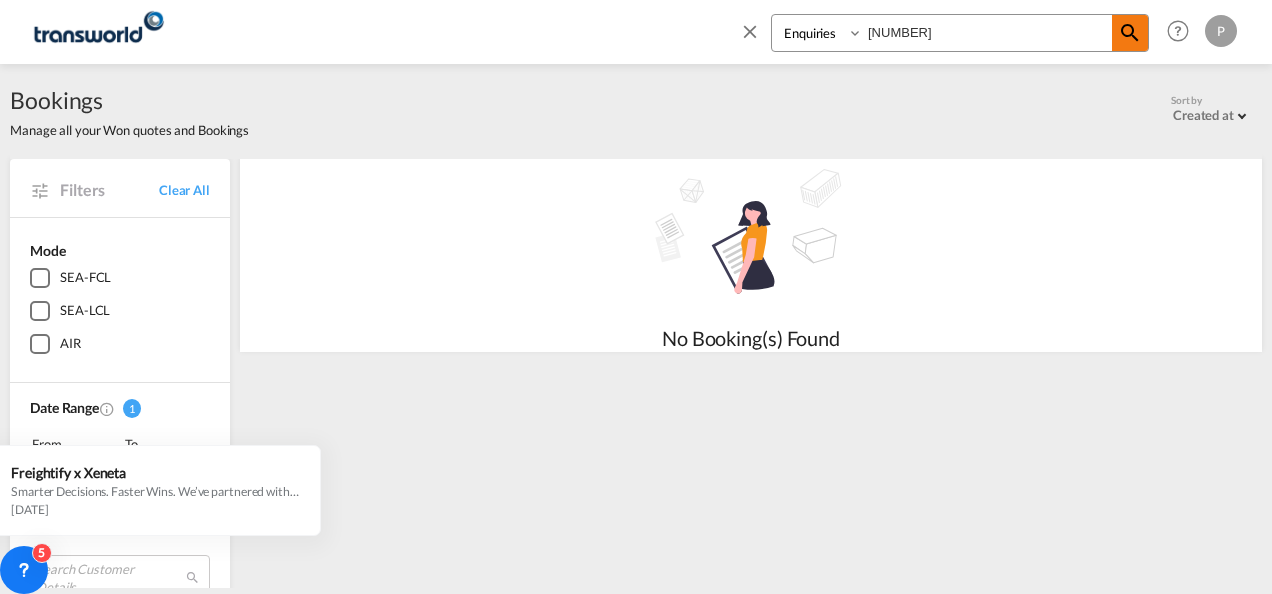 click at bounding box center [1130, 33] 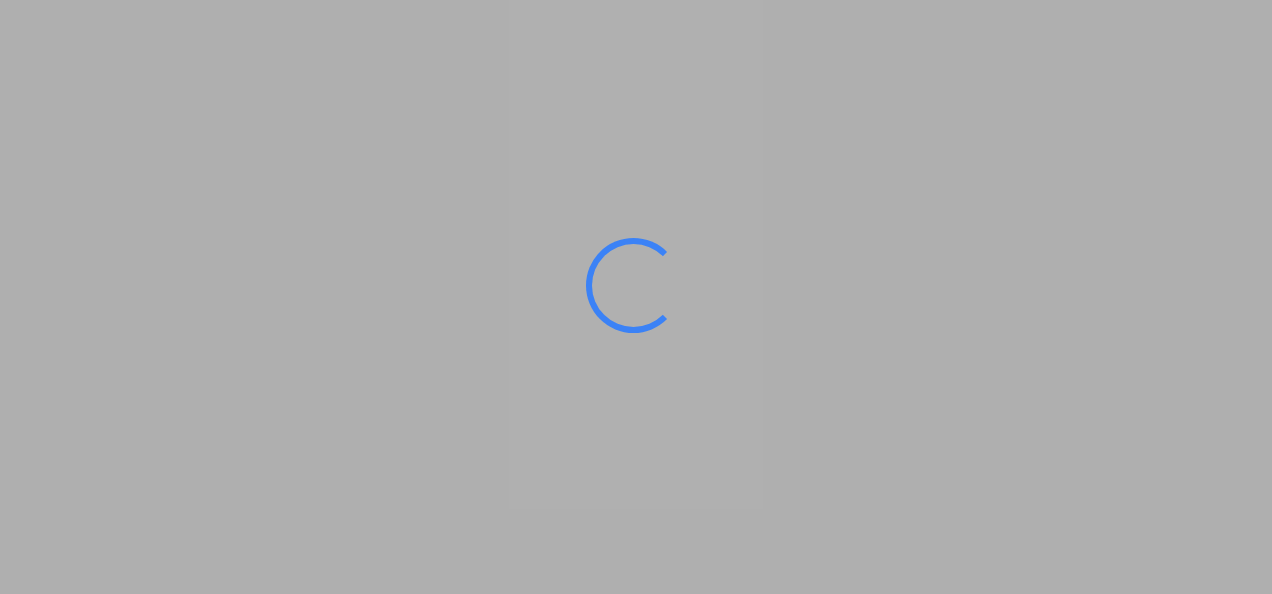 scroll, scrollTop: 0, scrollLeft: 0, axis: both 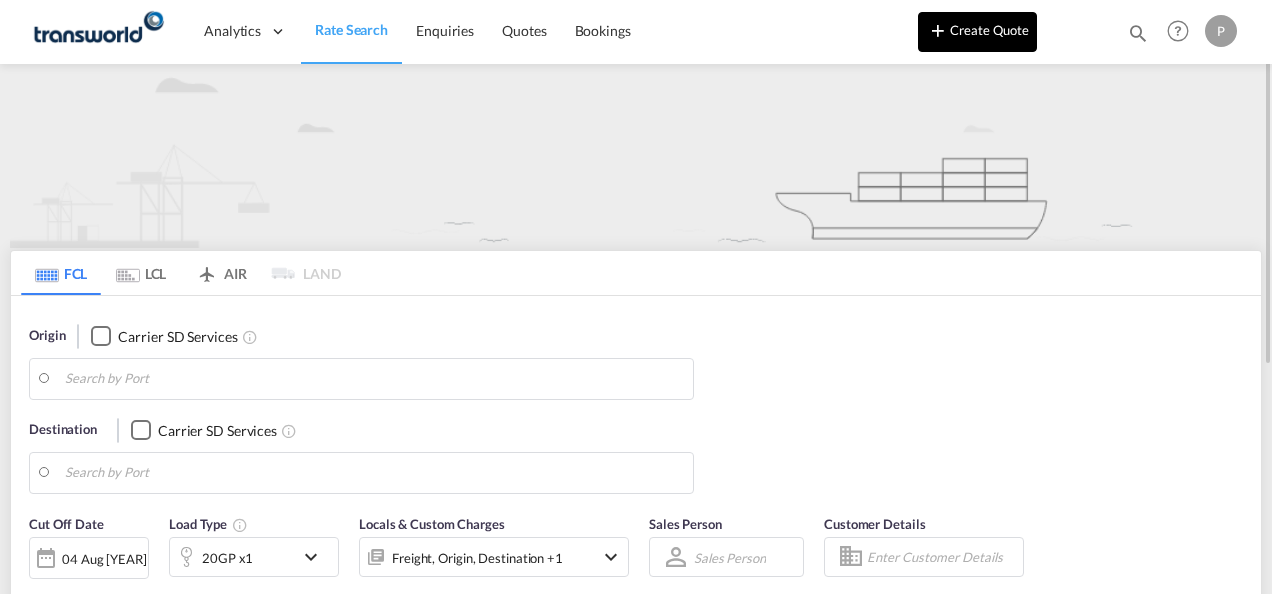click on "Create Quote" at bounding box center [977, 32] 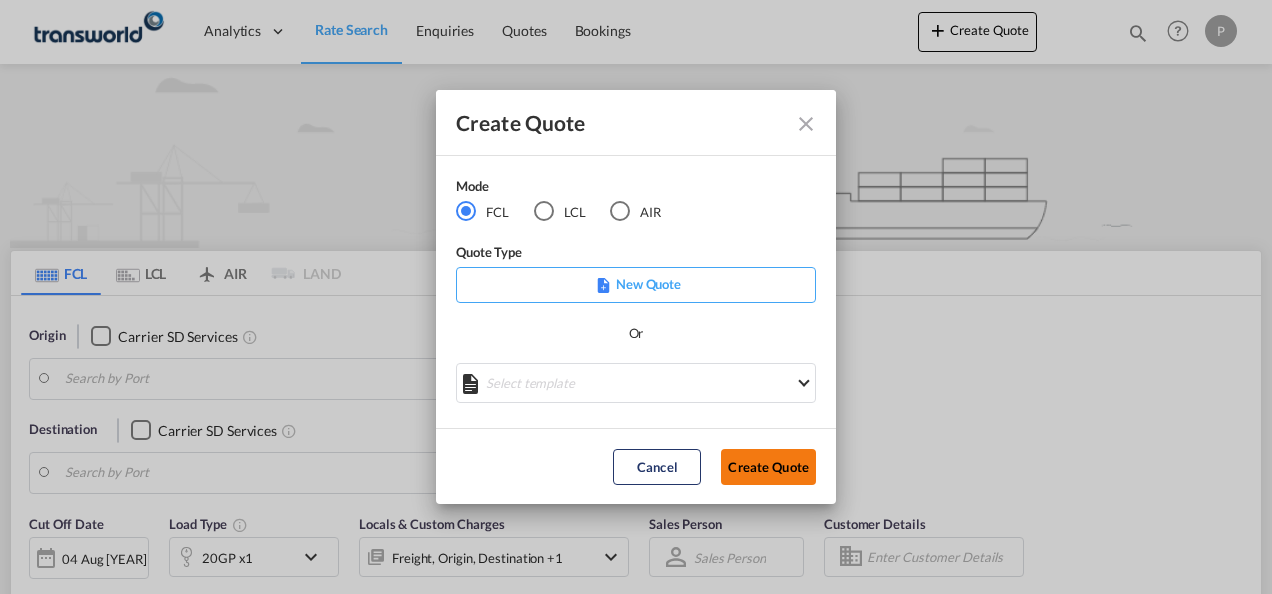 click on "Create Quote" 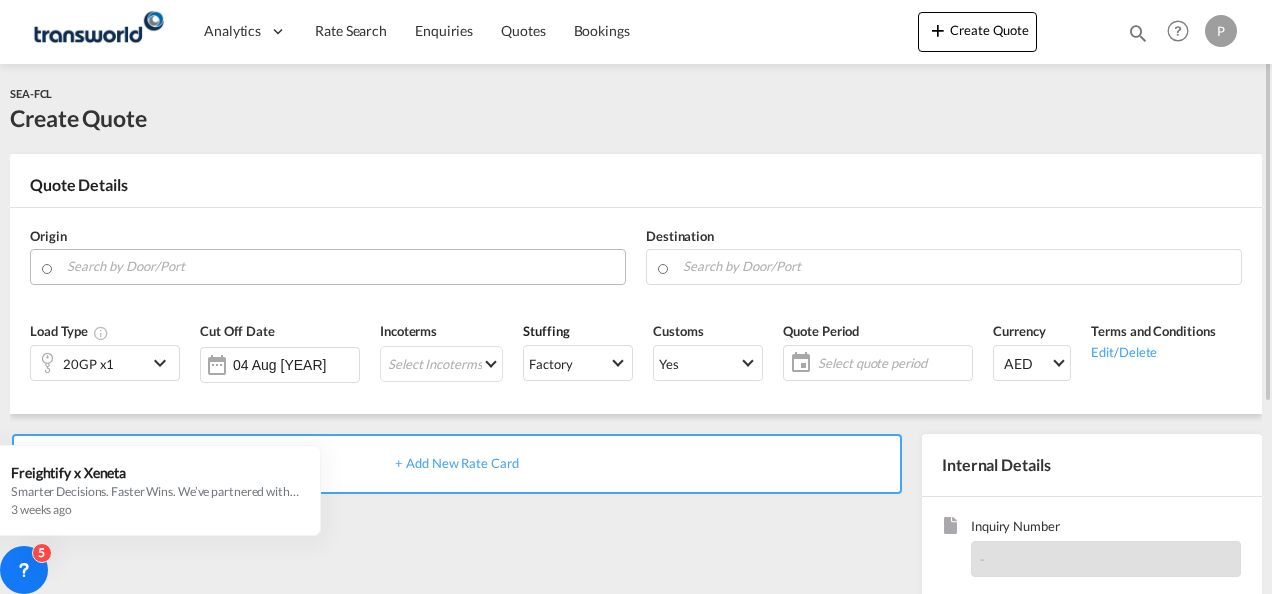 click at bounding box center [341, 266] 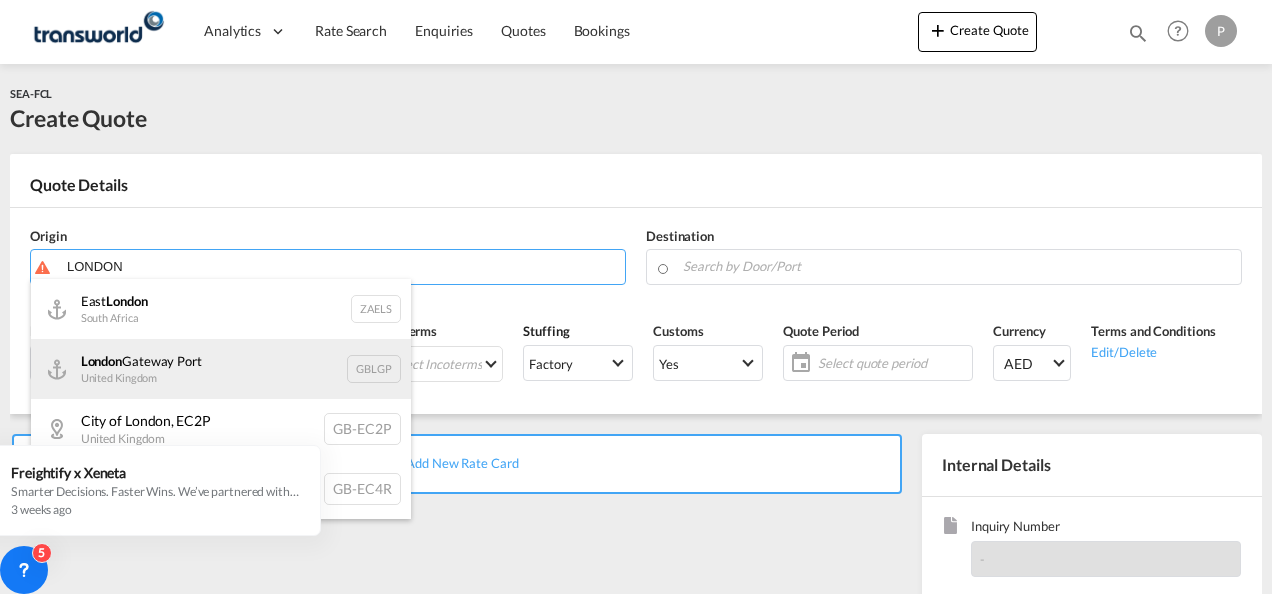 click on "London  Gateway Port United Kingdom
GBLGP" at bounding box center [221, 369] 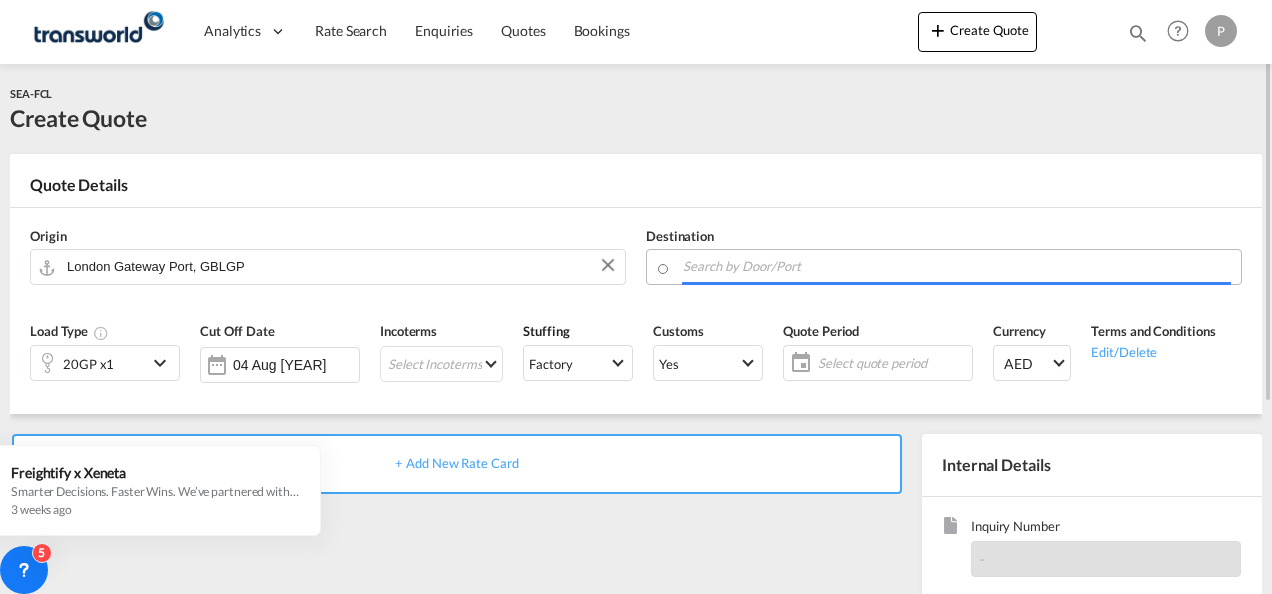 click at bounding box center (957, 266) 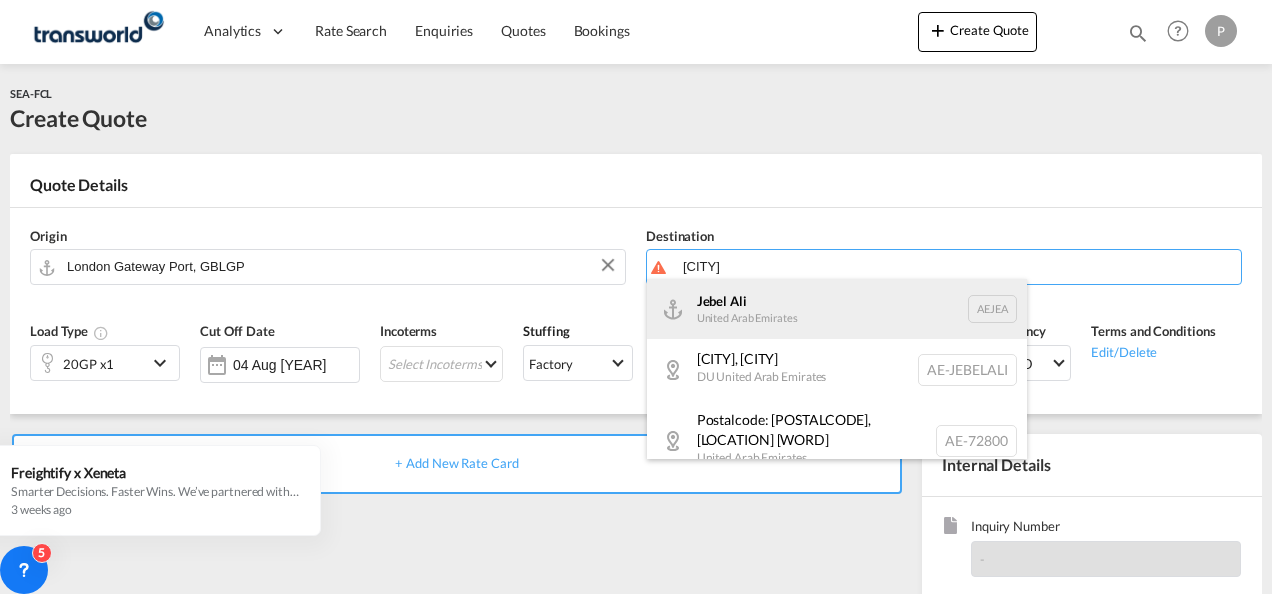 click on "Jebel Ali
United Arab Emirates
AEJEA" at bounding box center [837, 309] 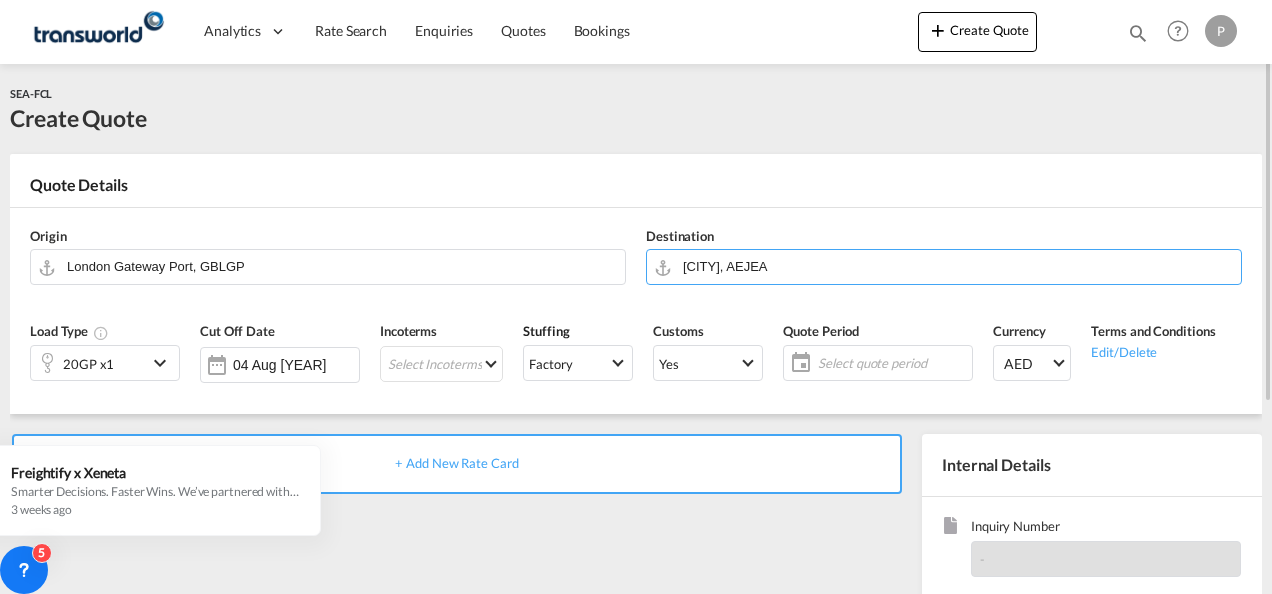 click at bounding box center (163, 363) 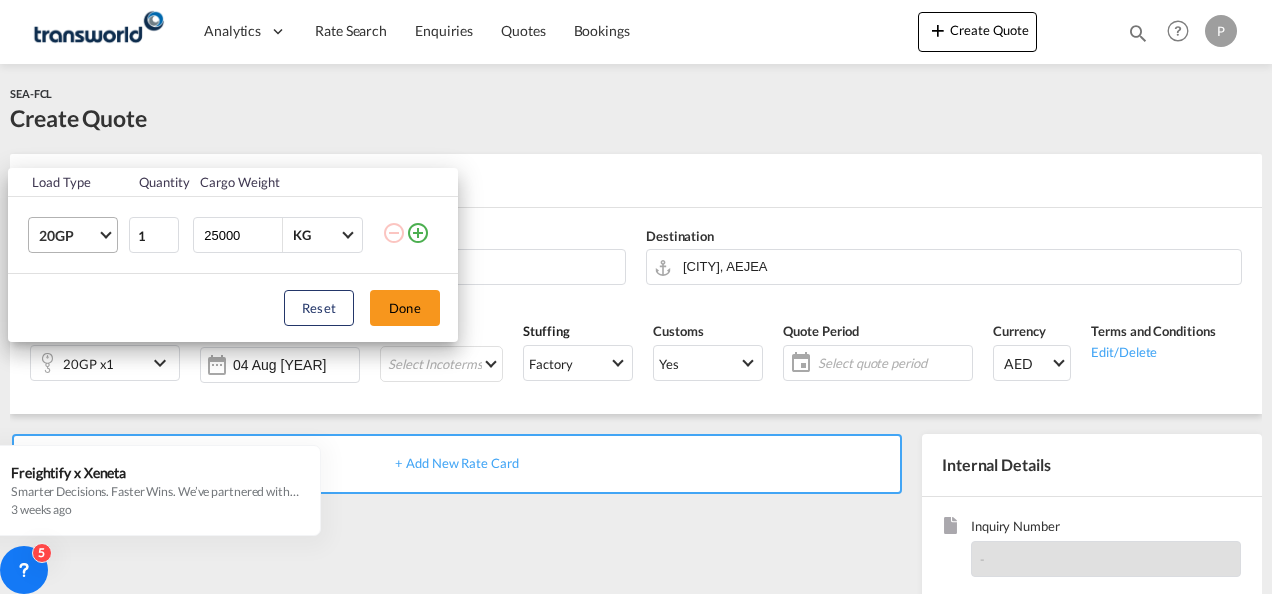 click on "20GP" at bounding box center (77, 235) 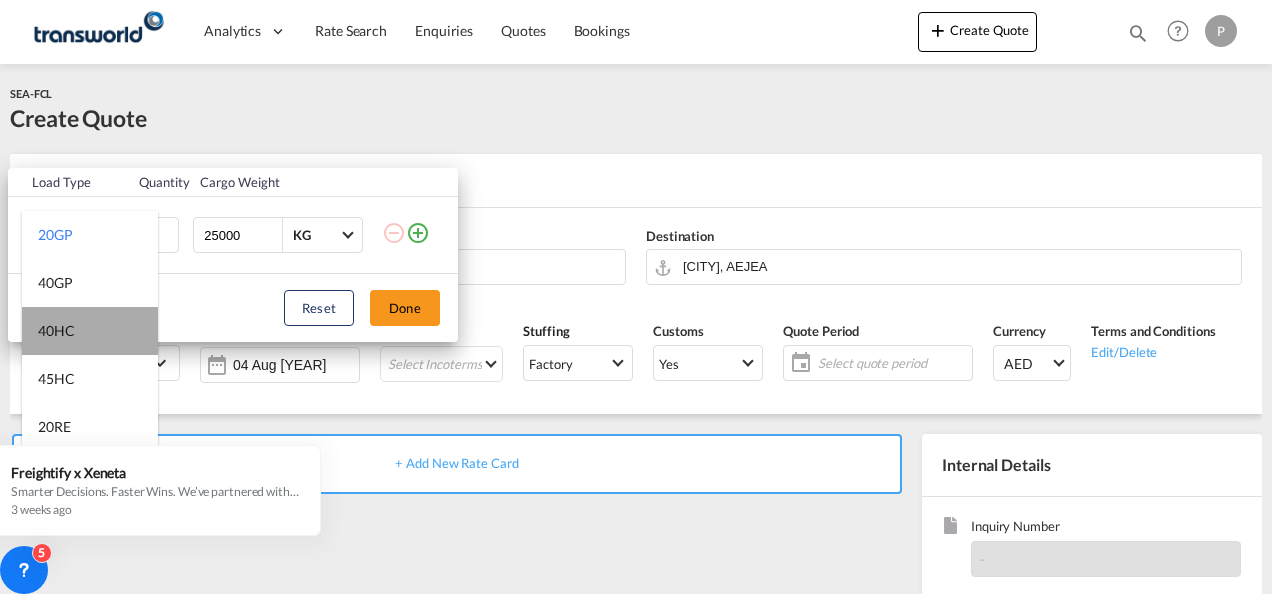 click on "40HC" at bounding box center [90, 331] 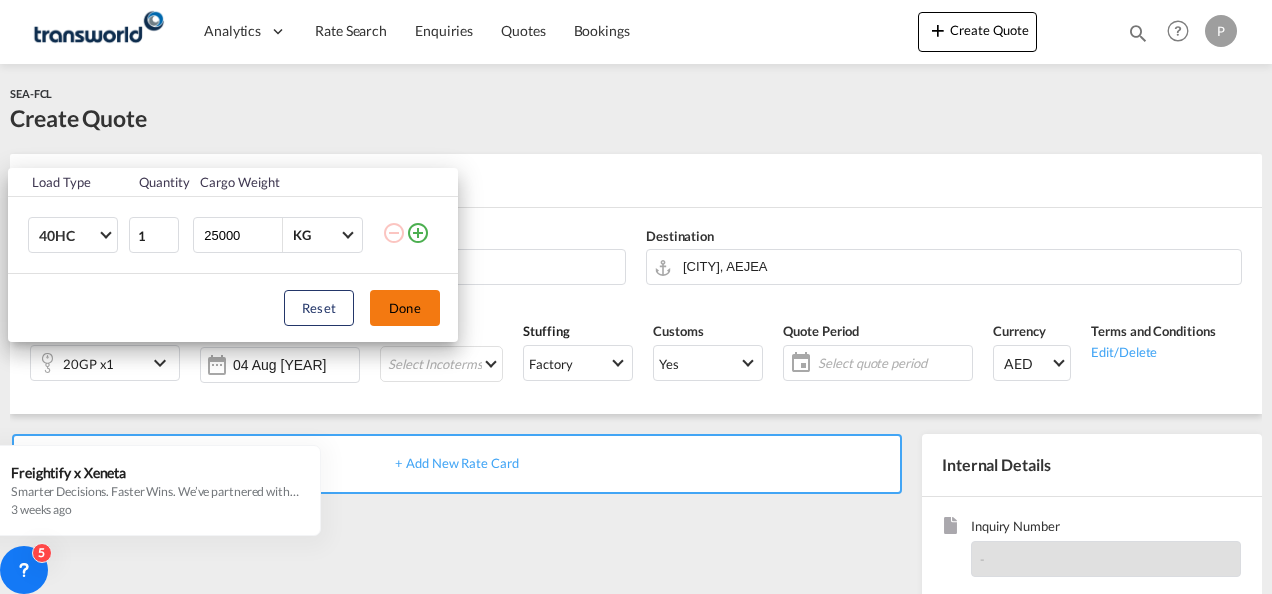 click on "Done" at bounding box center (405, 308) 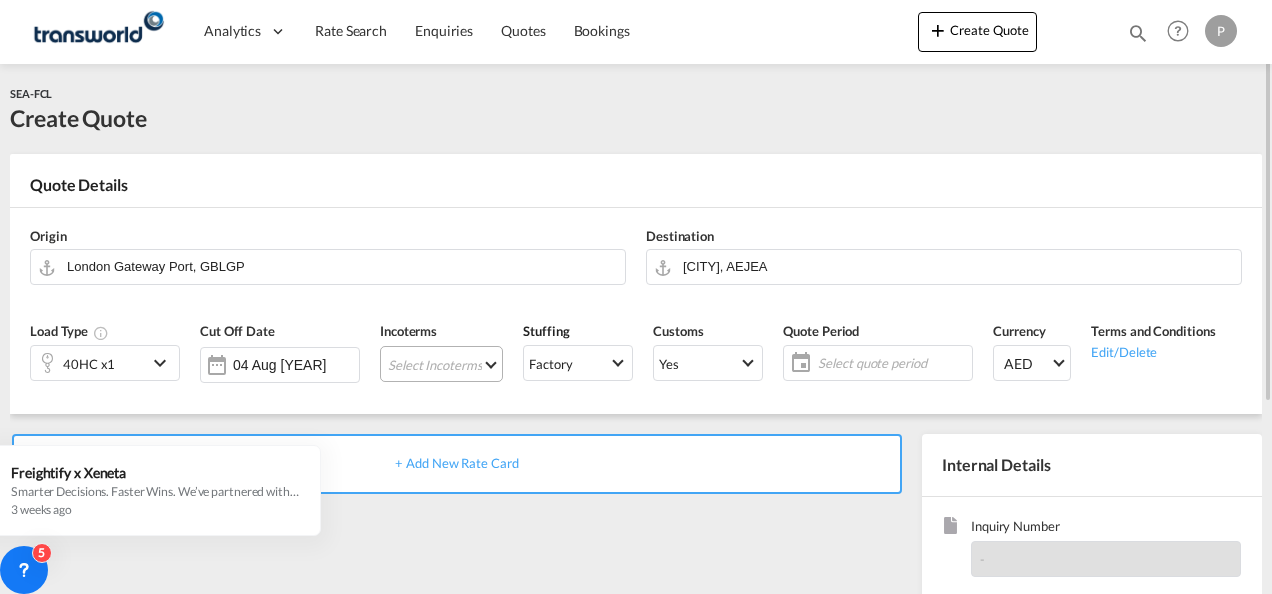 click on "Select Incoterms
DDP - export
Delivery Duty Paid EXW - export
Ex Works CPT - import
Carrier Paid to CIP - import
Carriage and Insurance Paid to FAS - export
Free Alongside Ship CFR - import
Cost and Freight FCA - import
Free Carrier CIF - export
Cost,Insurance and Freight DAP - export
Delivered at Place CIP - export
Carriage and Insurance Paid to FCA - export
Free Carrier DAP - import
Delivered at Place DPU - export
Delivery at Place Unloaded CPT - export
Carrier Paid to DPU - import
Delivery at Place Unloaded EXW - import
Ex Works CIF - import
Cost,Insurance and Freight FOB - import
Free on Board FAS - import
Free Alongside Ship FOB - export
Free on Board CFR - export
Cost and Freight" at bounding box center (441, 364) 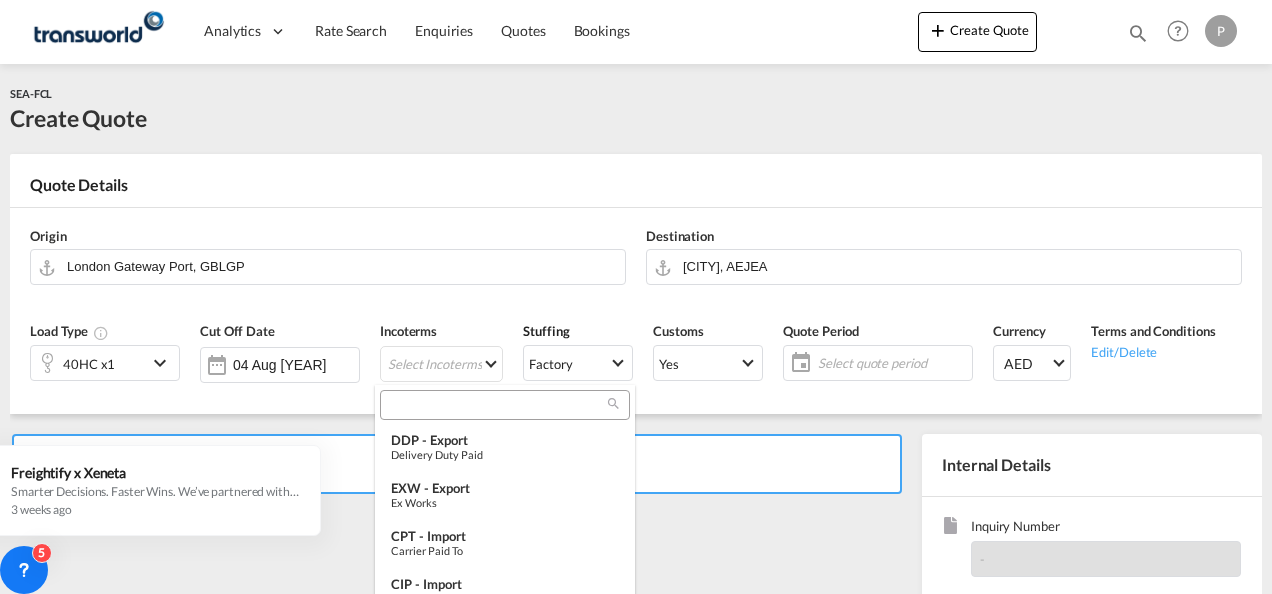 click at bounding box center (497, 405) 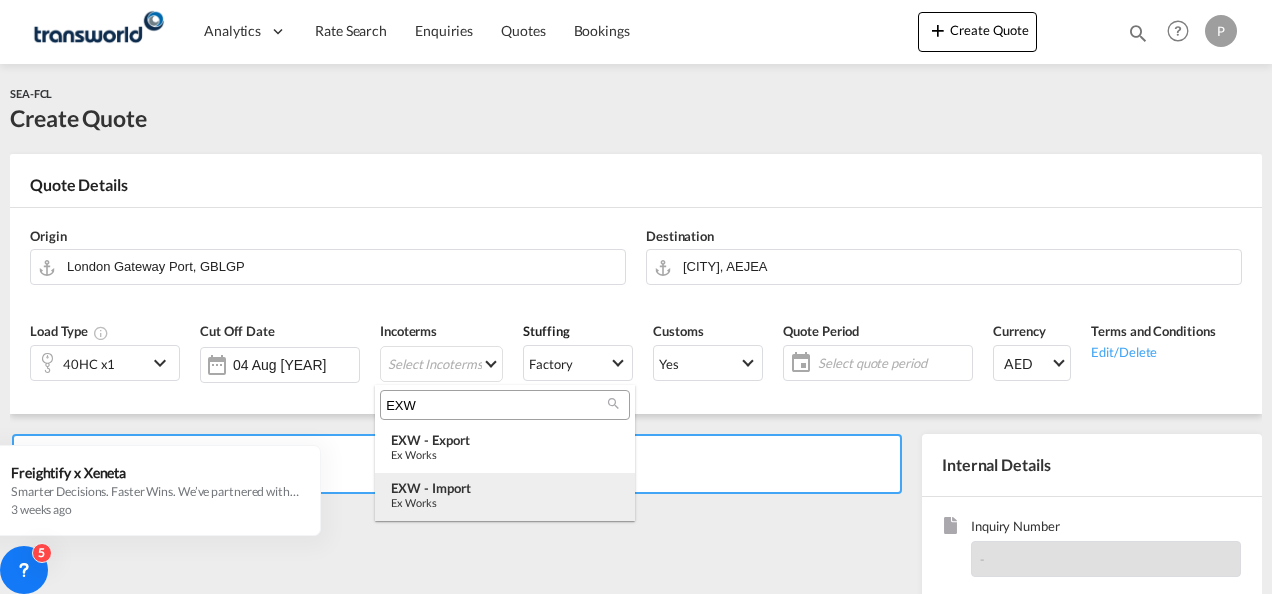 type on "EXW" 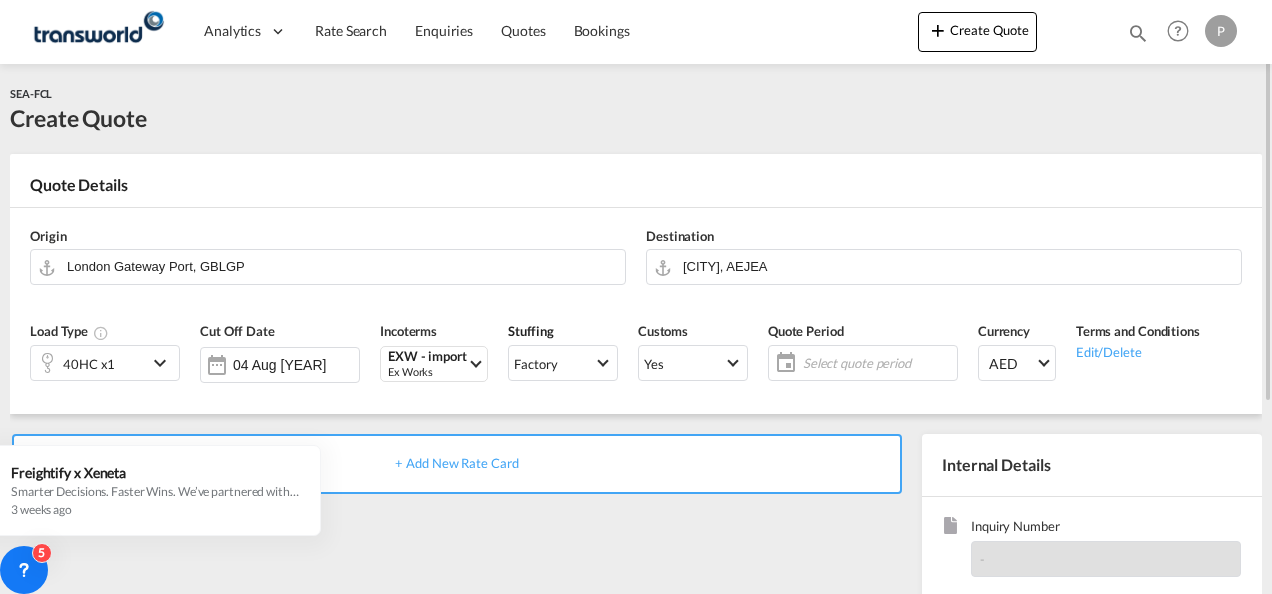 click on "Select quote period" 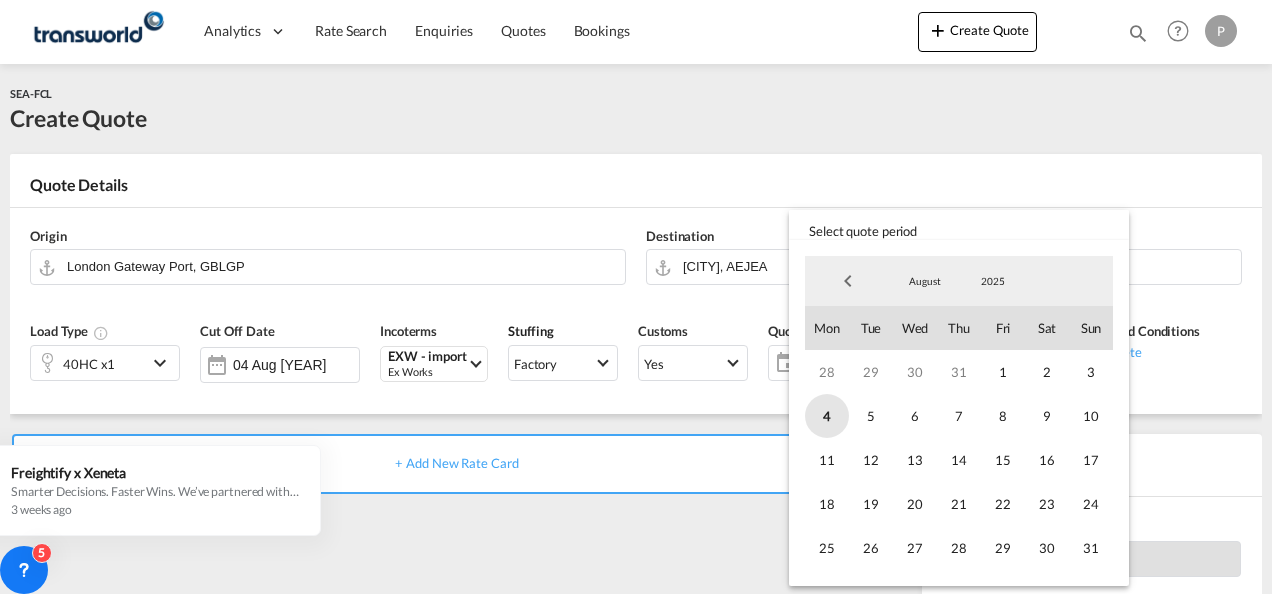click on "4" at bounding box center [827, 416] 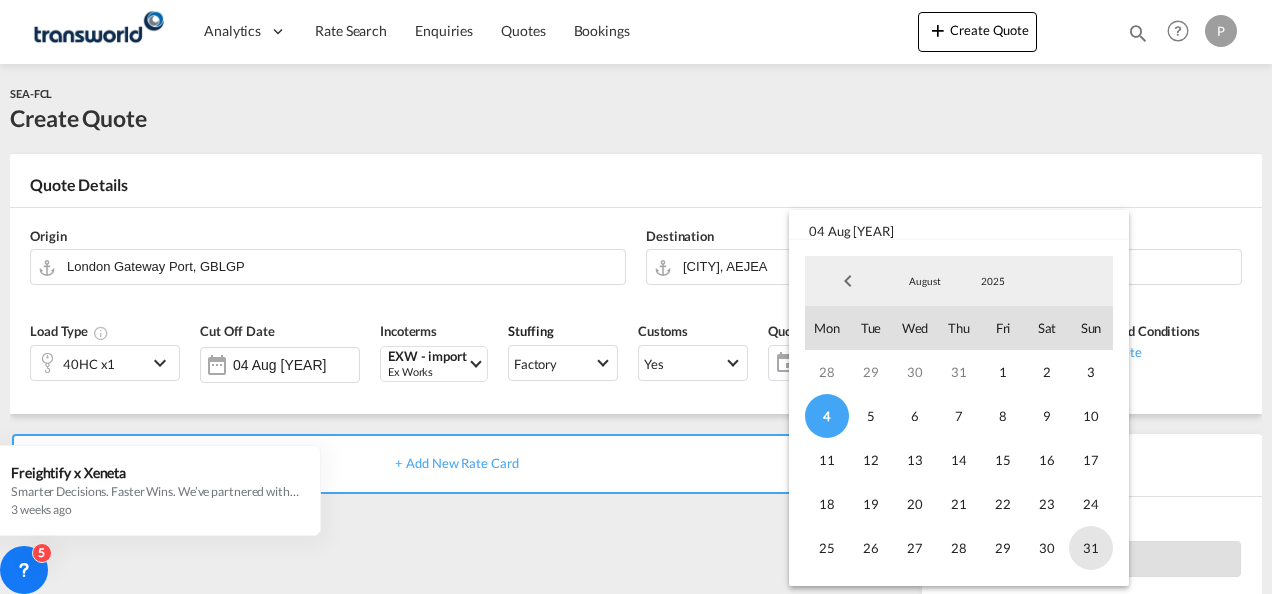 click on "31" at bounding box center (1091, 548) 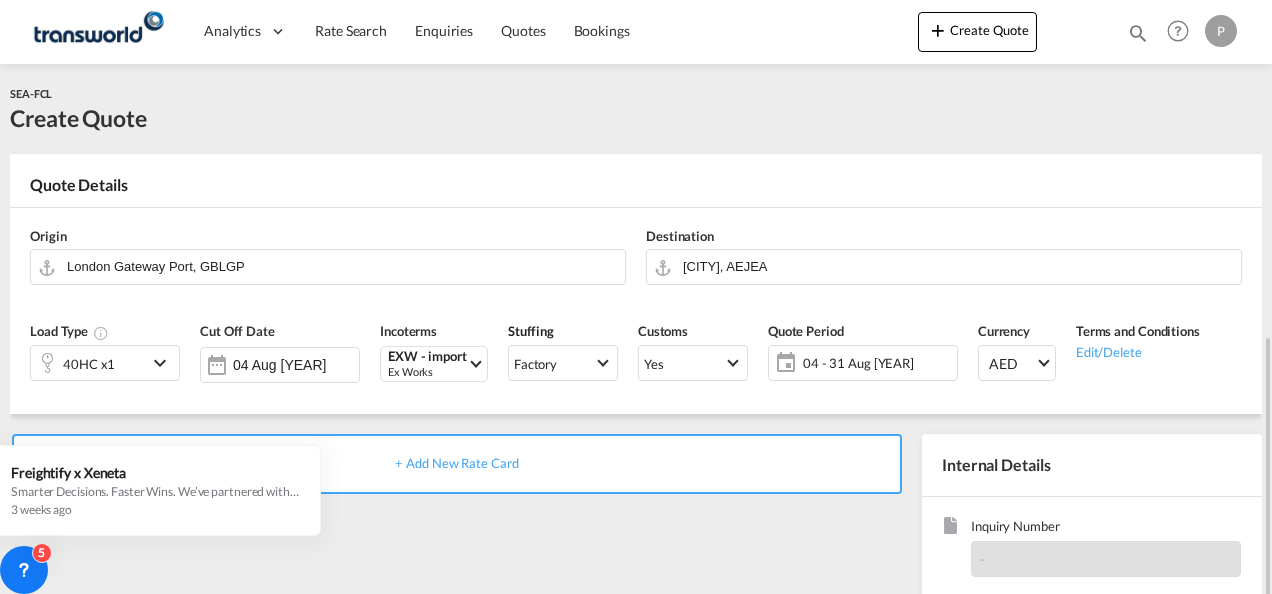 scroll, scrollTop: 282, scrollLeft: 0, axis: vertical 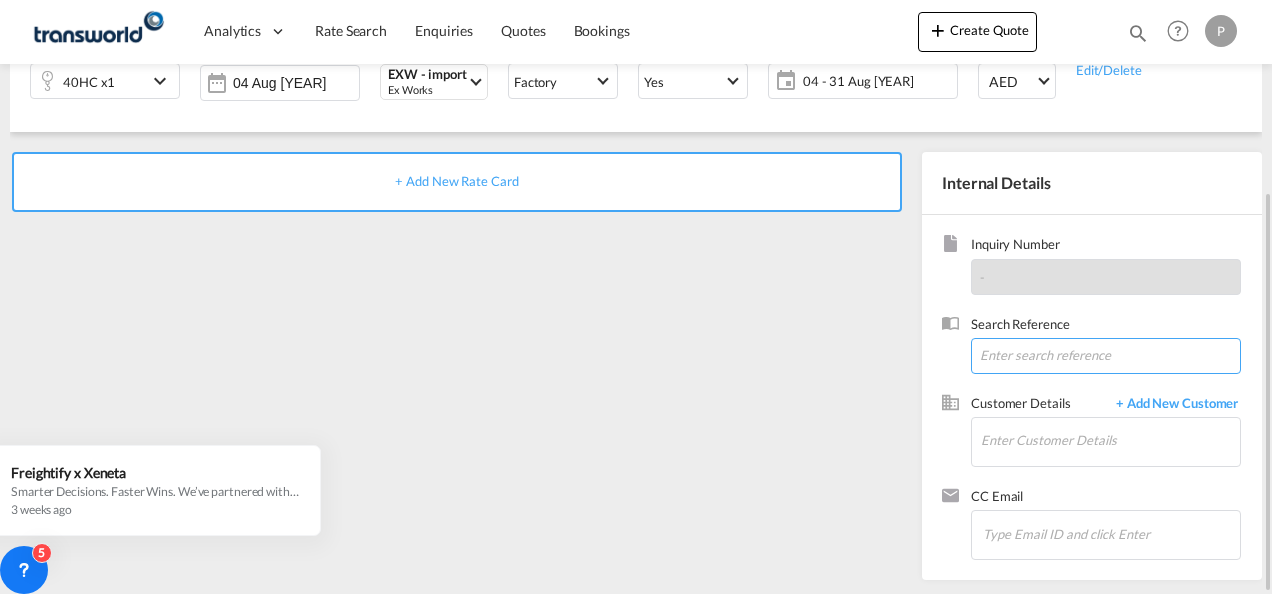 click at bounding box center (1106, 356) 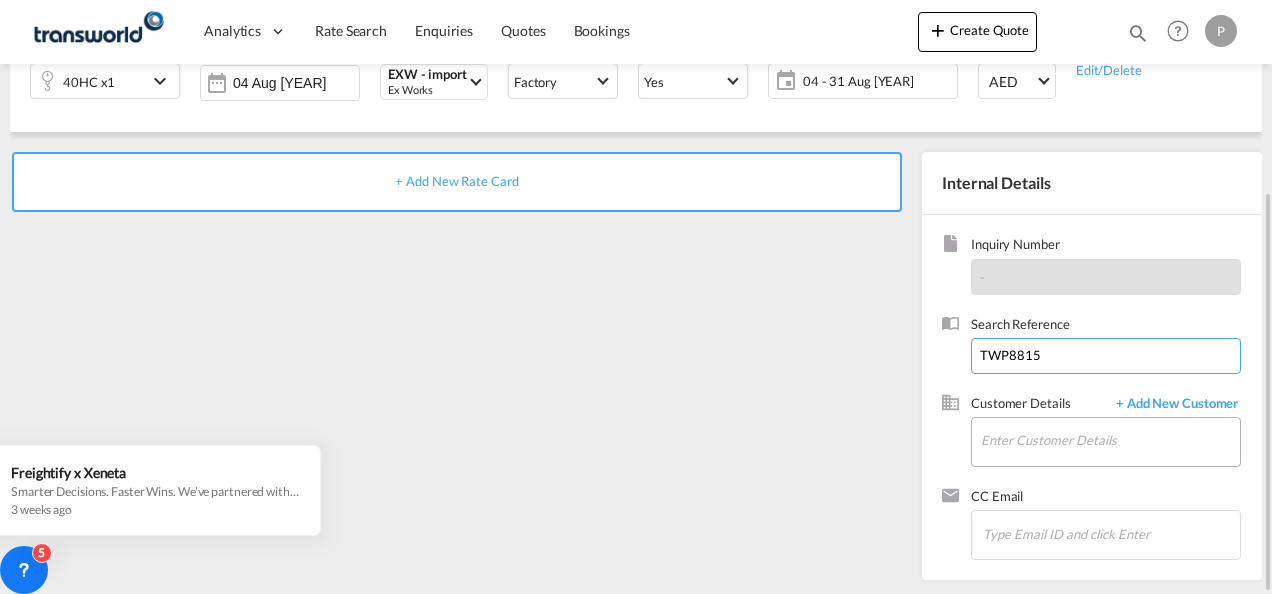 type on "[NUMBER]" 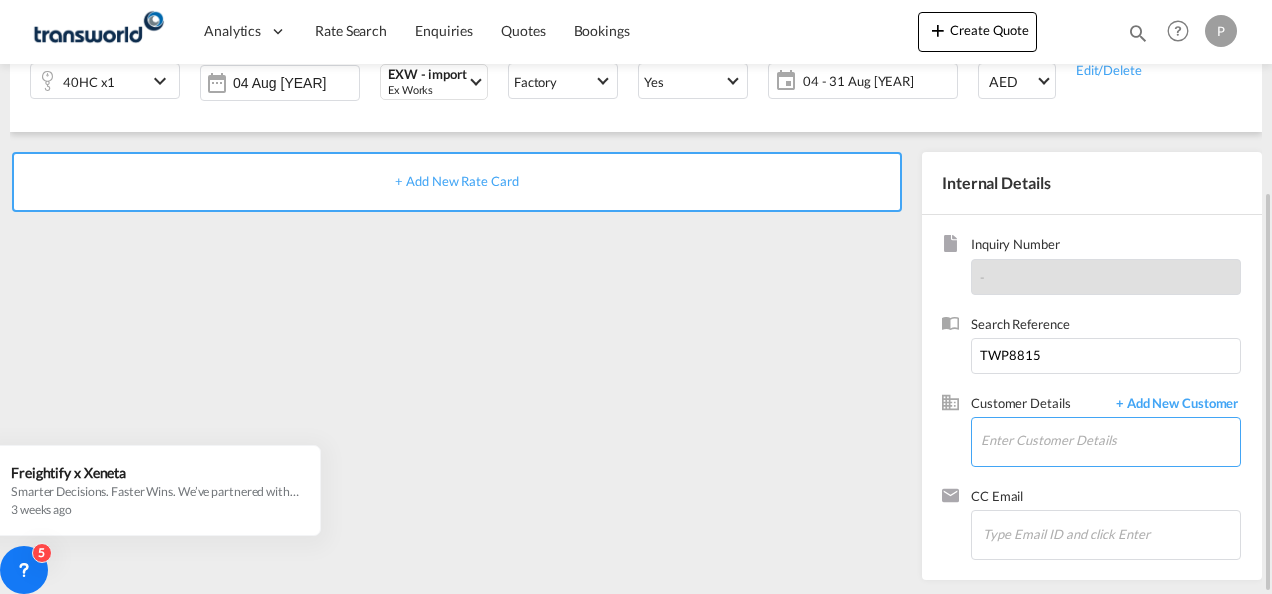 click on "Enter Customer Details" at bounding box center [1110, 440] 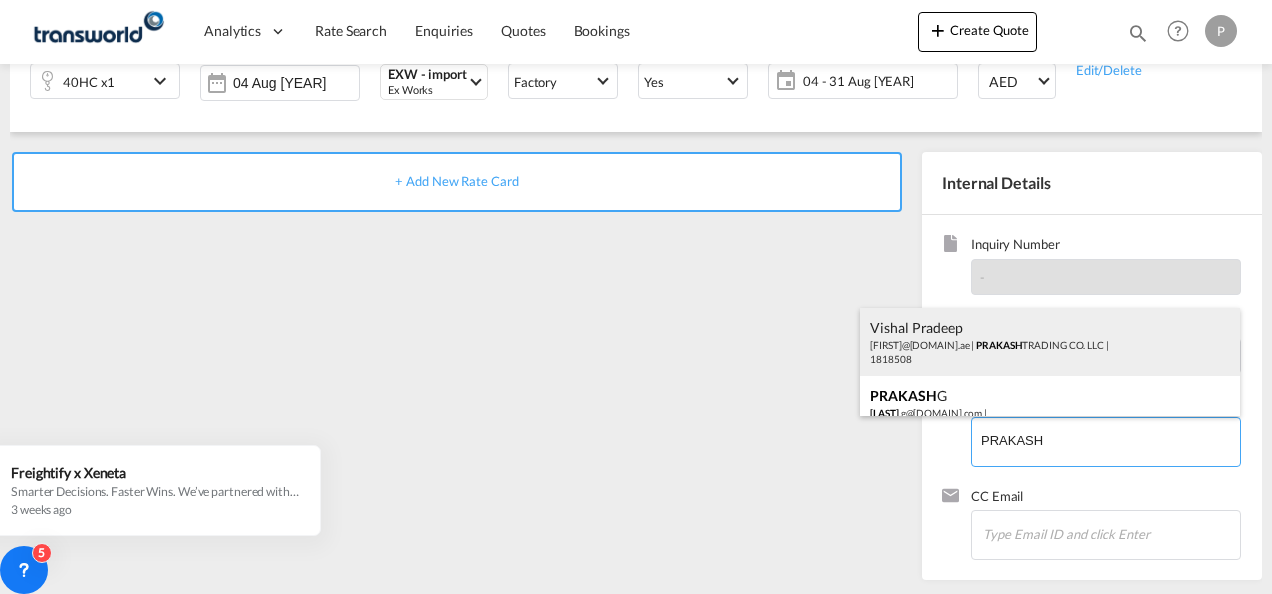 click on "Vishal Pradeep vishal@ptc.ae    |    PRAKASH  TRADING CO. LLC
|      1818508" at bounding box center (1050, 342) 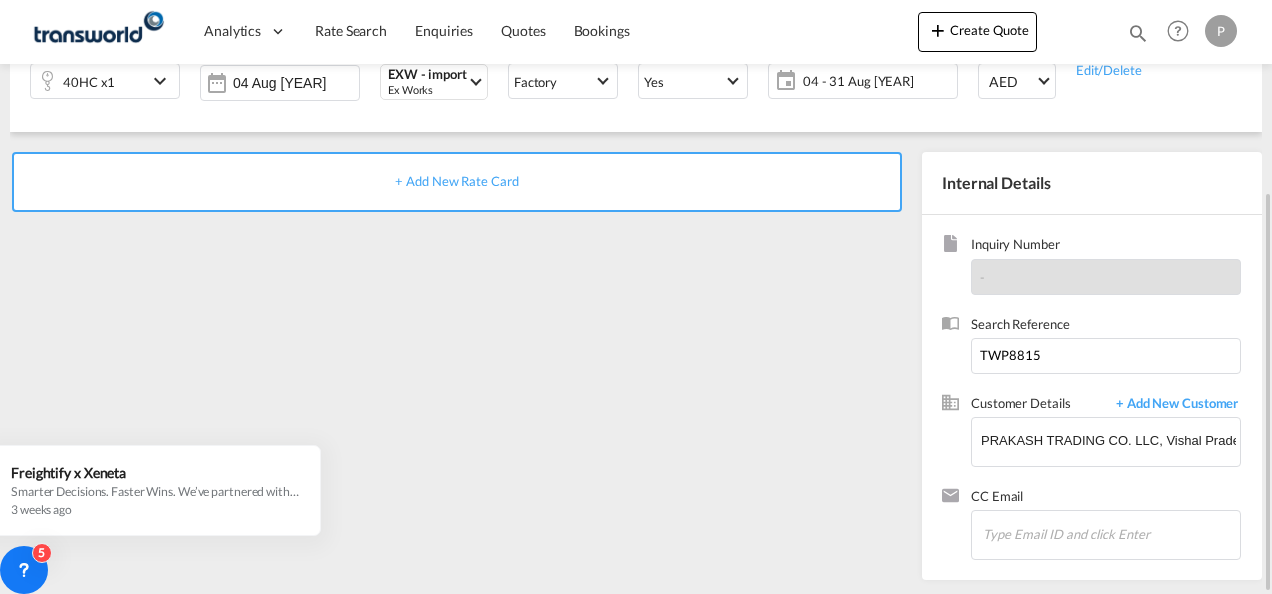click on "+ Add New Rate Card" at bounding box center [456, 181] 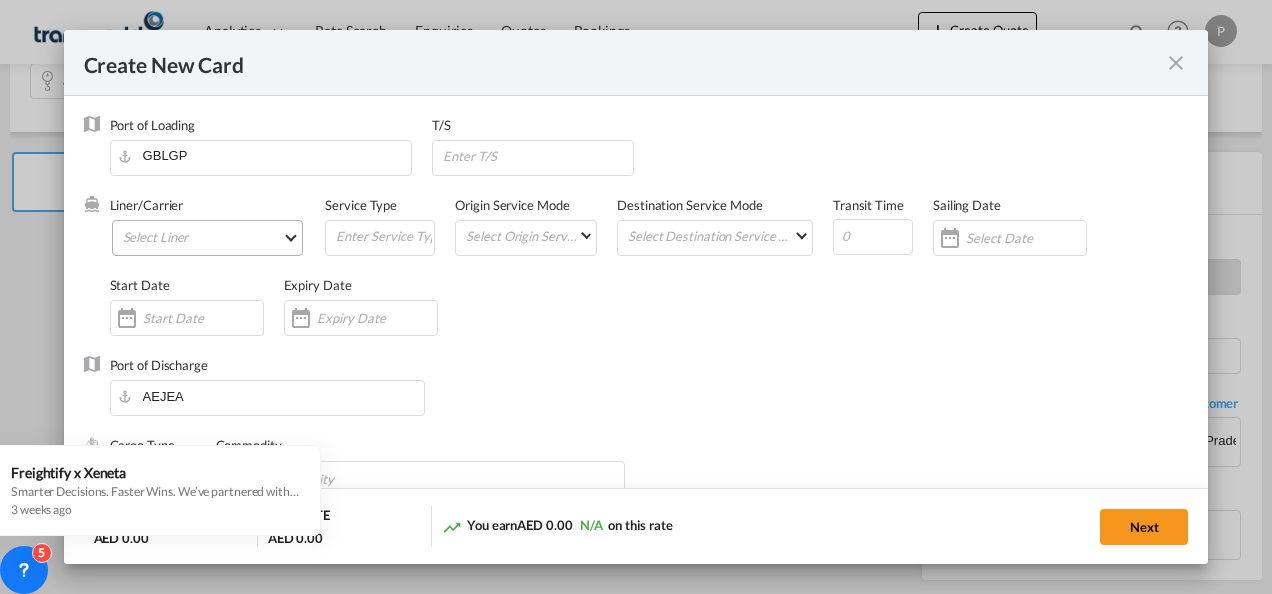 type on "Basic Ocean Freight" 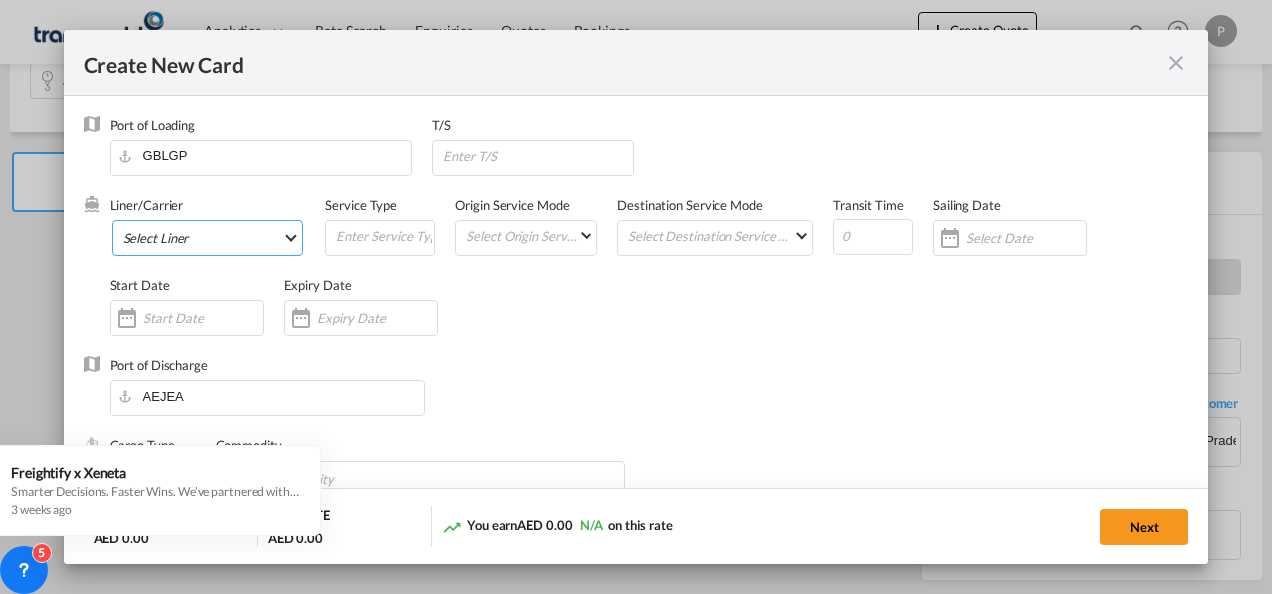 click on "Select Liner   2HM LOGISTICS D.O.O 2HM LOGISTICS D.O.O. / TDWC-CAPODISTRI 2HM LOGISTICS D.O.O. / TDWC-KOPER 2HM LOGISTICS KFT / TDWC-ANKARANSKA 3A INTERNATIONAL LOGISTICS JOINT STOCK COMPANY / T 3P LOGISTICS / TDWC - LONDON A & G INTERNATIONAL CARGO (THAILAND)  / TDWC-BANGK A A X L GLOBAL SHIPPING LINES L.L.C / TDWC-DUBAI A AND G INTERNATIONAL CARGO / TDWC-BANGKOK A J WORLDWIDE SERVICES INC / TDWC-SADDLE BRO A K ENTERPRISES / TDWC-MUMBAI A.J WORLDWIDE SERVICES LTD / TDWC-WESTDRAYTO AA AND S SHIPPING LLC / TDWC-DUBAI AA&S SHIPPING LLC / TDWC-DUBAI AAA CHINA LIMITED / TDWC-SHENZHEN AAHIL SHIPPING L.L.C / TDWC-DUBAI AAS FREIGHT EUROPE GMBH / TDWC-GERMANY AASHIANA COMMERCIAL FZE / TDWC-DUBAI AAXL GLOBAL SHIPPING LINES LLC ABBAS YOUSUF / TDWC-DUBAI ABBAS YOUSUF TRADING LLC / TDWC-DUBAI ABC EUROPEAN AIR AND SEA CARGO DISTRI / TDWC-BEOGR ABDA CARGO SERVICES DMCC / TDWC-DUBAI ABDUL MUHSEN SHIPPING LLC ABDUL MUHSEN SHIPPING LLC / TDWC-DUBAI ABRAO SHIPPING / TDWC-DUBAI ABRECO FREIGHT LLC / TDWC-DUBAI" at bounding box center [208, 238] 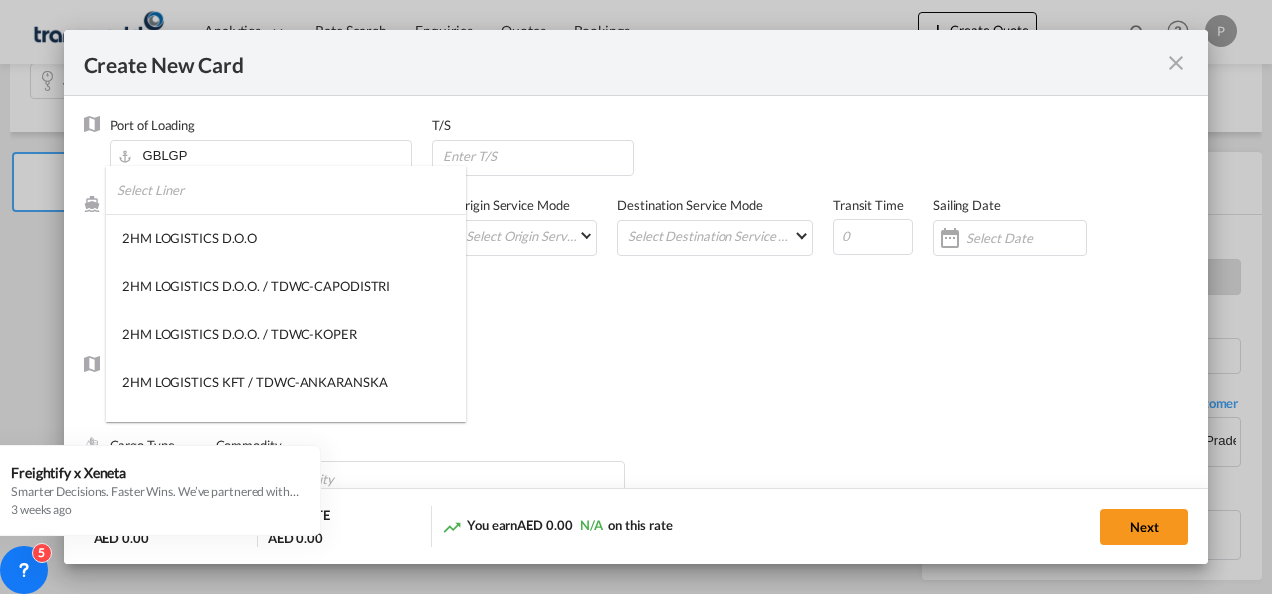 click at bounding box center [291, 190] 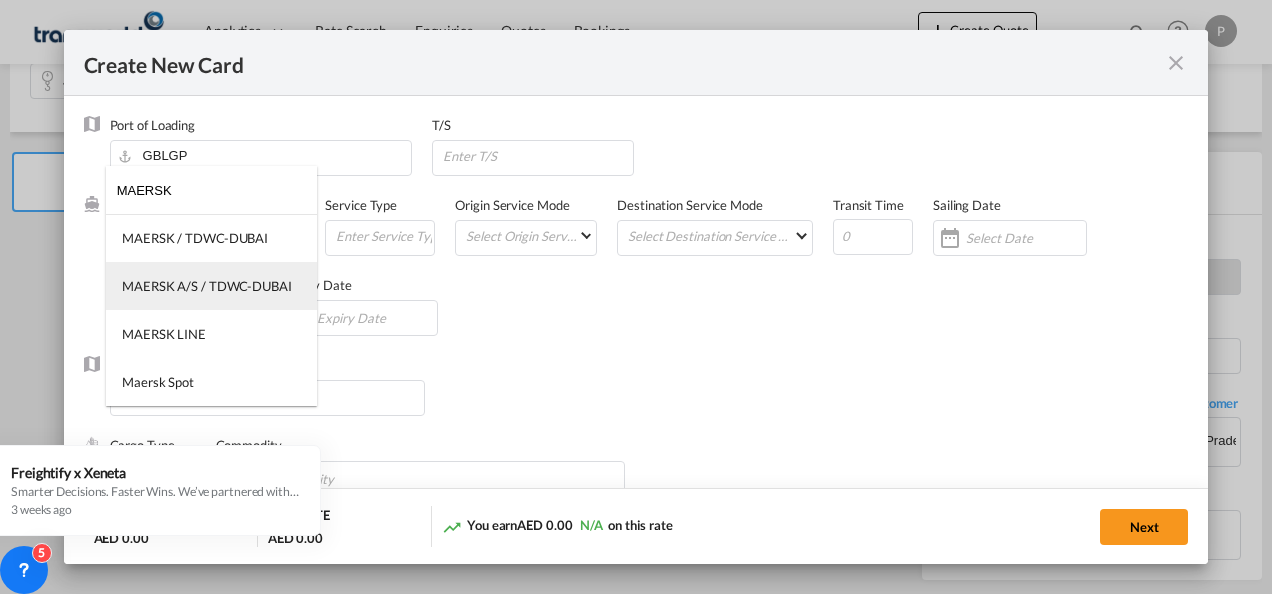 type on "MAERSK" 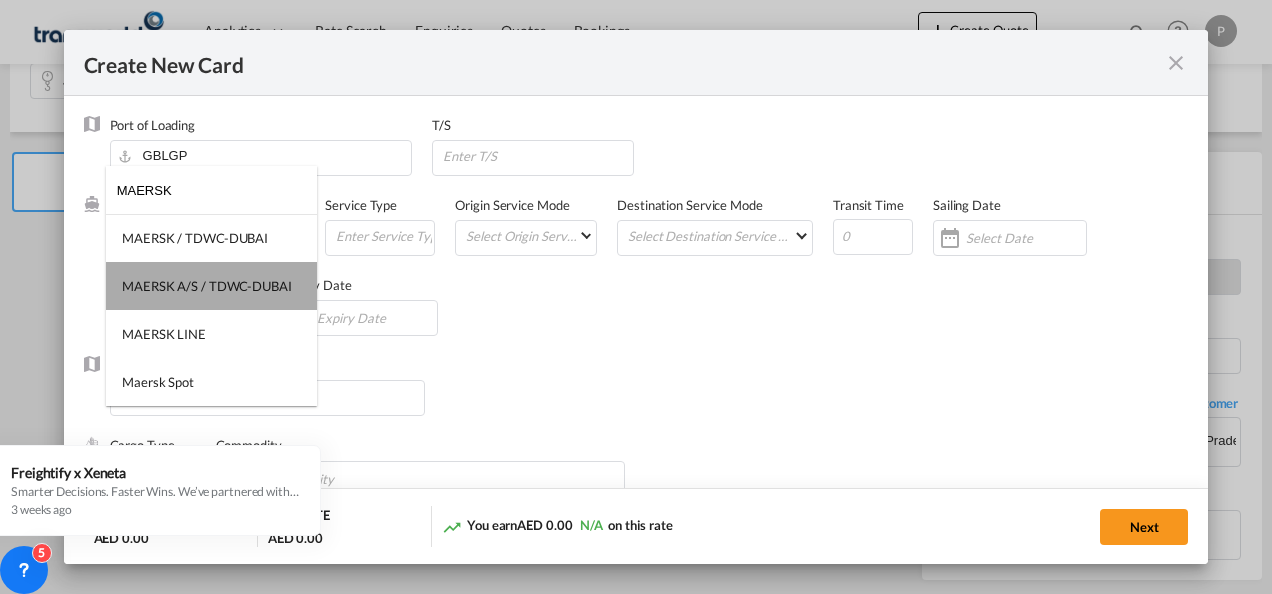 click on "MAERSK A/S / TDWC-DUBAI" at bounding box center (207, 286) 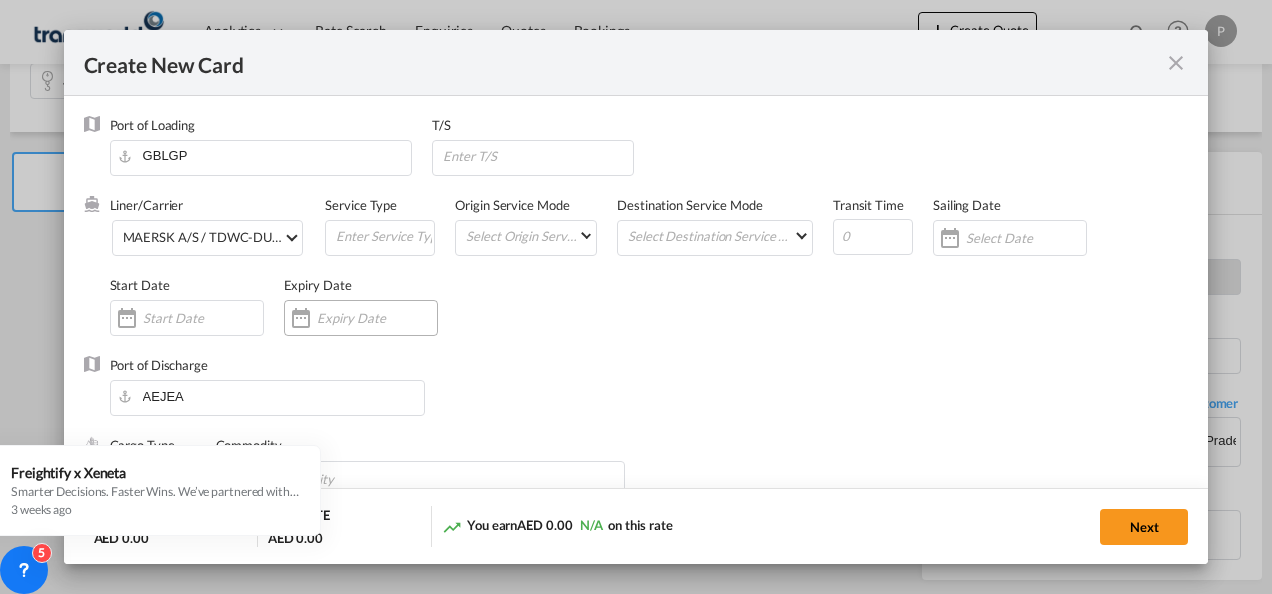 click at bounding box center [377, 318] 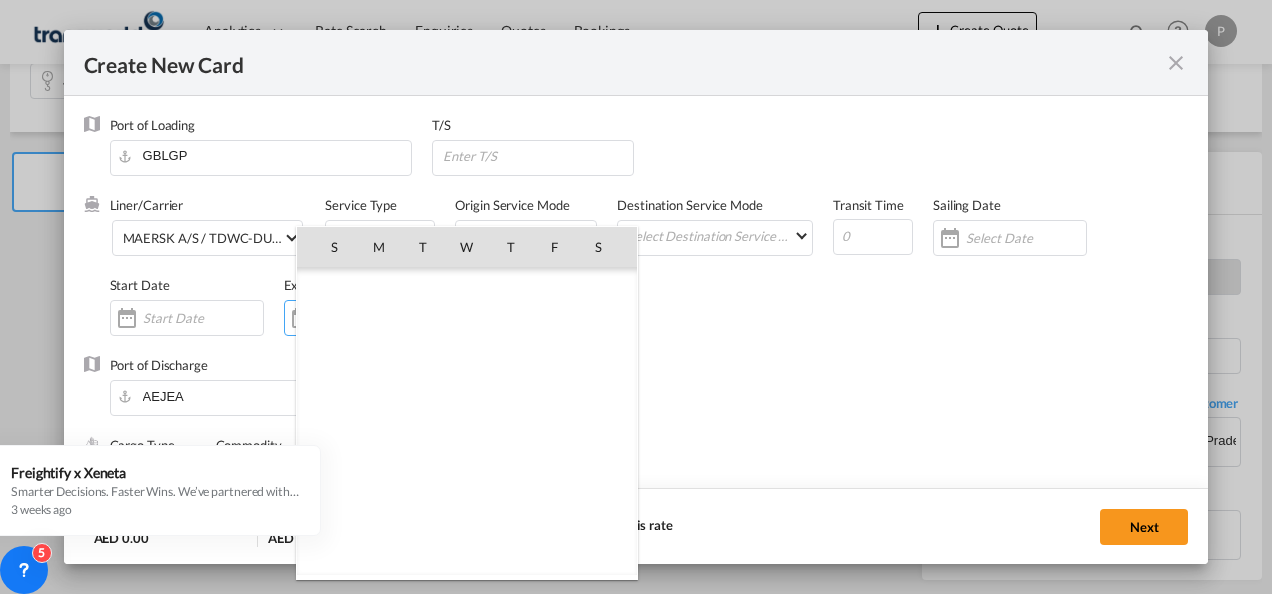 scroll, scrollTop: 462955, scrollLeft: 0, axis: vertical 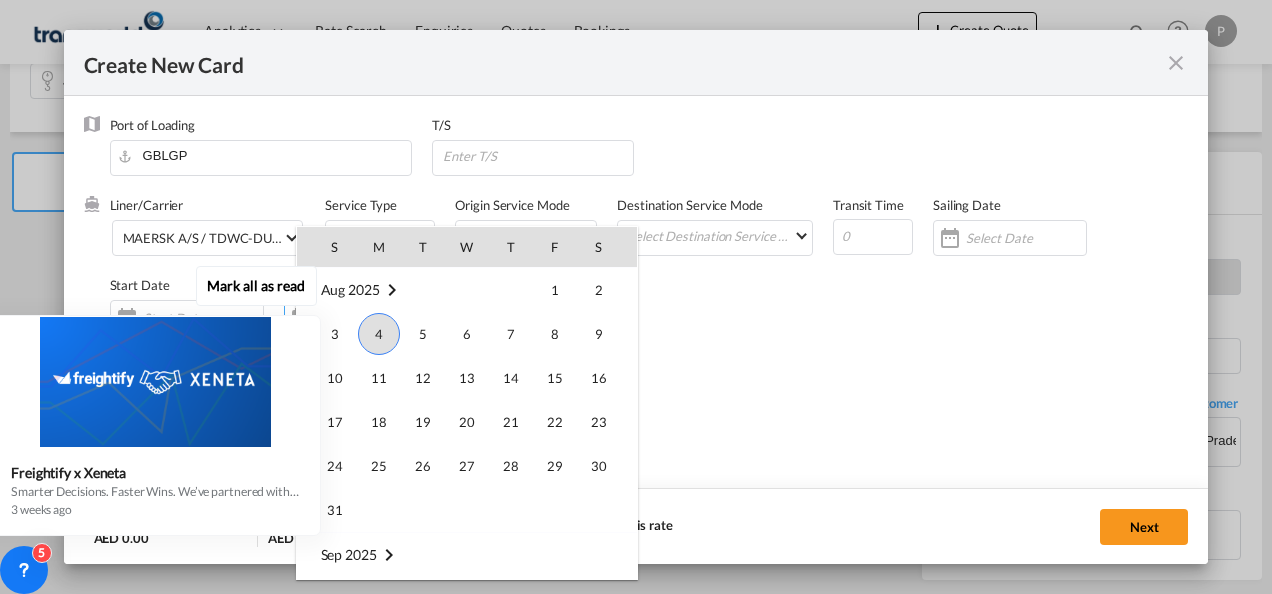 click on "Mark all as read Freightify x Xeneta Smarter Decisions. Faster Wins. We’ve partnered with Xeneta, the global leader in real-time freight rate benchmarking and market intelligence , to bring market average rate data on selected lanes directly into your Freightify RMS. Benchmark your contracted and spot rates on selected lanes with real-time market averages Get instant visibility into pricing trends to stay ahead in dynamic markets Price with precision and protect your margins in every quote Respond faster with rates your customers can trust Move with clarity in a volatile freight environment Benchmark your rates now. Sign up below 3 weeks ago" at bounding box center (160, 398) 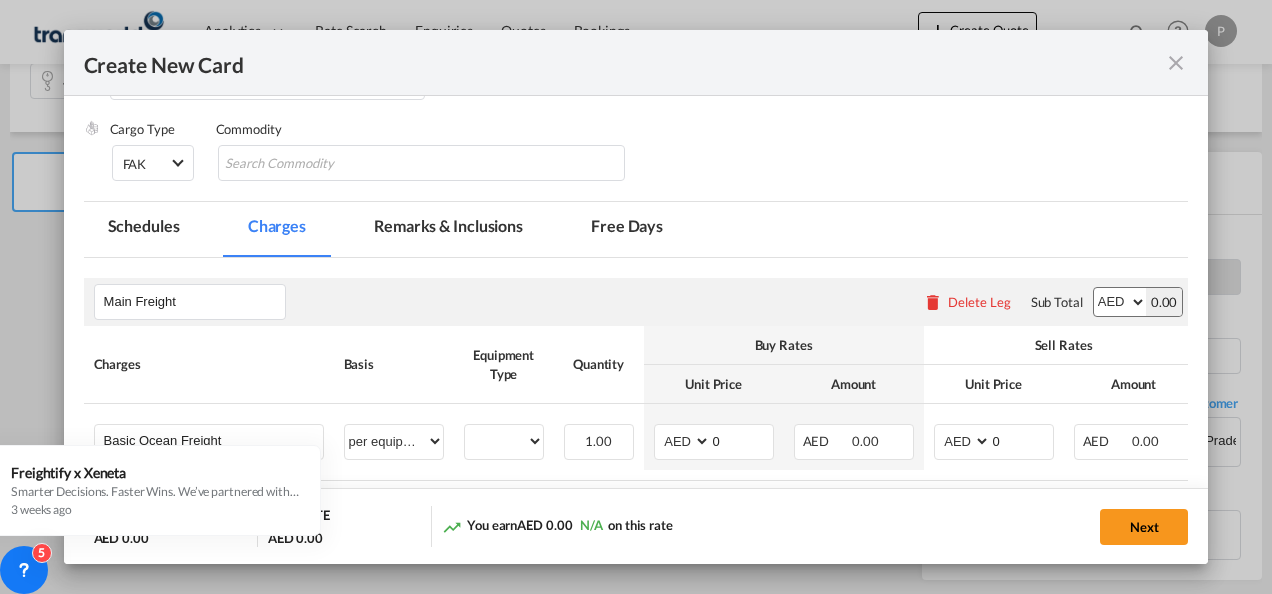 scroll, scrollTop: 400, scrollLeft: 0, axis: vertical 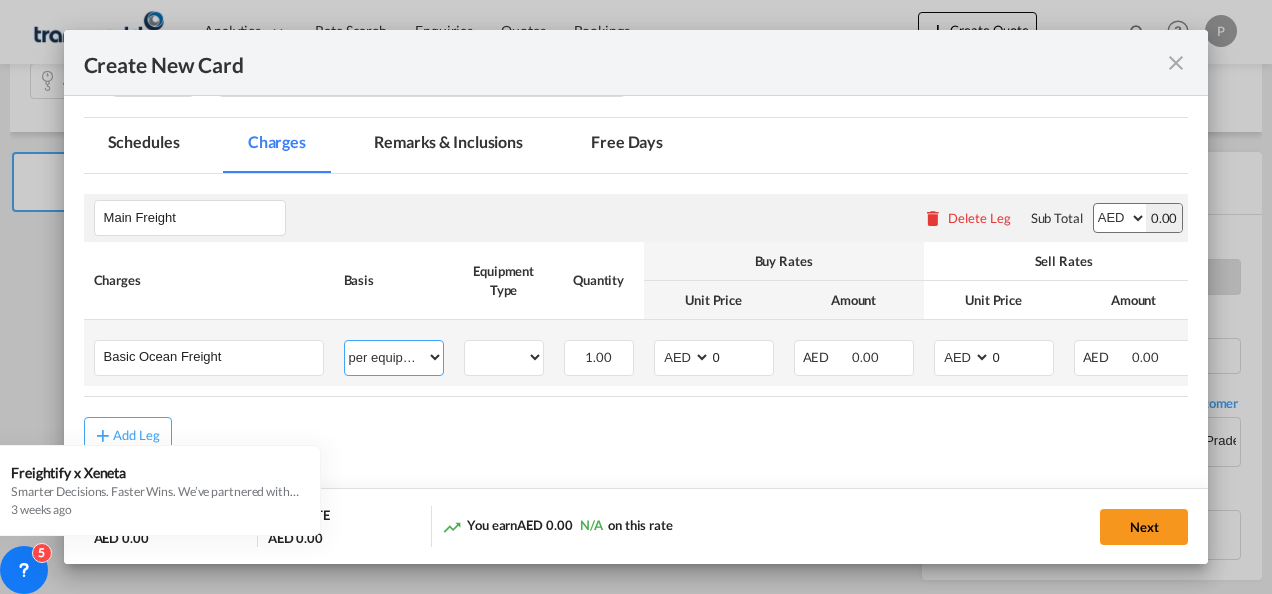 click on "per equipment
per container
per B/L
per shipping bill
per shipment
% on freight
per pallet
per carton
per vehicle
per shift
per invoice
per package
per day
per revalidation
per teu
per kg
per ton
per hour
flat
per_hbl
per belt
per_declaration
per_document
per chasis split
per clearance" at bounding box center [394, 357] 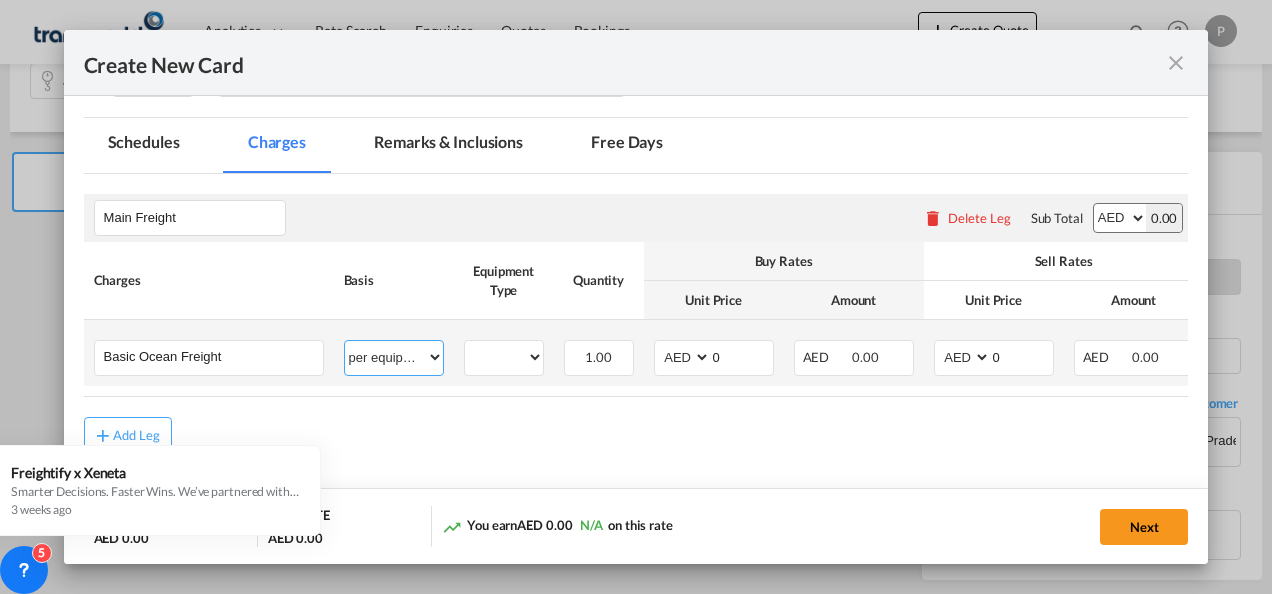 select on "per shipment" 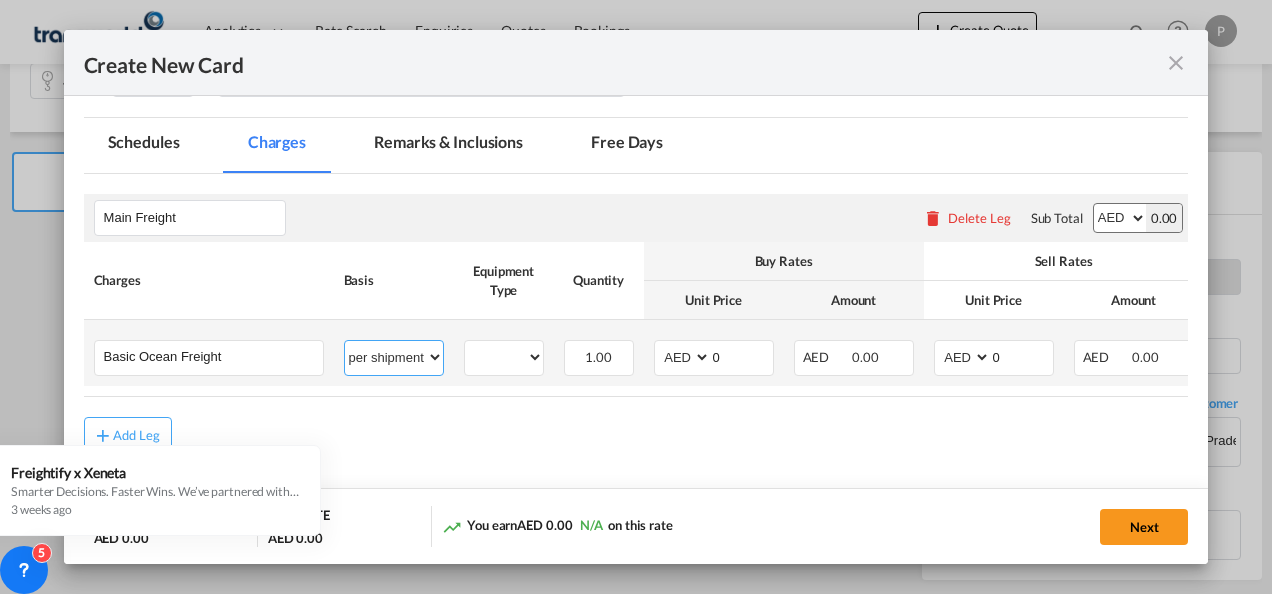click on "per equipment
per container
per B/L
per shipping bill
per shipment
% on freight
per pallet
per carton
per vehicle
per shift
per invoice
per package
per day
per revalidation
per teu
per kg
per ton
per hour
flat
per_hbl
per belt
per_declaration
per_document
per chasis split
per clearance" at bounding box center [394, 357] 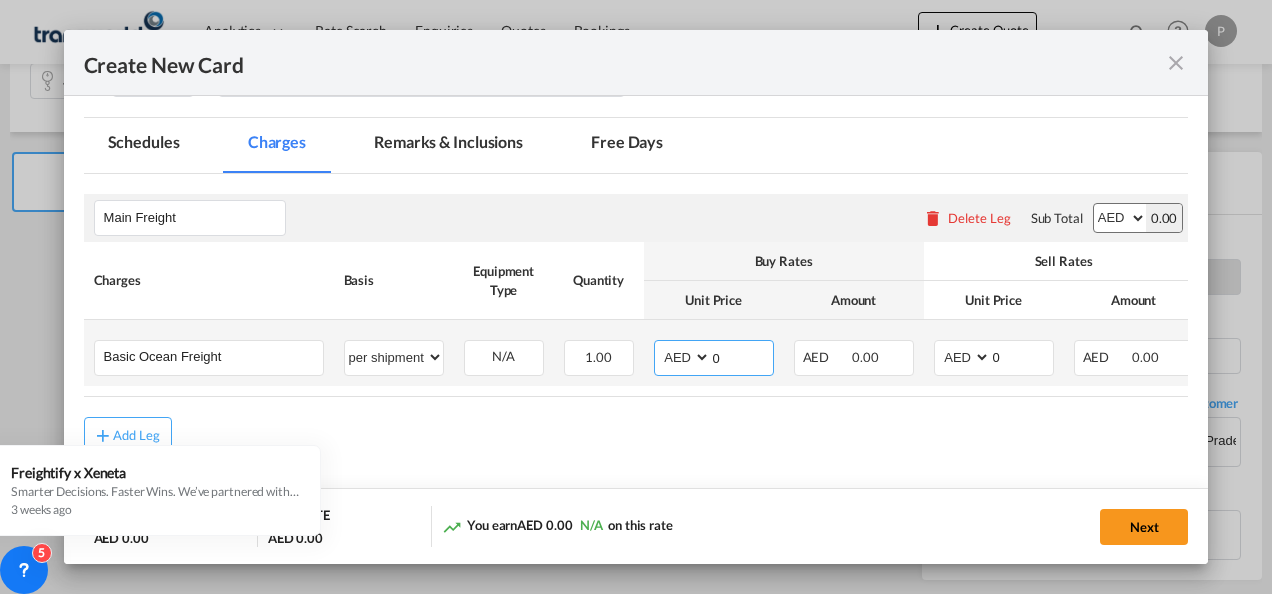 click on "0" at bounding box center [742, 356] 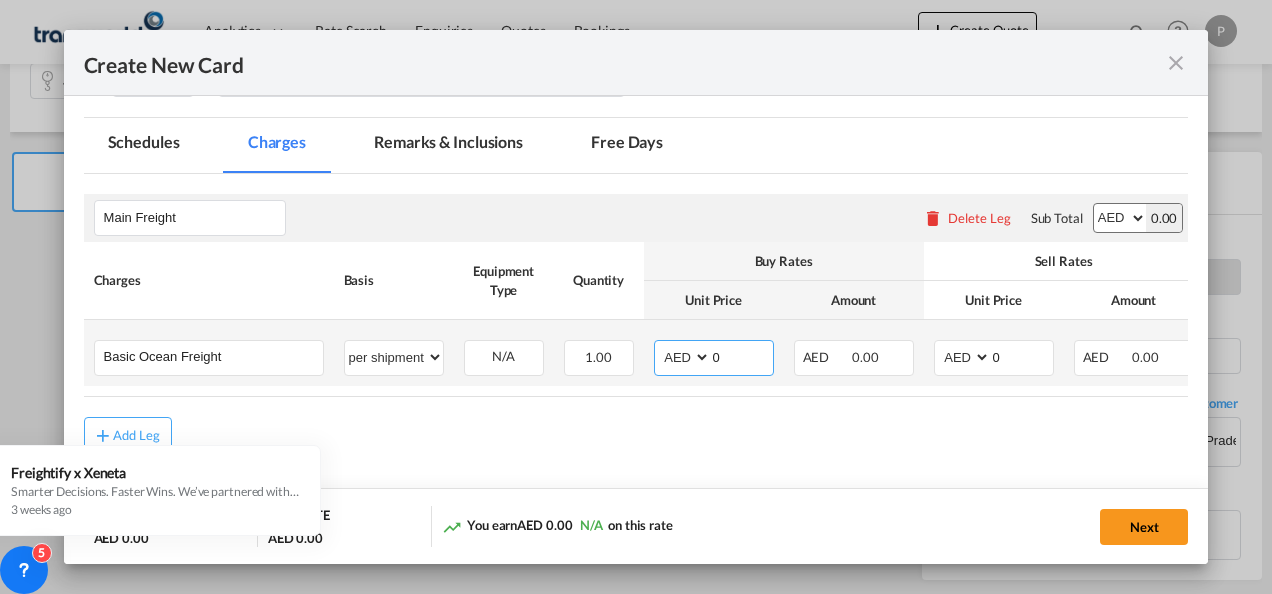 click on "AED AFN ALL AMD ANG AOA ARS AUD AWG AZN BAM BBD BDT BGN BHD BIF BMD BND BOB BRL BSD BTN BWP BYN BZD CAD CDF CHF CLP CNY COP CRC CUC CUP CVE CZK DJF DKK DOP DZD EGP ERN ETB EUR FJD FKP FOK GBP GEL GGP GHS GIP GMD GNF GTQ GYD HKD HNL HRK HTG HUF IDR ILS IMP INR IQD IRR ISK JMD JOD JPY KES KGS KHR KID KMF KRW KWD KYD KZT LAK LBP LKR LRD LSL LYD MAD MDL MGA MKD MMK MNT MOP MRU MUR MVR MWK MXN MYR MZN NAD NGN NIO NOK NPR NZD OMR PAB PEN PGK PHP PKR PLN PYG QAR RON RSD RUB RWF SAR SBD SCR SDG SEK SGD SHP SLL SOS SRD SSP STN SYP SZL THB TJS TMT TND TOP TRY TTD TVD TWD TZS UAH UGX USD UYU UZS VES VND VUV WST XAF XCD XDR XOF XPF YER ZAR ZMW" at bounding box center (684, 357) 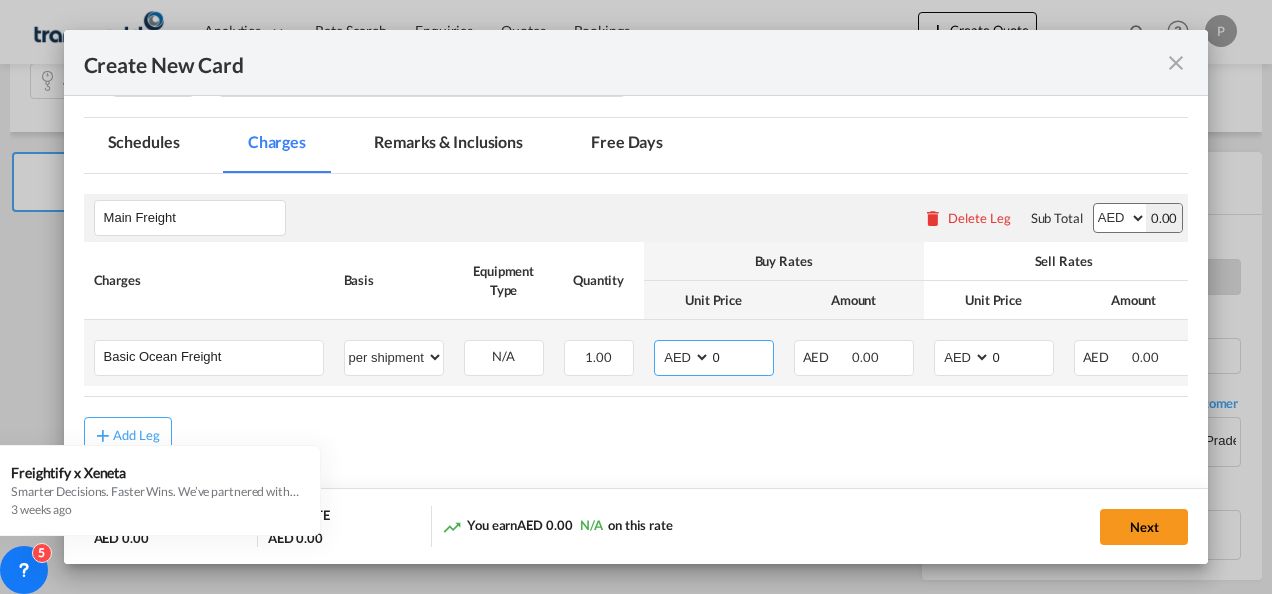 select on "string:USD" 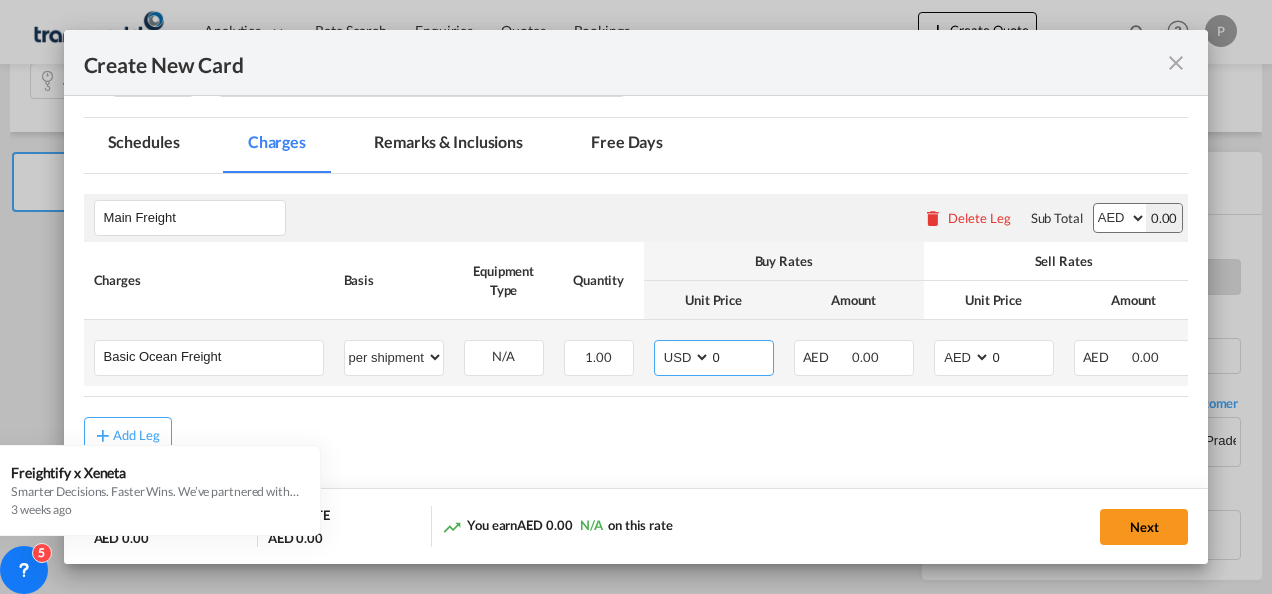 click on "AED AFN ALL AMD ANG AOA ARS AUD AWG AZN BAM BBD BDT BGN BHD BIF BMD BND BOB BRL BSD BTN BWP BYN BZD CAD CDF CHF CLP CNY COP CRC CUC CUP CVE CZK DJF DKK DOP DZD EGP ERN ETB EUR FJD FKP FOK GBP GEL GGP GHS GIP GMD GNF GTQ GYD HKD HNL HRK HTG HUF IDR ILS IMP INR IQD IRR ISK JMD JOD JPY KES KGS KHR KID KMF KRW KWD KYD KZT LAK LBP LKR LRD LSL LYD MAD MDL MGA MKD MMK MNT MOP MRU MUR MVR MWK MXN MYR MZN NAD NGN NIO NOK NPR NZD OMR PAB PEN PGK PHP PKR PLN PYG QAR RON RSD RUB RWF SAR SBD SCR SDG SEK SGD SHP SLL SOS SRD SSP STN SYP SZL THB TJS TMT TND TOP TRY TTD TVD TWD TZS UAH UGX USD UYU UZS VES VND VUV WST XAF XCD XDR XOF XPF YER ZAR ZMW" at bounding box center [684, 357] 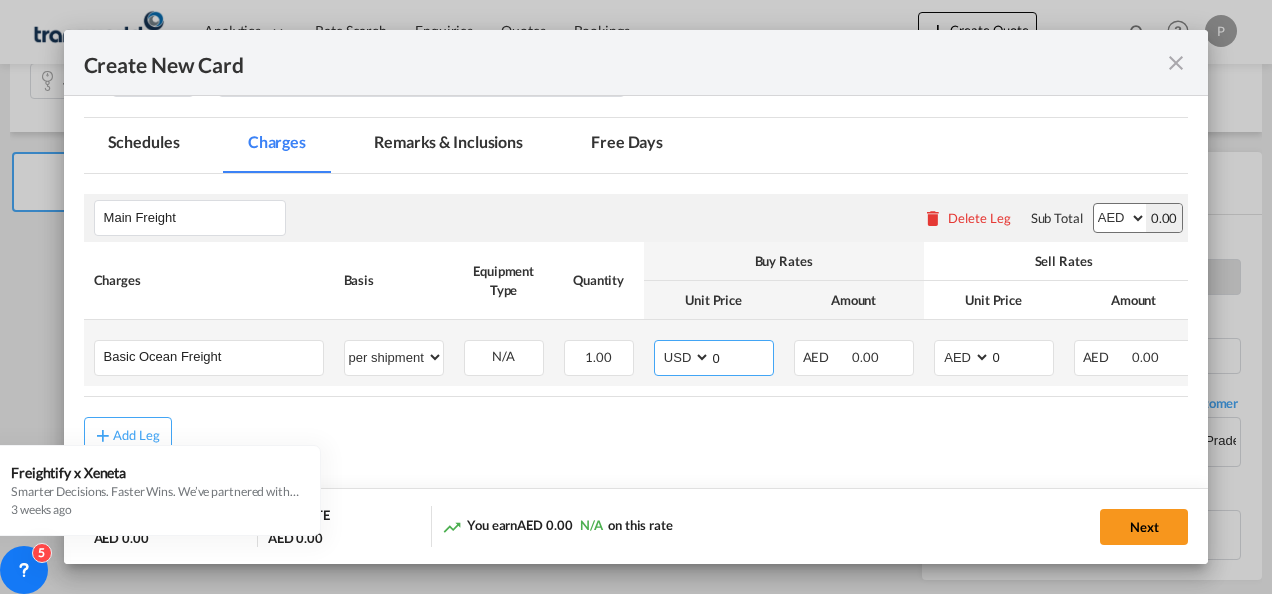 drag, startPoint x: 742, startPoint y: 362, endPoint x: 688, endPoint y: 362, distance: 54 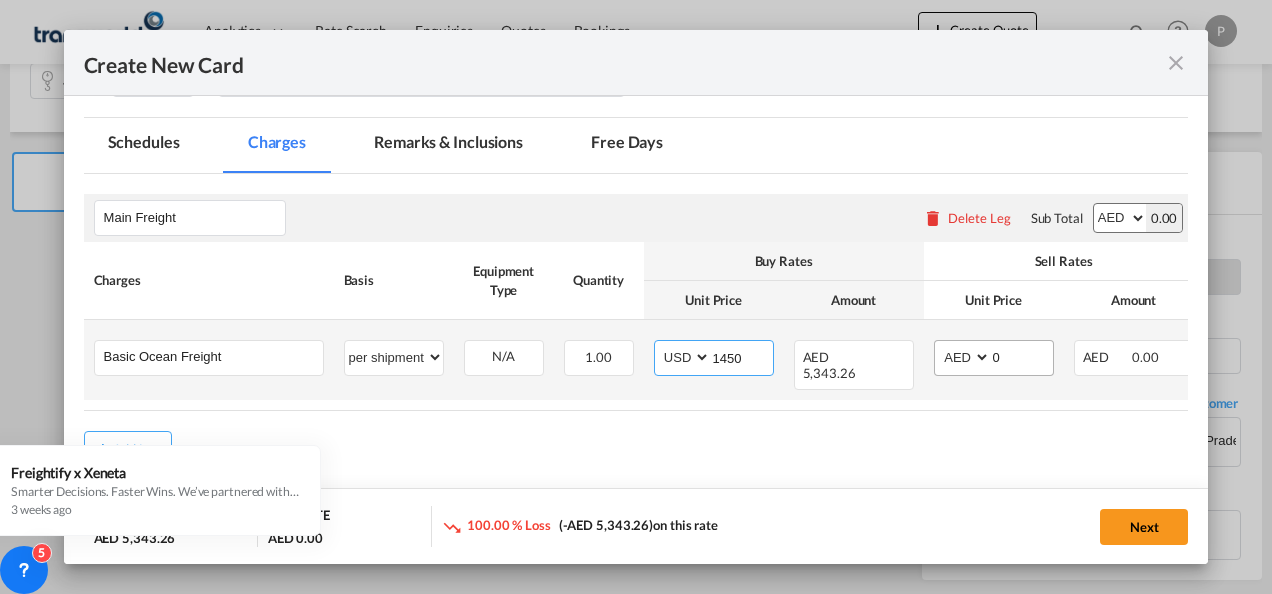 type on "1450" 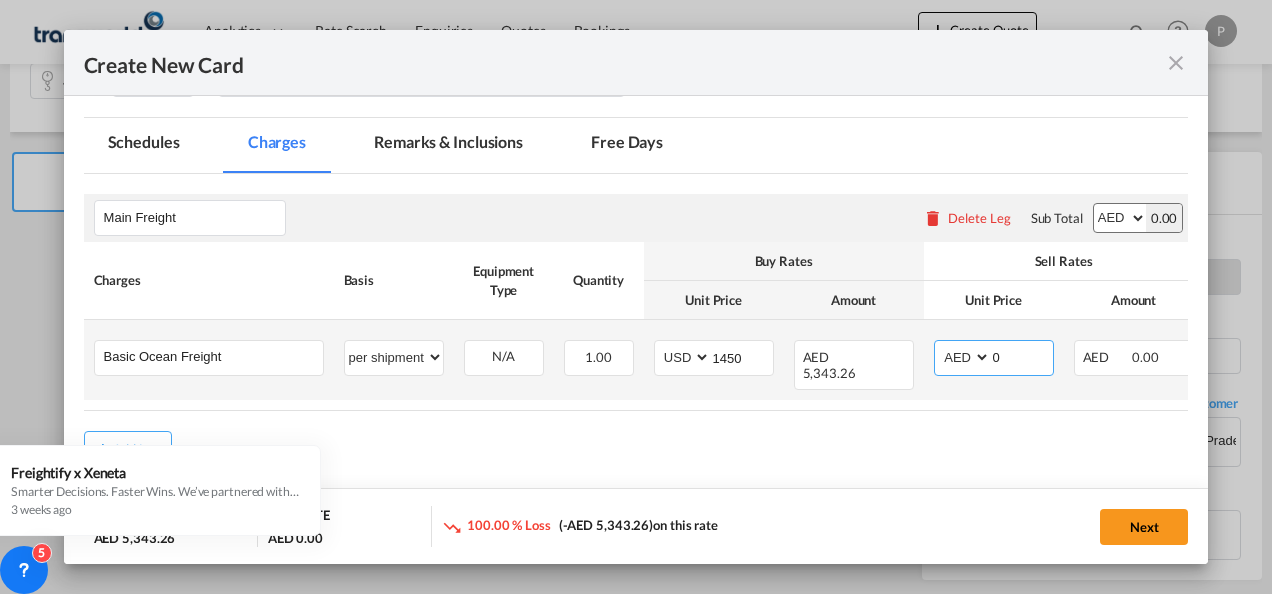 click on "AED AFN ALL AMD ANG AOA ARS AUD AWG AZN BAM BBD BDT BGN BHD BIF BMD BND BOB BRL BSD BTN BWP BYN BZD CAD CDF CHF CLP CNY COP CRC CUC CUP CVE CZK DJF DKK DOP DZD EGP ERN ETB EUR FJD FKP FOK GBP GEL GGP GHS GIP GMD GNF GTQ GYD HKD HNL HRK HTG HUF IDR ILS IMP INR IQD IRR ISK JMD JOD JPY KES KGS KHR KID KMF KRW KWD KYD KZT LAK LBP LKR LRD LSL LYD MAD MDL MGA MKD MMK MNT MOP MRU MUR MVR MWK MXN MYR MZN NAD NGN NIO NOK NPR NZD OMR PAB PEN PGK PHP PKR PLN PYG QAR RON RSD RUB RWF SAR SBD SCR SDG SEK SGD SHP SLL SOS SRD SSP STN SYP SZL THB TJS TMT TND TOP TRY TTD TVD TWD TZS UAH UGX USD UYU UZS VES VND VUV WST XAF XCD XDR XOF XPF YER ZAR ZMW" at bounding box center [964, 357] 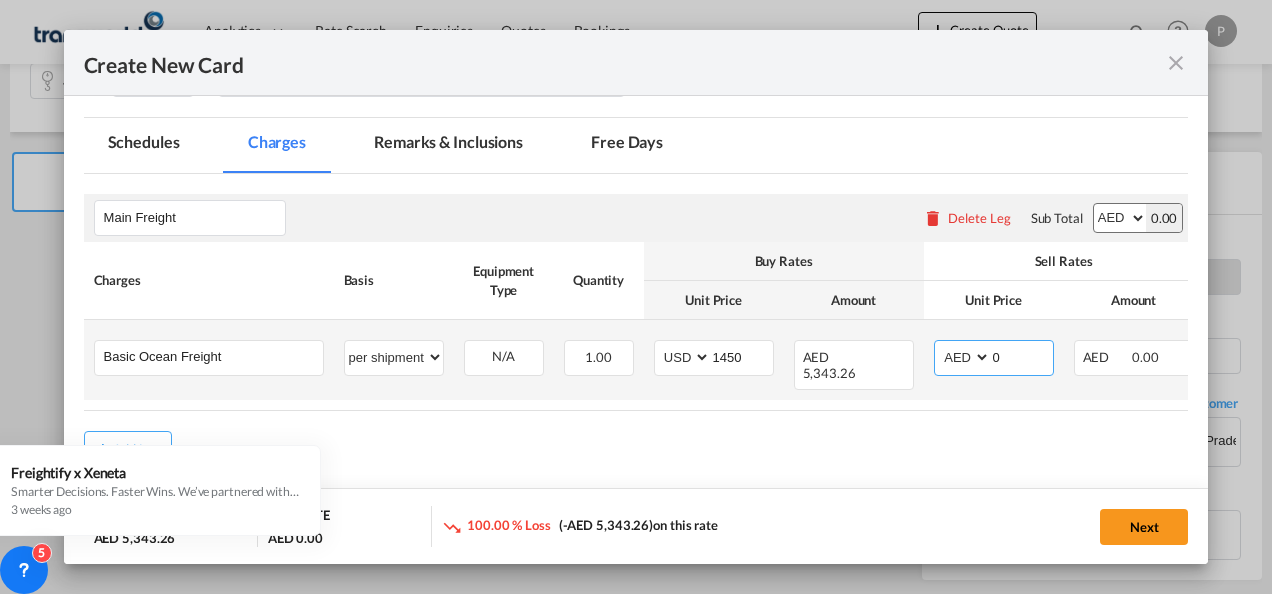 select on "string:USD" 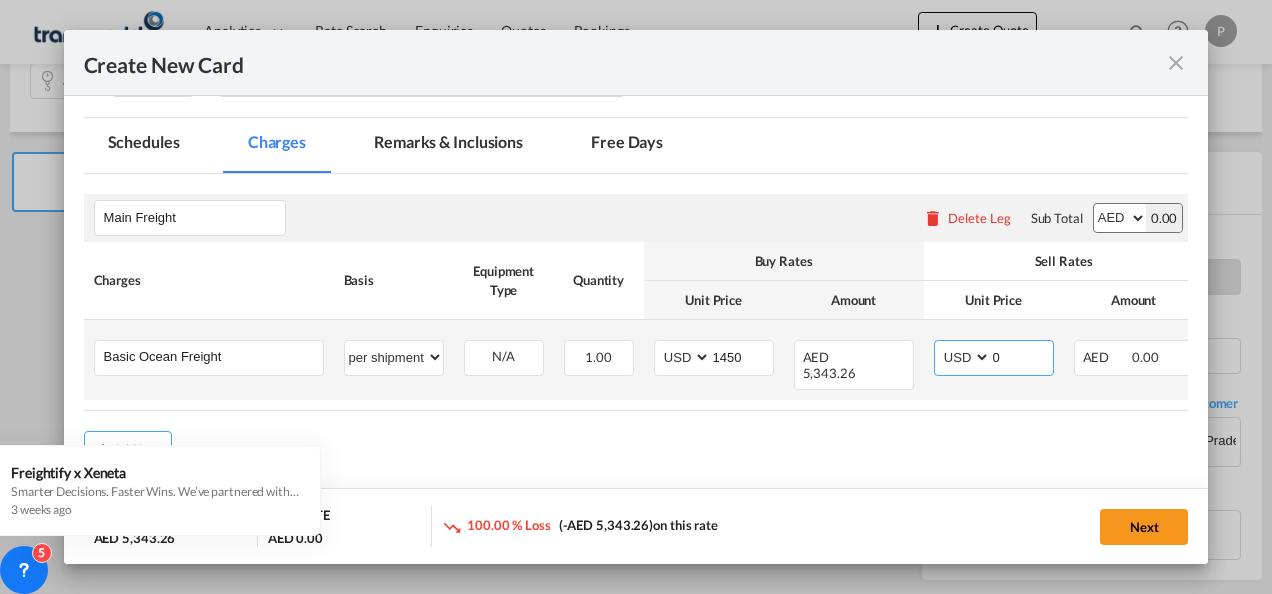 click on "AED AFN ALL AMD ANG AOA ARS AUD AWG AZN BAM BBD BDT BGN BHD BIF BMD BND BOB BRL BSD BTN BWP BYN BZD CAD CDF CHF CLP CNY COP CRC CUC CUP CVE CZK DJF DKK DOP DZD EGP ERN ETB EUR FJD FKP FOK GBP GEL GGP GHS GIP GMD GNF GTQ GYD HKD HNL HRK HTG HUF IDR ILS IMP INR IQD IRR ISK JMD JOD JPY KES KGS KHR KID KMF KRW KWD KYD KZT LAK LBP LKR LRD LSL LYD MAD MDL MGA MKD MMK MNT MOP MRU MUR MVR MWK MXN MYR MZN NAD NGN NIO NOK NPR NZD OMR PAB PEN PGK PHP PKR PLN PYG QAR RON RSD RUB RWF SAR SBD SCR SDG SEK SGD SHP SLL SOS SRD SSP STN SYP SZL THB TJS TMT TND TOP TRY TTD TVD TWD TZS UAH UGX USD UYU UZS VES VND VUV WST XAF XCD XDR XOF XPF YER ZAR ZMW" at bounding box center (964, 357) 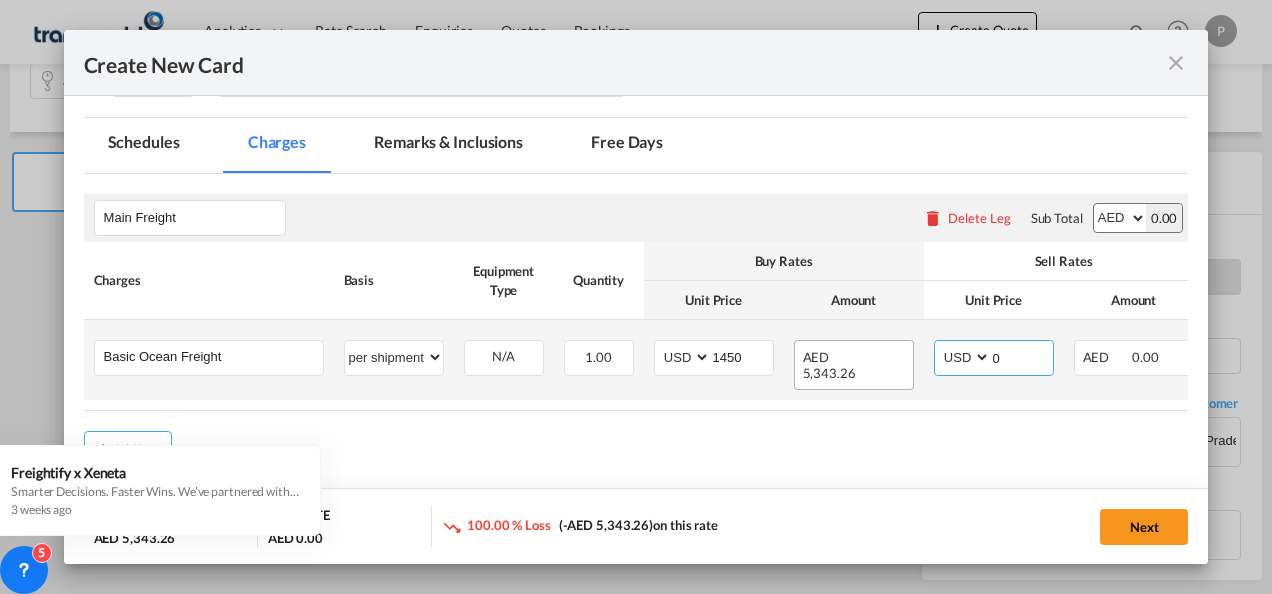 drag, startPoint x: 1037, startPoint y: 358, endPoint x: 902, endPoint y: 348, distance: 135.36986 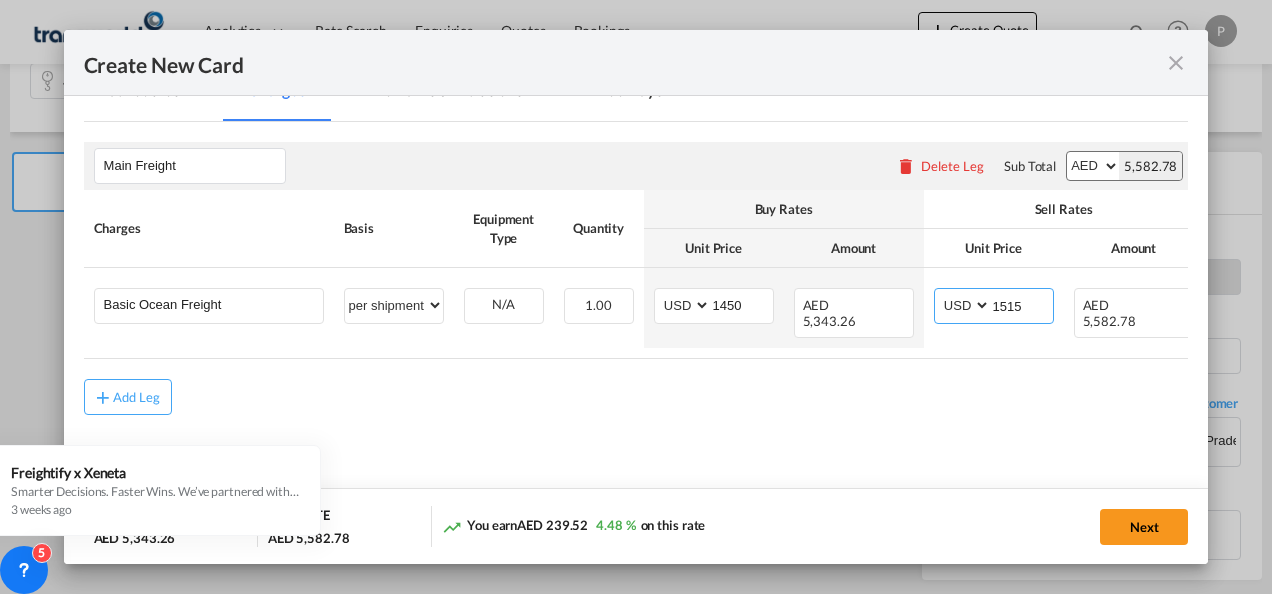scroll, scrollTop: 474, scrollLeft: 0, axis: vertical 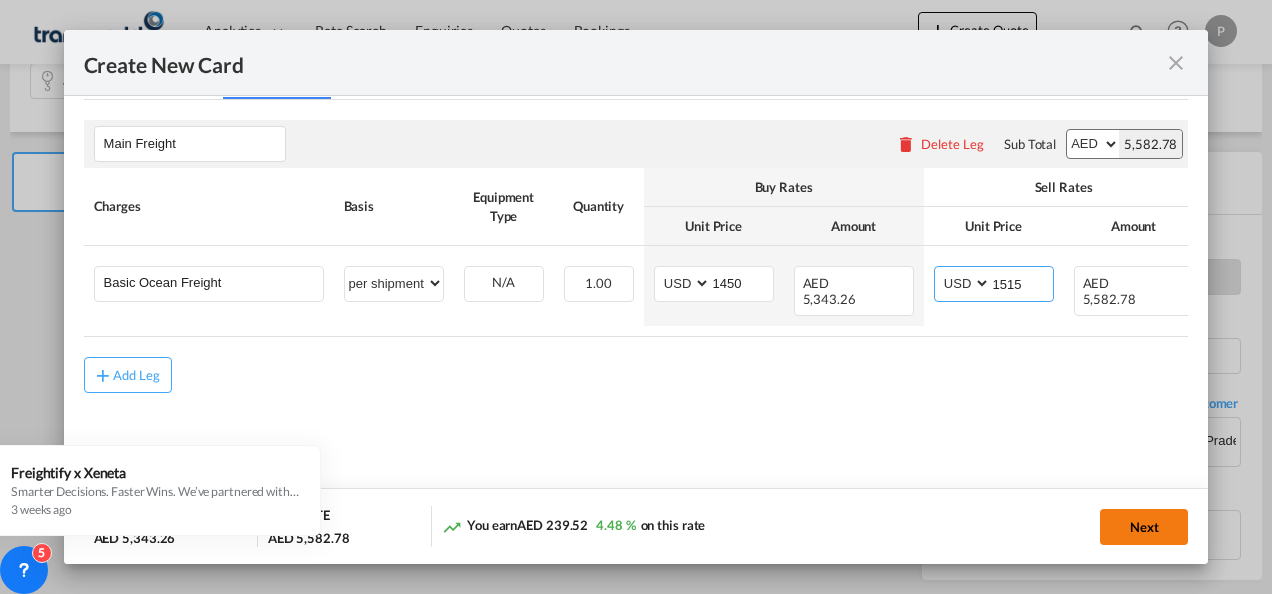 type on "1515" 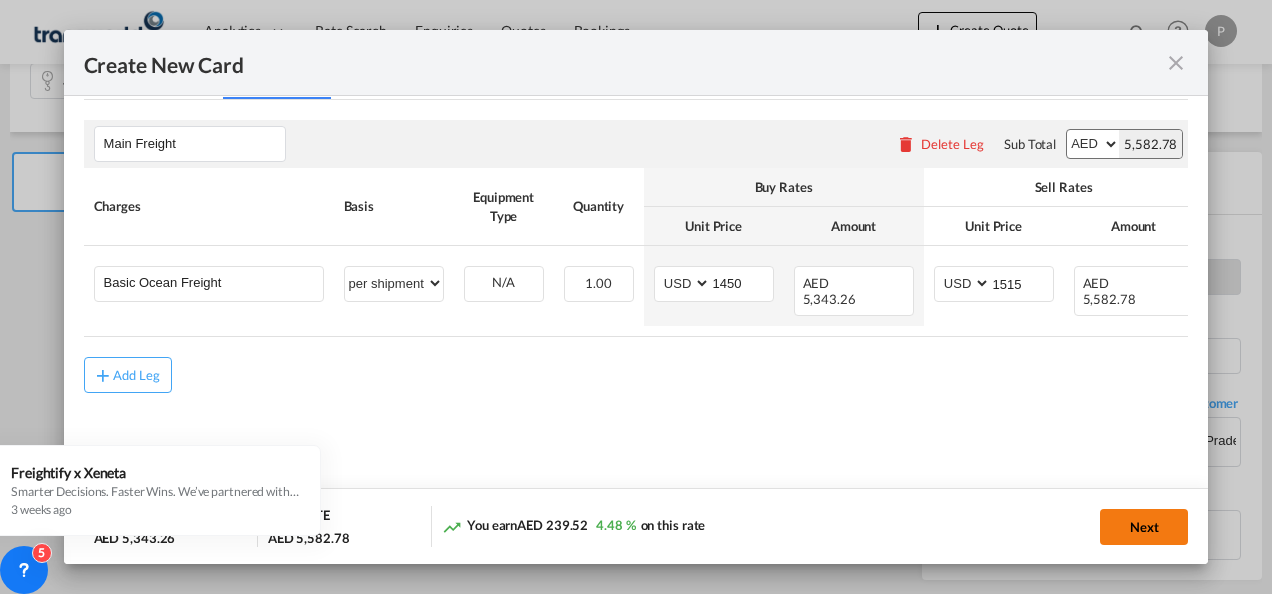 click on "Next" 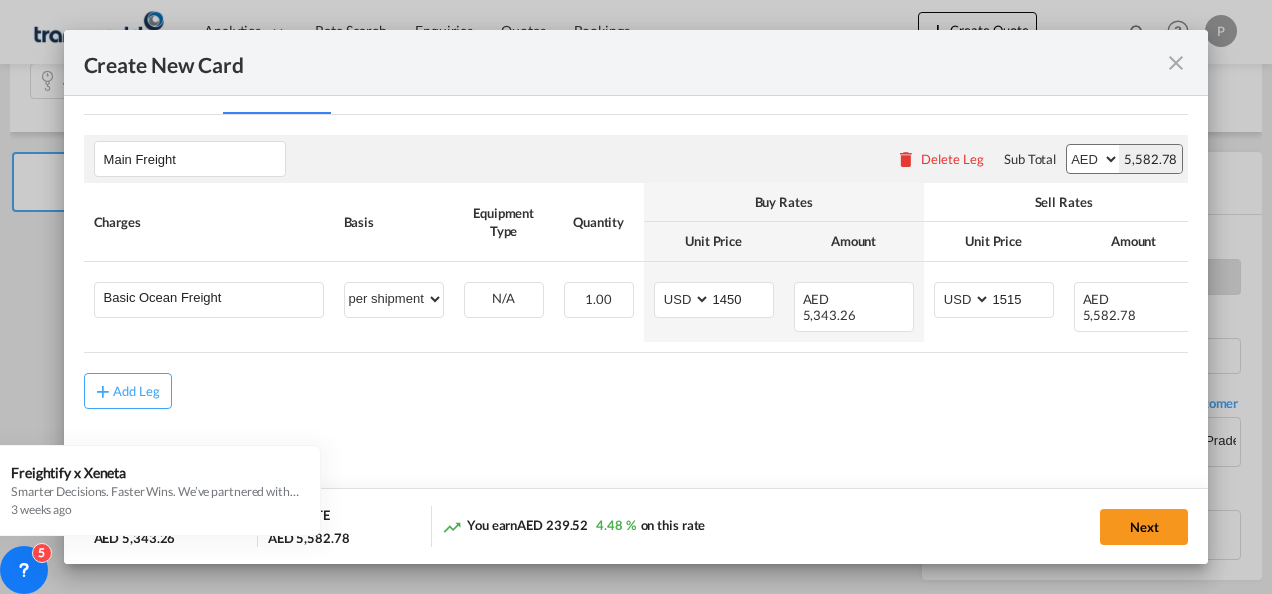 scroll, scrollTop: 0, scrollLeft: 0, axis: both 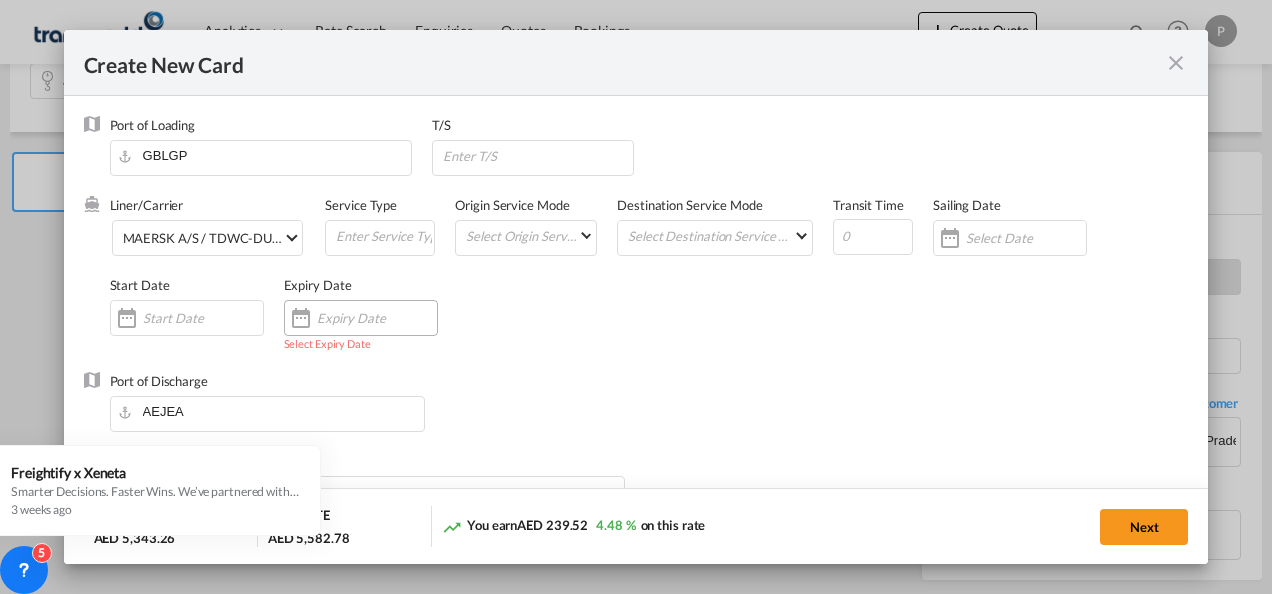 click at bounding box center [377, 318] 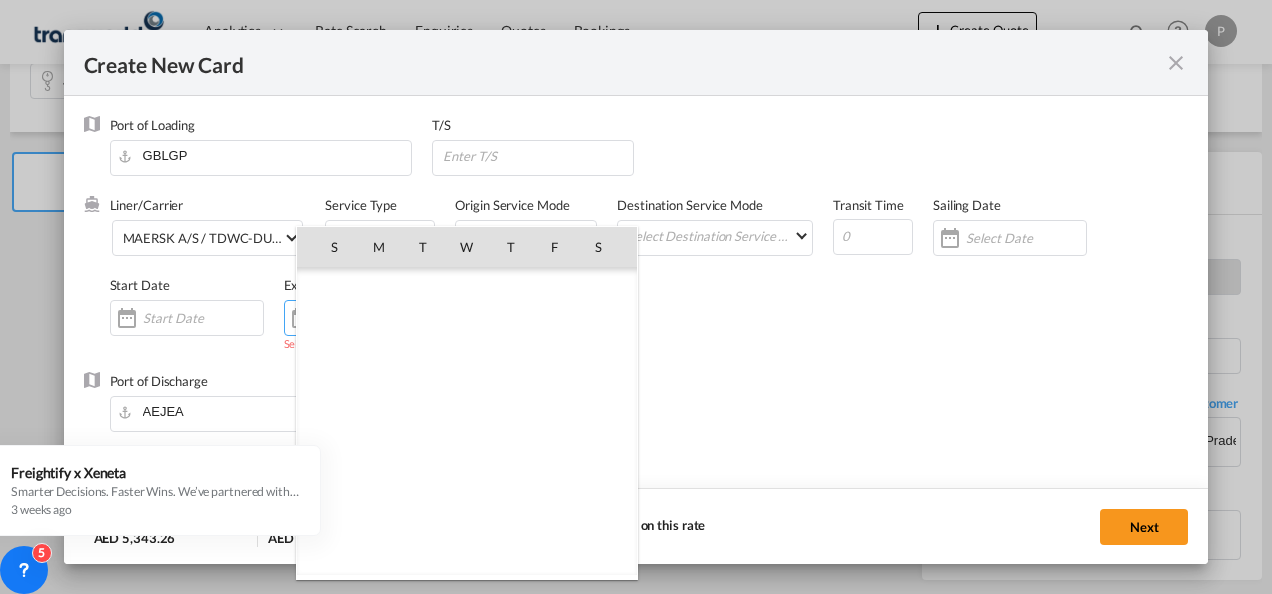 scroll, scrollTop: 462955, scrollLeft: 0, axis: vertical 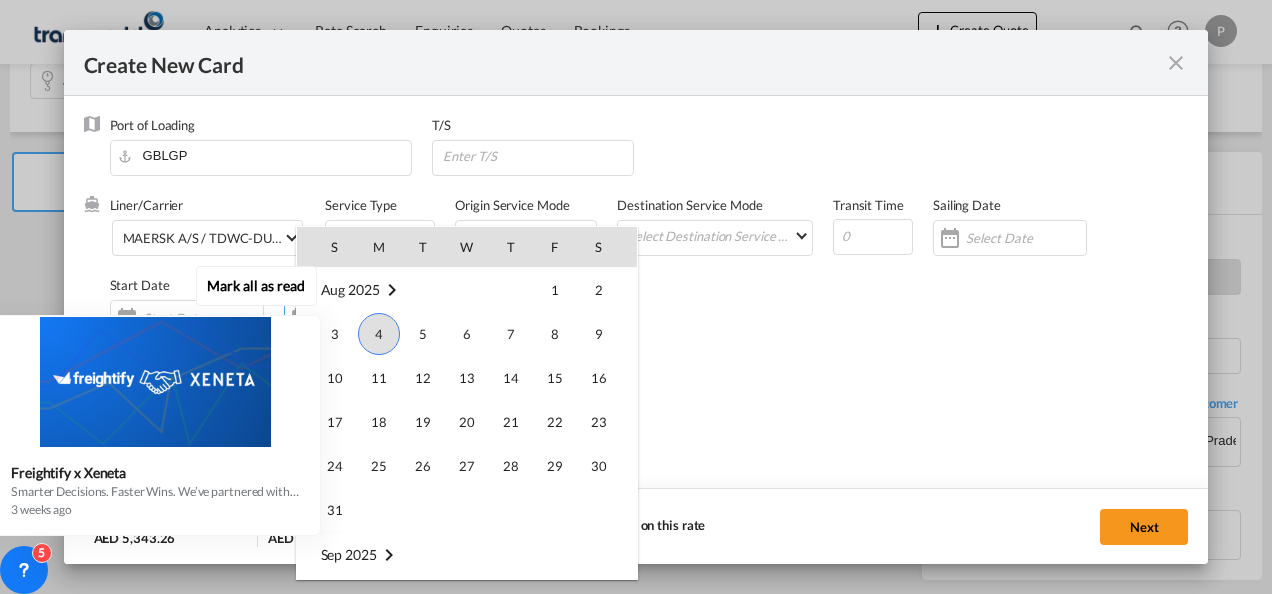 click on "Mark all as read Freightify x Xeneta Smarter Decisions. Faster Wins. We’ve partnered with Xeneta, the global leader in real-time freight rate benchmarking and market intelligence , to bring market average rate data on selected lanes directly into your Freightify RMS. Benchmark your contracted and spot rates on selected lanes with real-time market averages Get instant visibility into pricing trends to stay ahead in dynamic markets Price with precision and protect your margins in every quote Respond faster with rates your customers can trust Move with clarity in a volatile freight environment Benchmark your rates now. Sign up below 3 weeks ago" at bounding box center [160, 398] 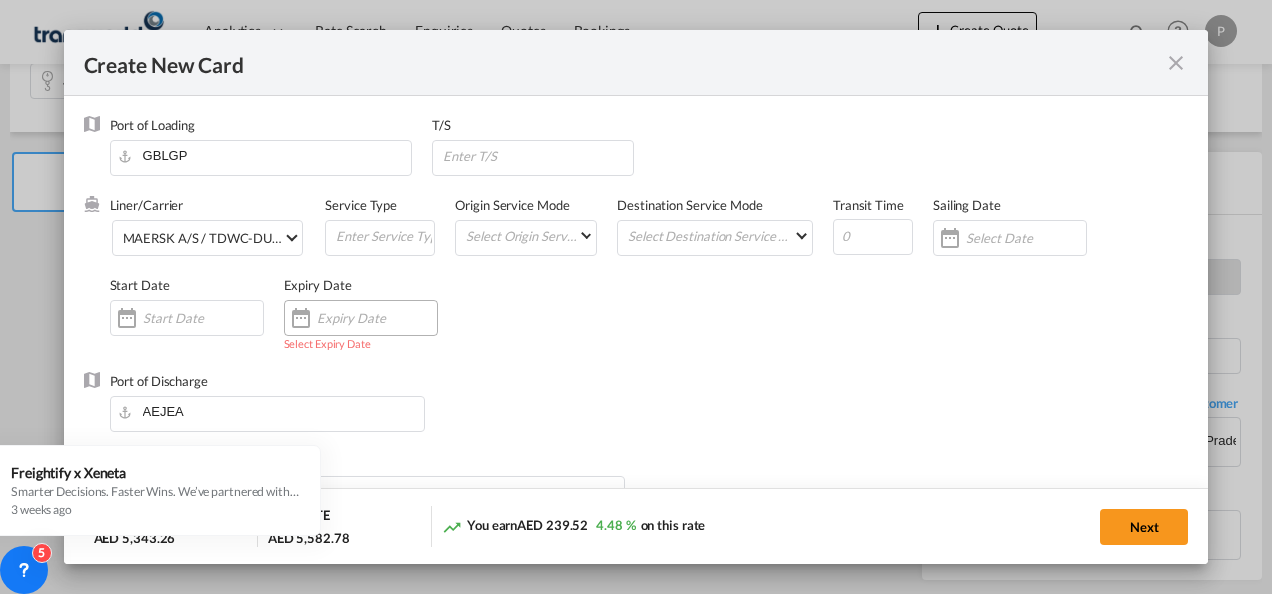 click at bounding box center [377, 318] 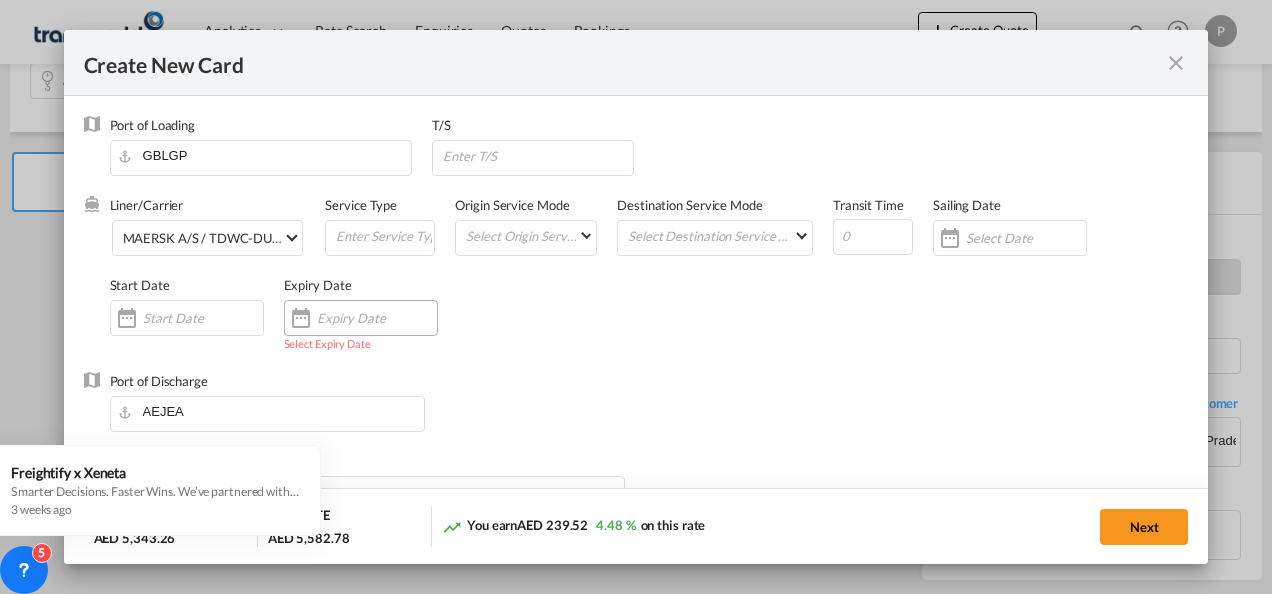 click at bounding box center [377, 318] 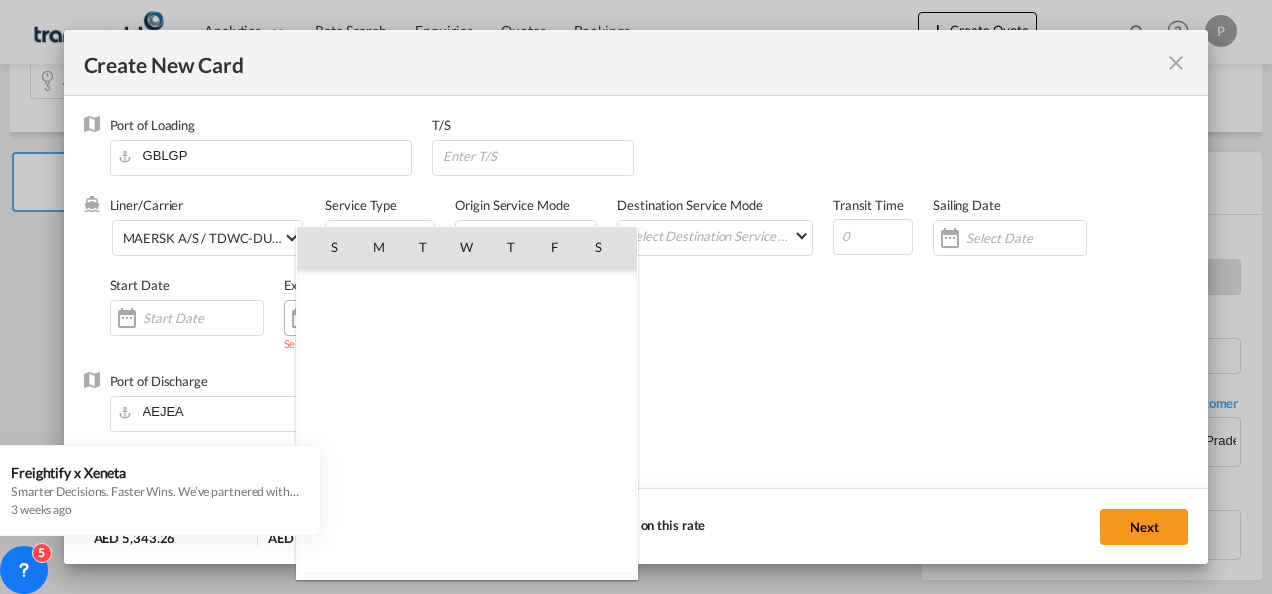 scroll, scrollTop: 462955, scrollLeft: 0, axis: vertical 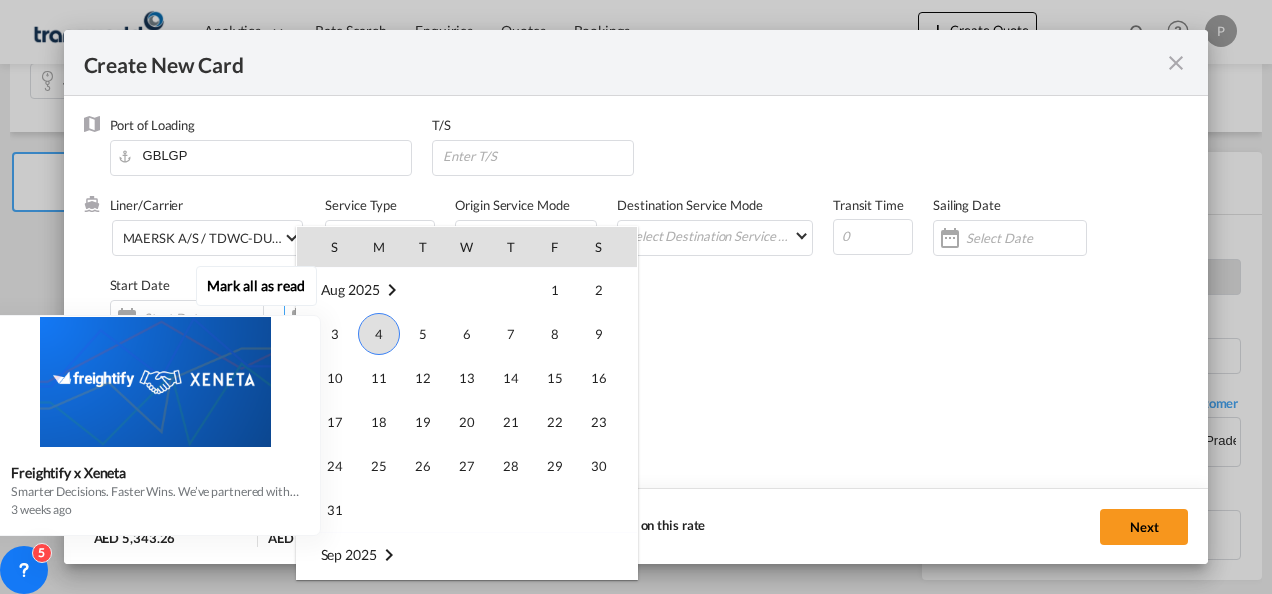 click on "Mark all as read Freightify x Xeneta Smarter Decisions. Faster Wins. We’ve partnered with Xeneta, the global leader in real-time freight rate benchmarking and market intelligence , to bring market average rate data on selected lanes directly into your Freightify RMS. Benchmark your contracted and spot rates on selected lanes with real-time market averages Get instant visibility into pricing trends to stay ahead in dynamic markets Price with precision and protect your margins in every quote Respond faster with rates your customers can trust Move with clarity in a volatile freight environment Benchmark your rates now. Sign up below 3 weeks ago" at bounding box center (160, 398) 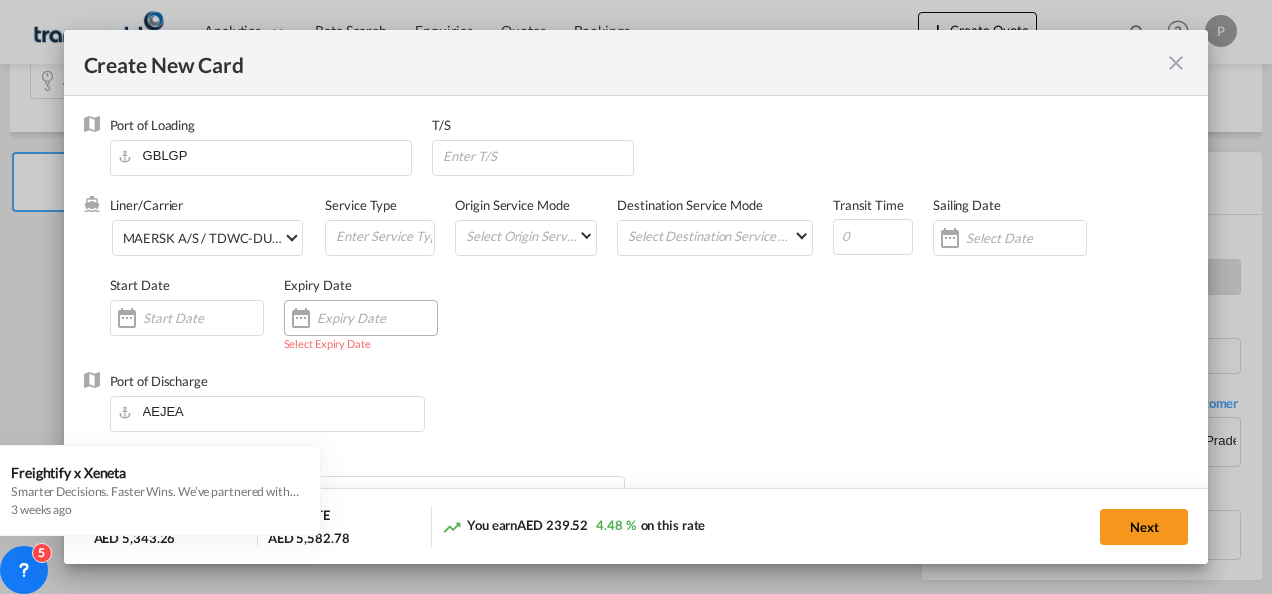 click at bounding box center [377, 318] 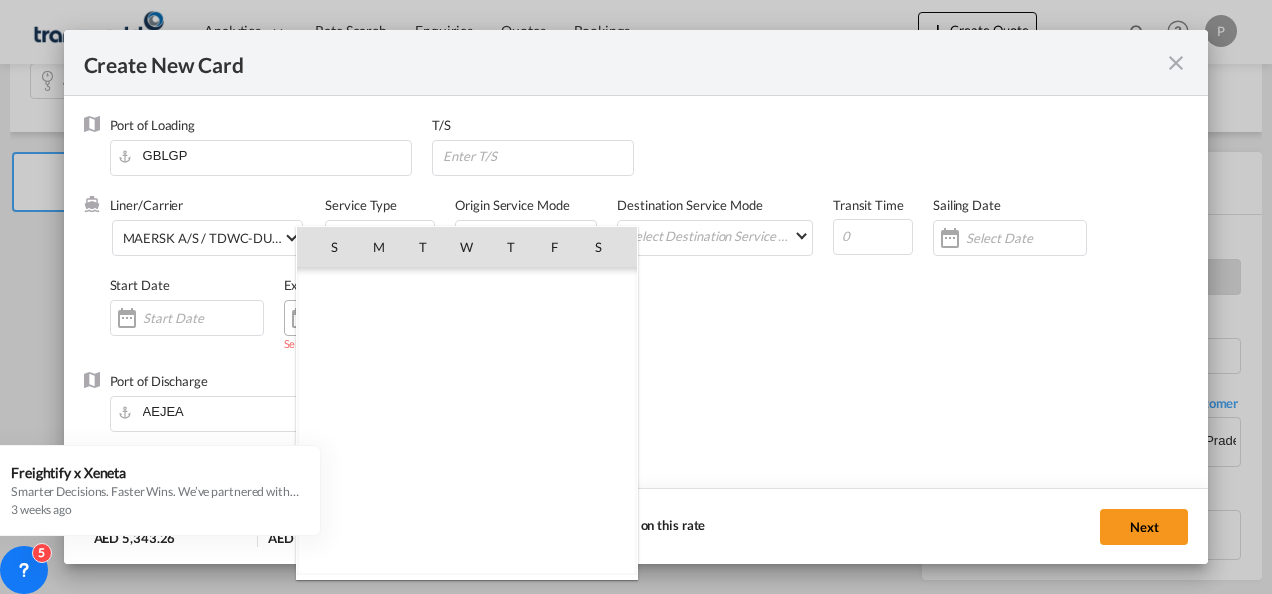 scroll, scrollTop: 462955, scrollLeft: 0, axis: vertical 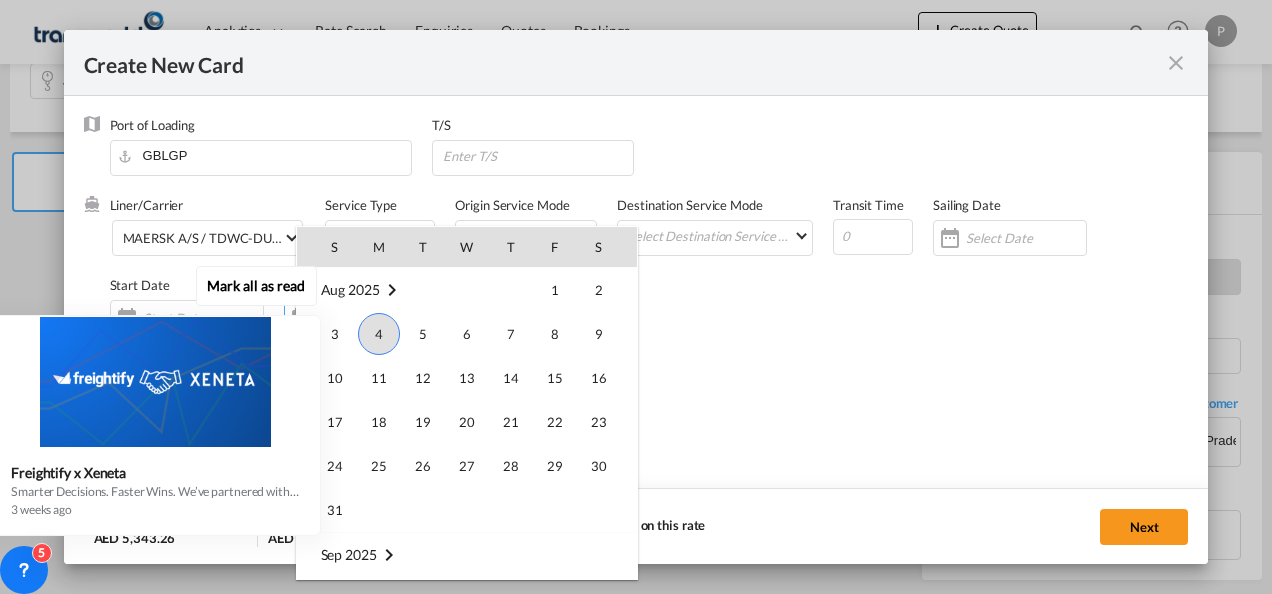 click on "Mark all as read Freightify x Xeneta Smarter Decisions. Faster Wins. We’ve partnered with Xeneta, the global leader in real-time freight rate benchmarking and market intelligence , to bring market average rate data on selected lanes directly into your Freightify RMS. Benchmark your contracted and spot rates on selected lanes with real-time market averages Get instant visibility into pricing trends to stay ahead in dynamic markets Price with precision and protect your margins in every quote Respond faster with rates your customers can trust Move with clarity in a volatile freight environment Benchmark your rates now. Sign up below 3 weeks ago" at bounding box center (160, 398) 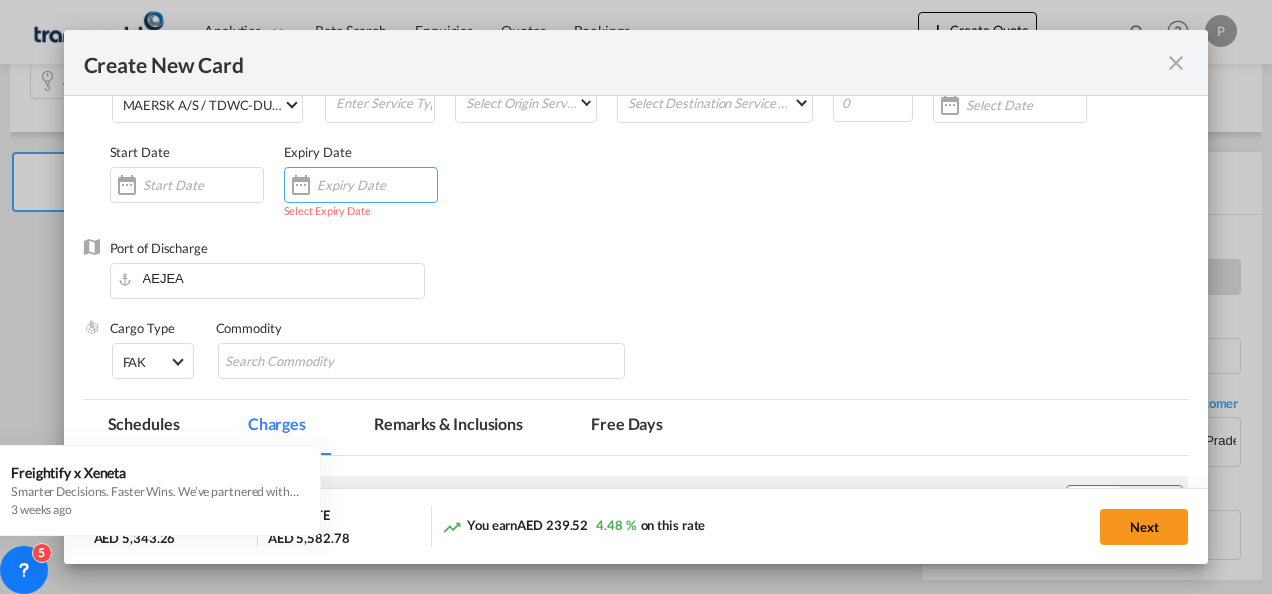 scroll, scrollTop: 200, scrollLeft: 0, axis: vertical 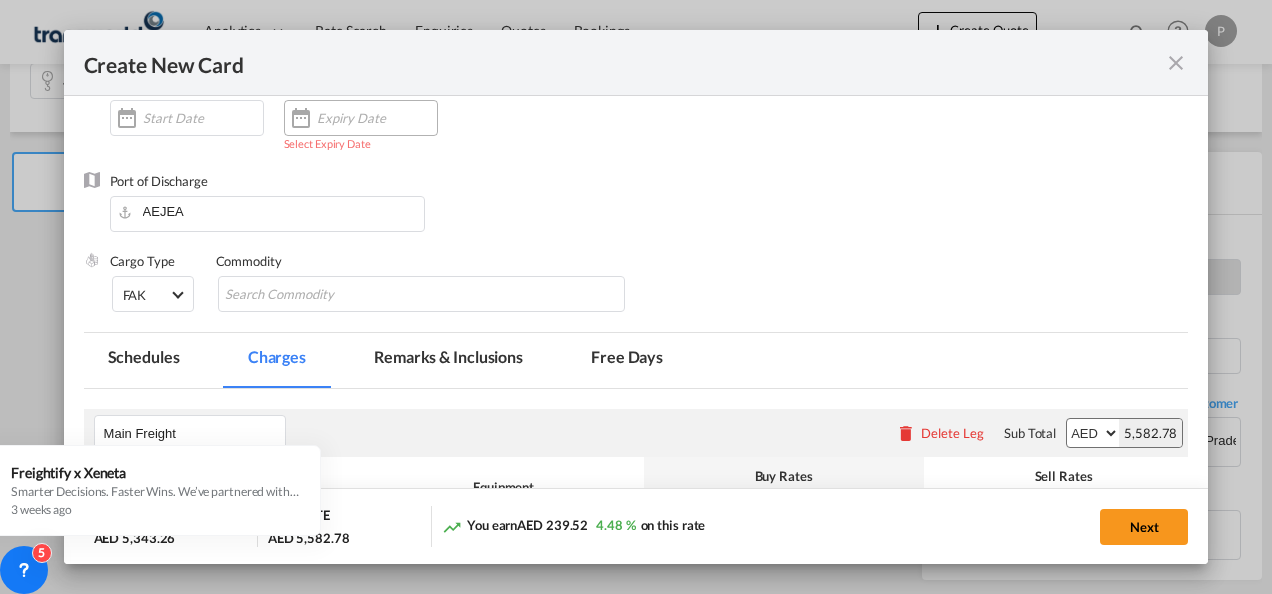 click at bounding box center (377, 118) 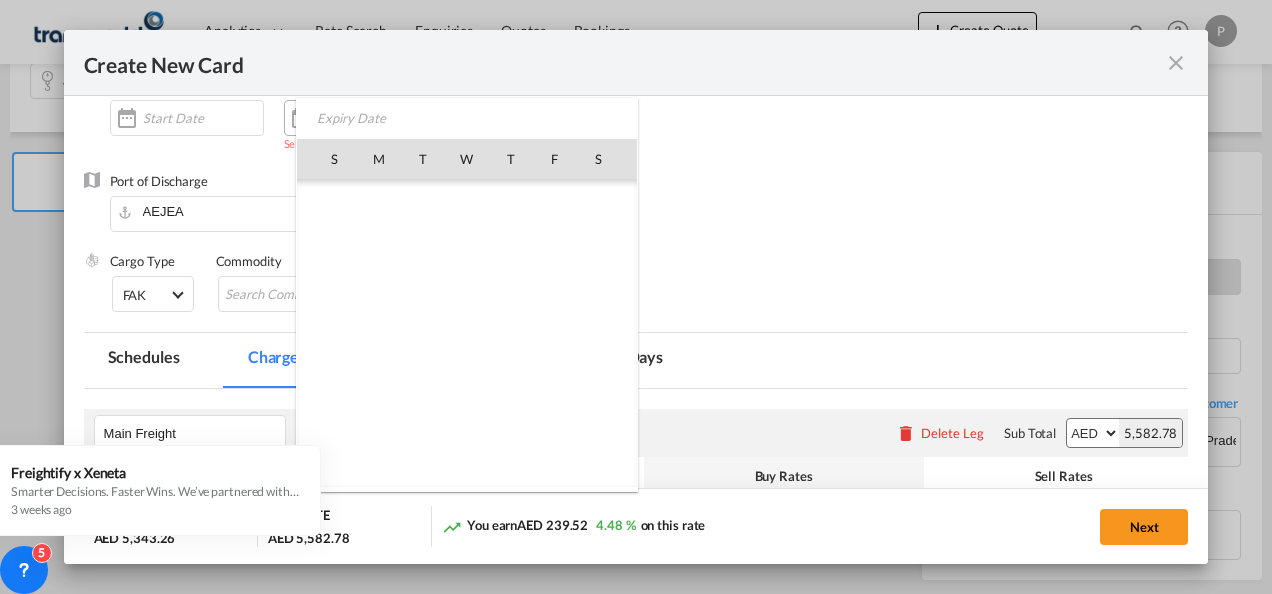 click on "Analytics
Dashboard
Rate Search
Enquiries
Quotes
Bookings" at bounding box center [636, 297] 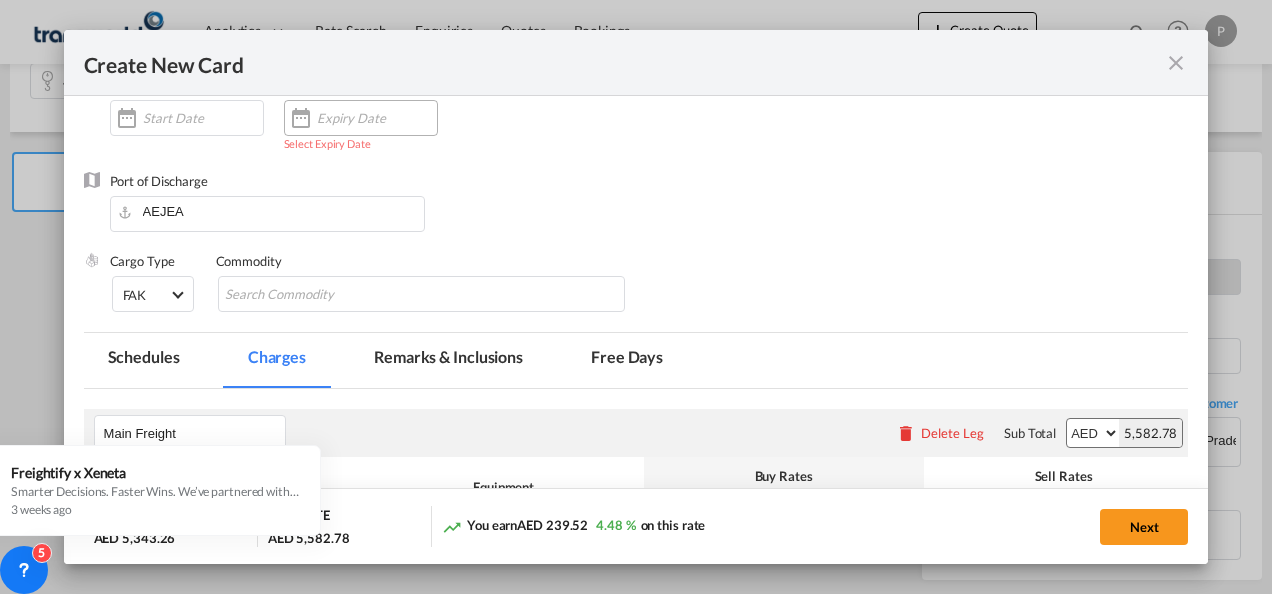 click at bounding box center (301, 118) 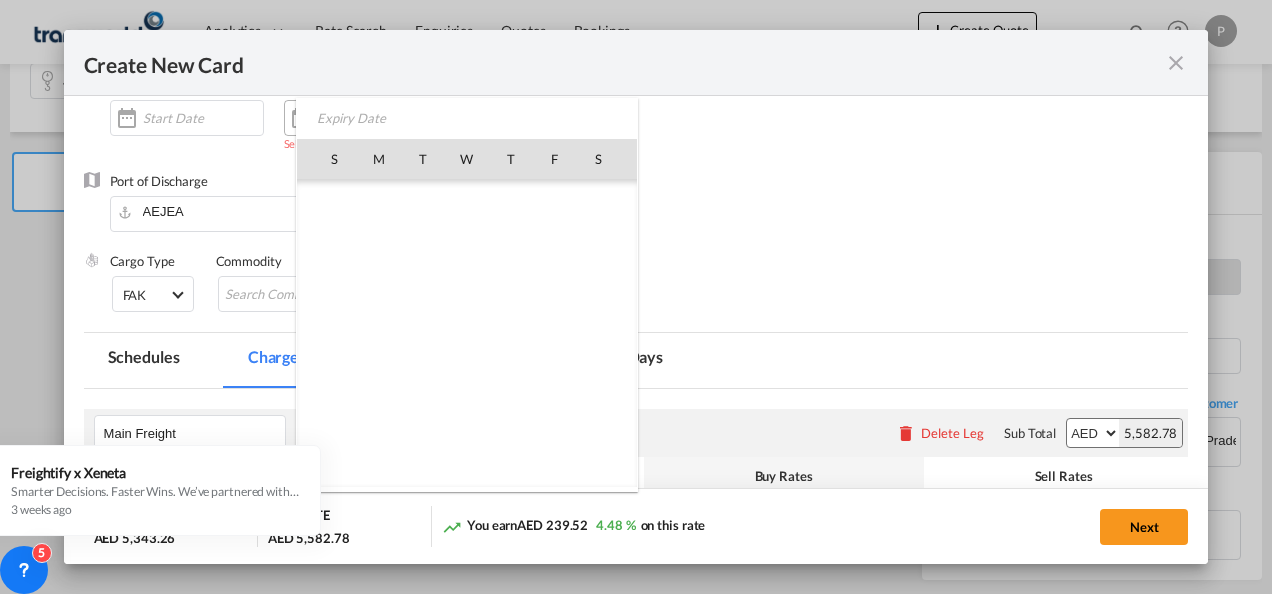 scroll, scrollTop: 462955, scrollLeft: 0, axis: vertical 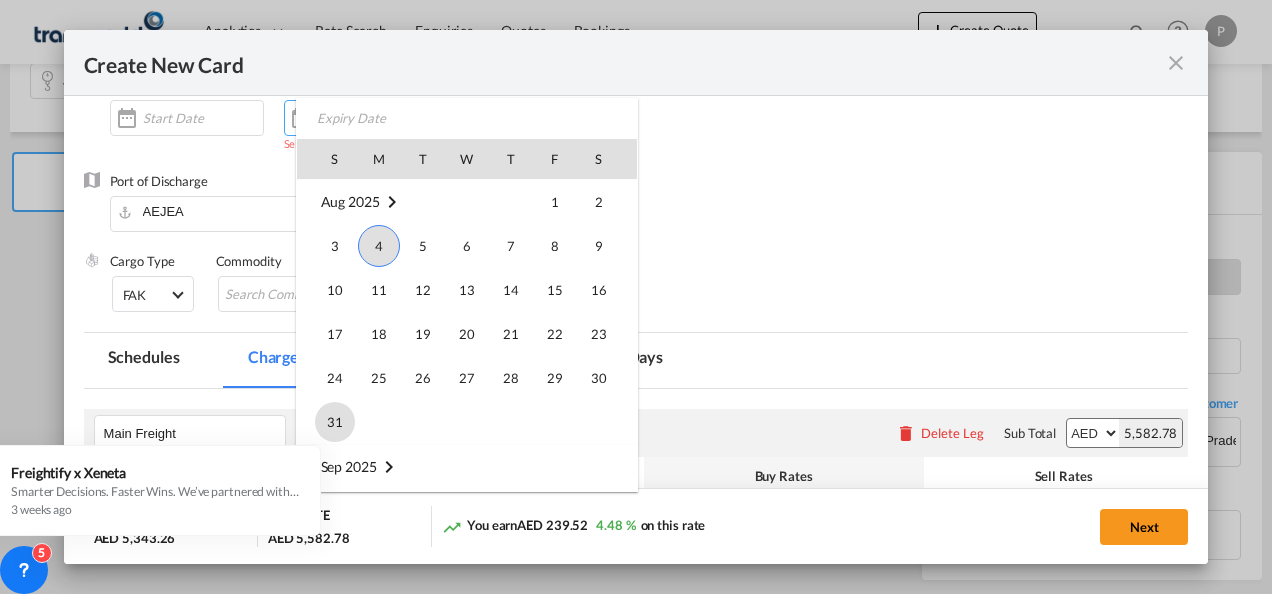 click on "31" at bounding box center (335, 422) 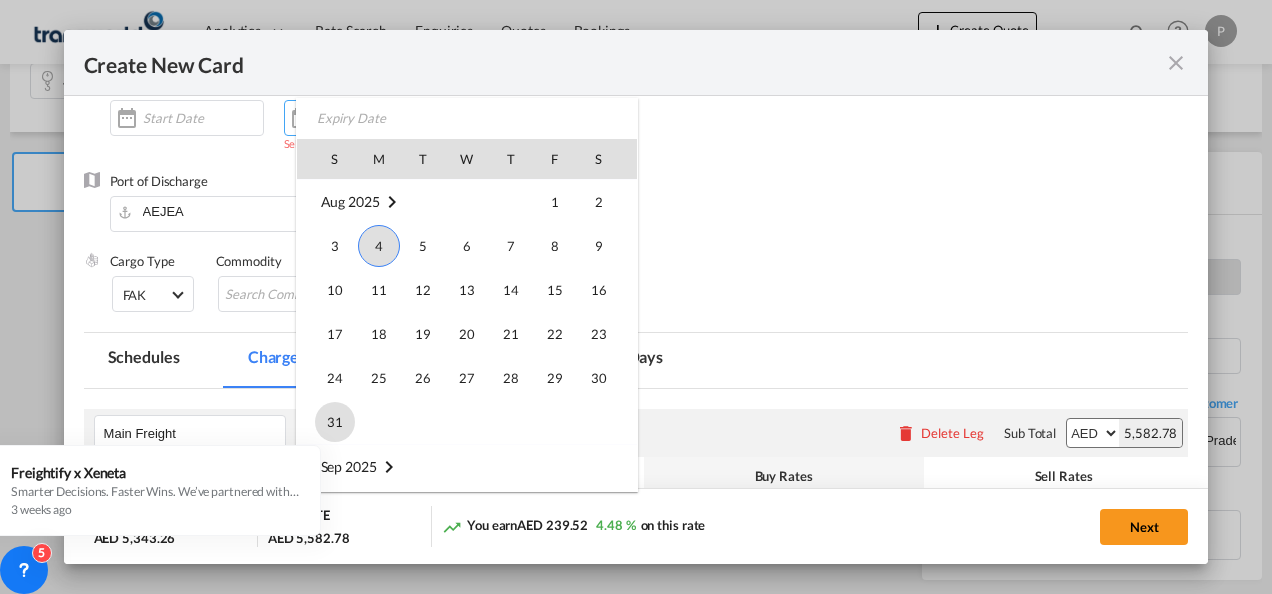 type on "31 Aug 2025" 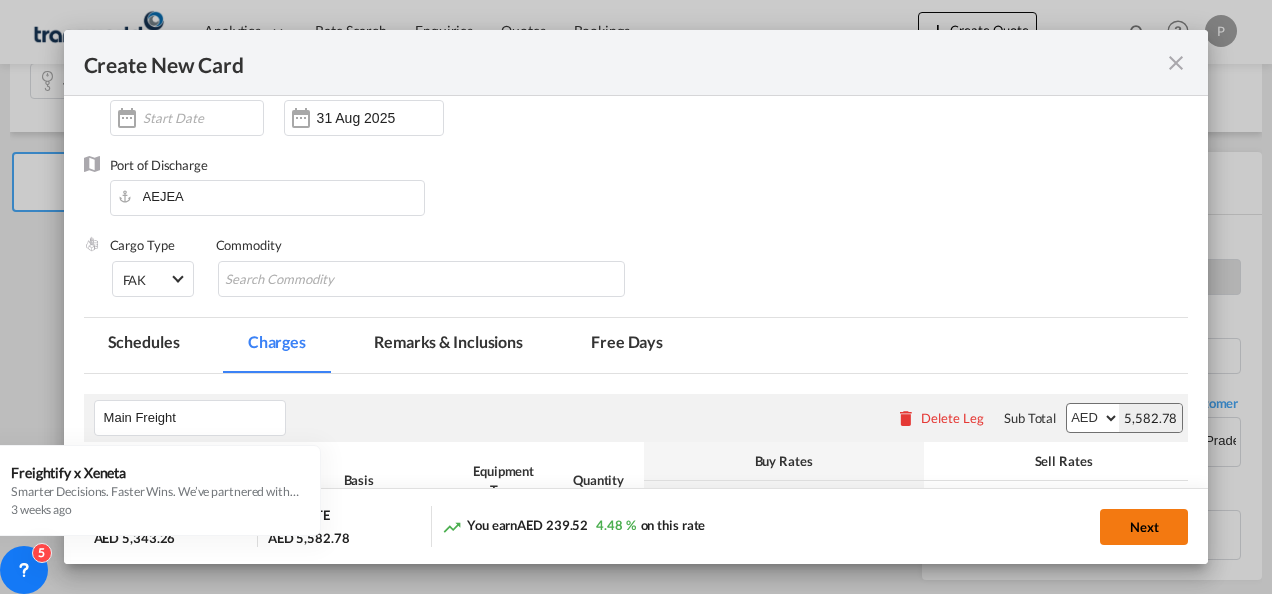 click on "Next" 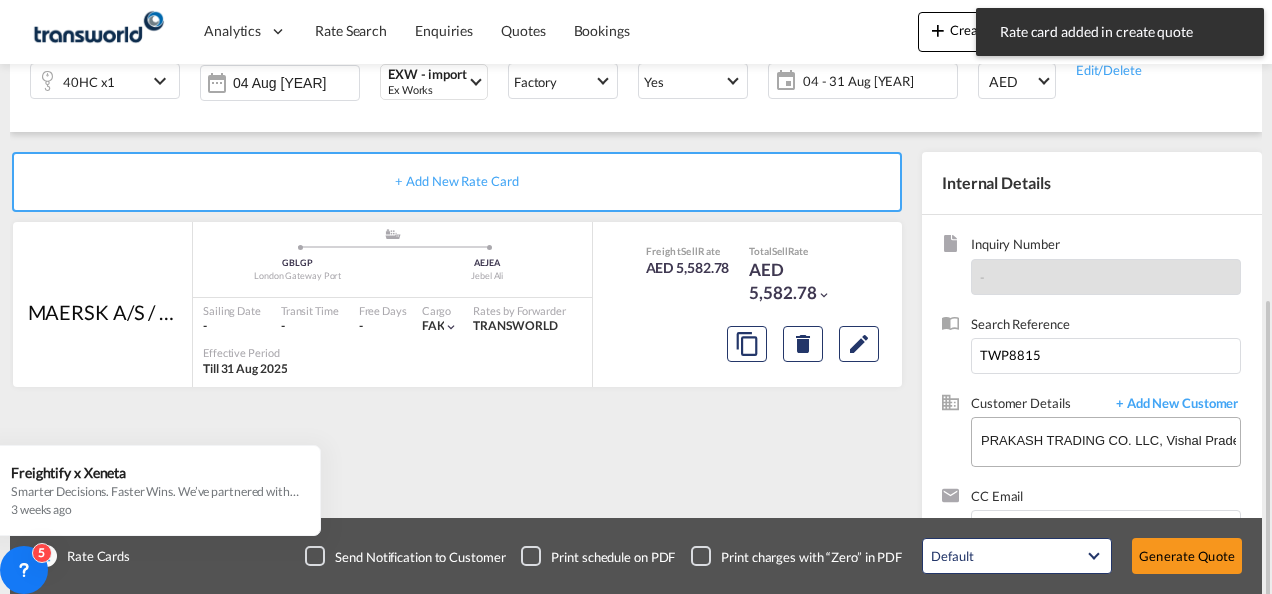scroll, scrollTop: 358, scrollLeft: 0, axis: vertical 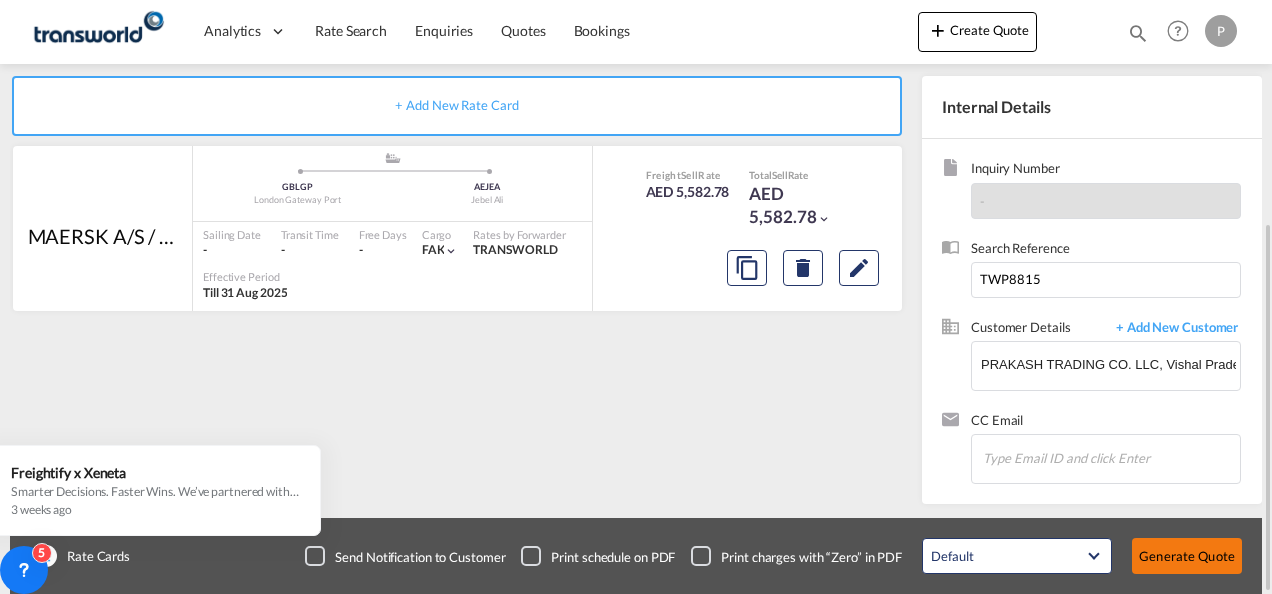 click on "Generate Quote" at bounding box center [1187, 556] 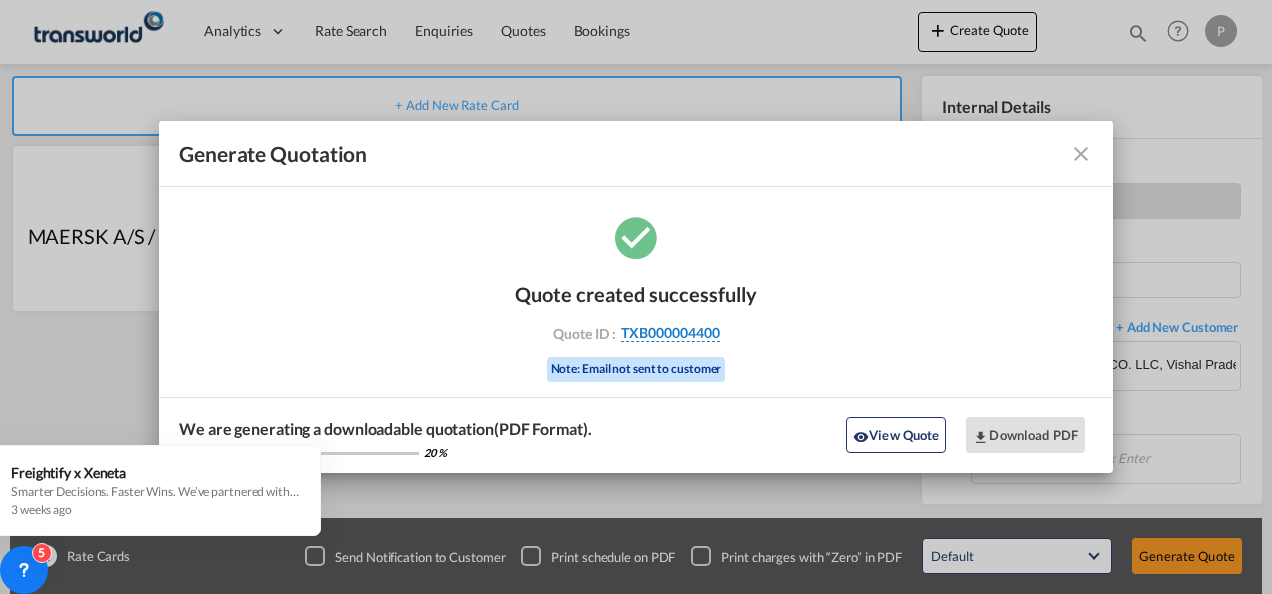 click on "TXB000004400" at bounding box center (670, 333) 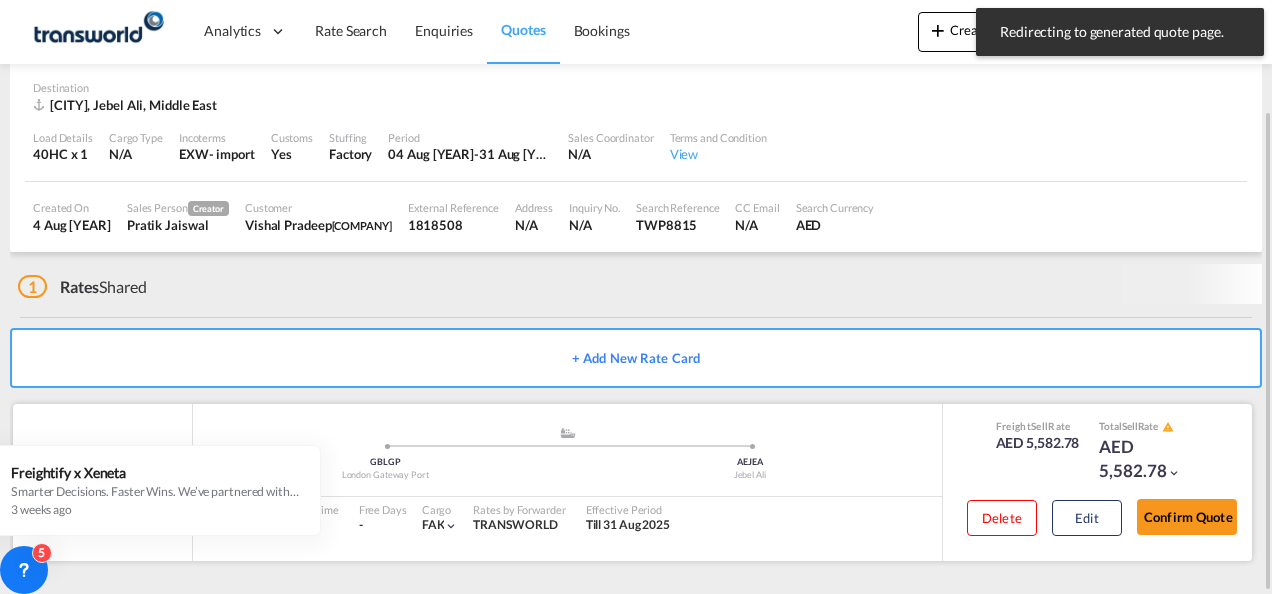 scroll, scrollTop: 124, scrollLeft: 0, axis: vertical 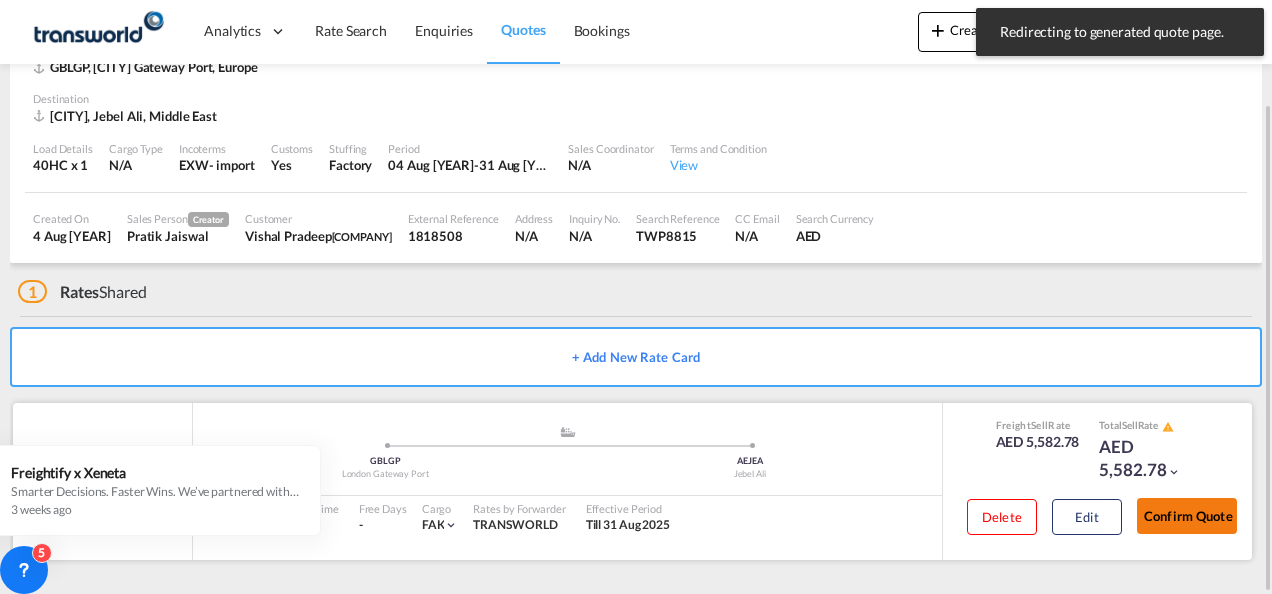 click on "Confirm Quote" at bounding box center (1187, 516) 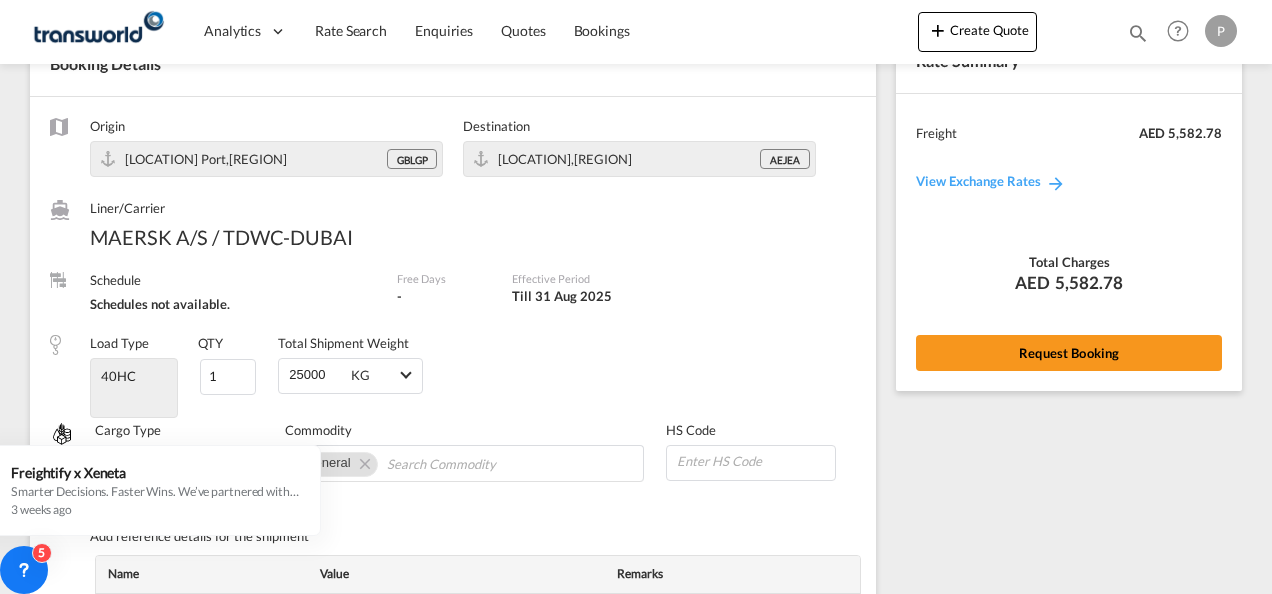 scroll, scrollTop: 811, scrollLeft: 0, axis: vertical 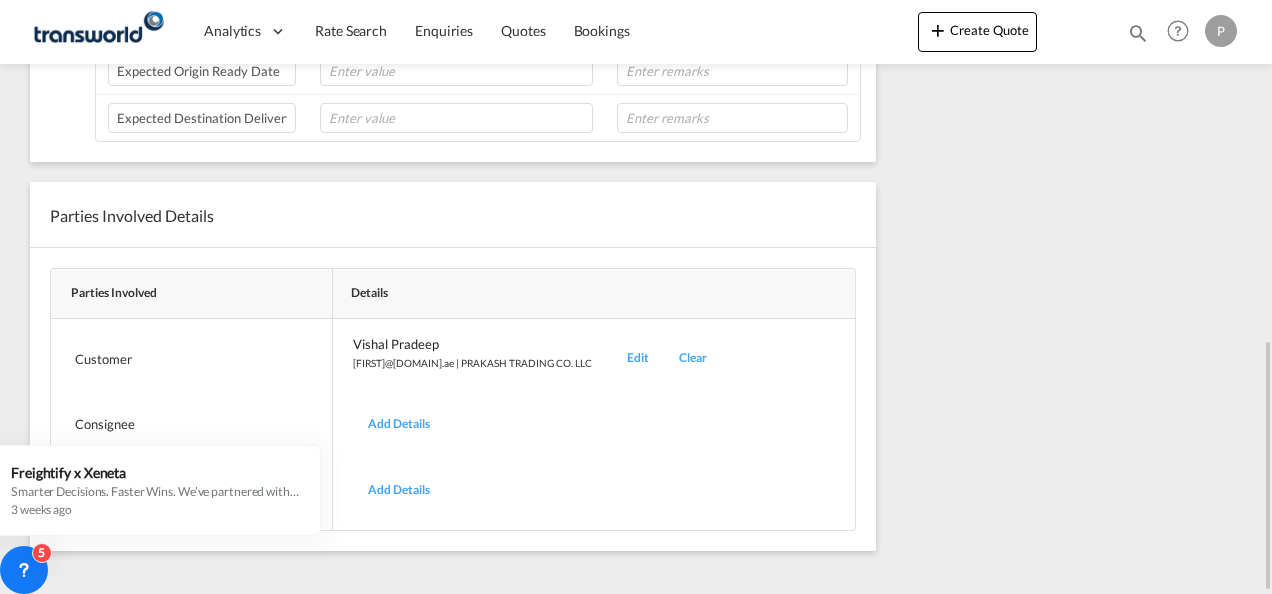 click on "Edit" at bounding box center (638, 358) 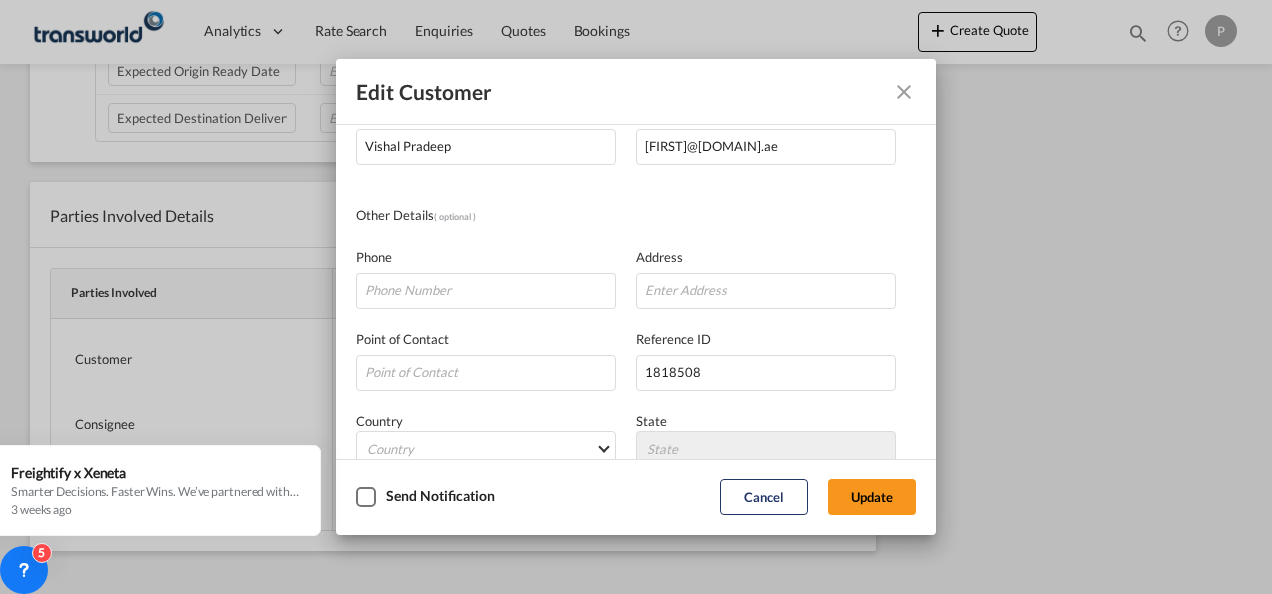 scroll, scrollTop: 236, scrollLeft: 0, axis: vertical 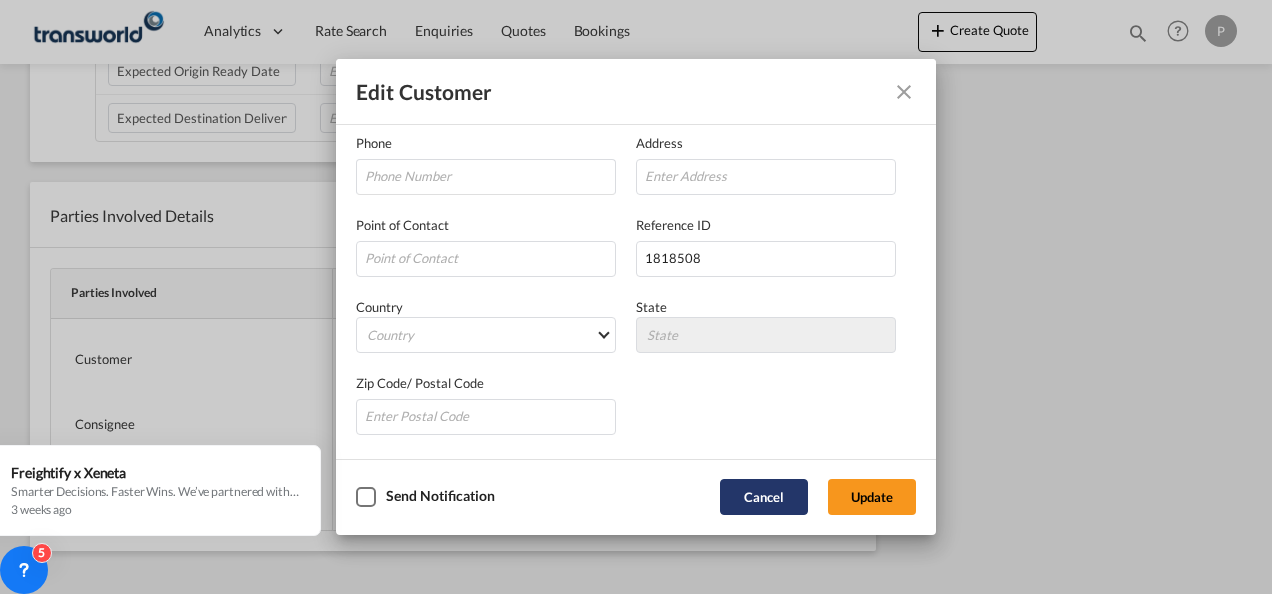 click on "Cancel" 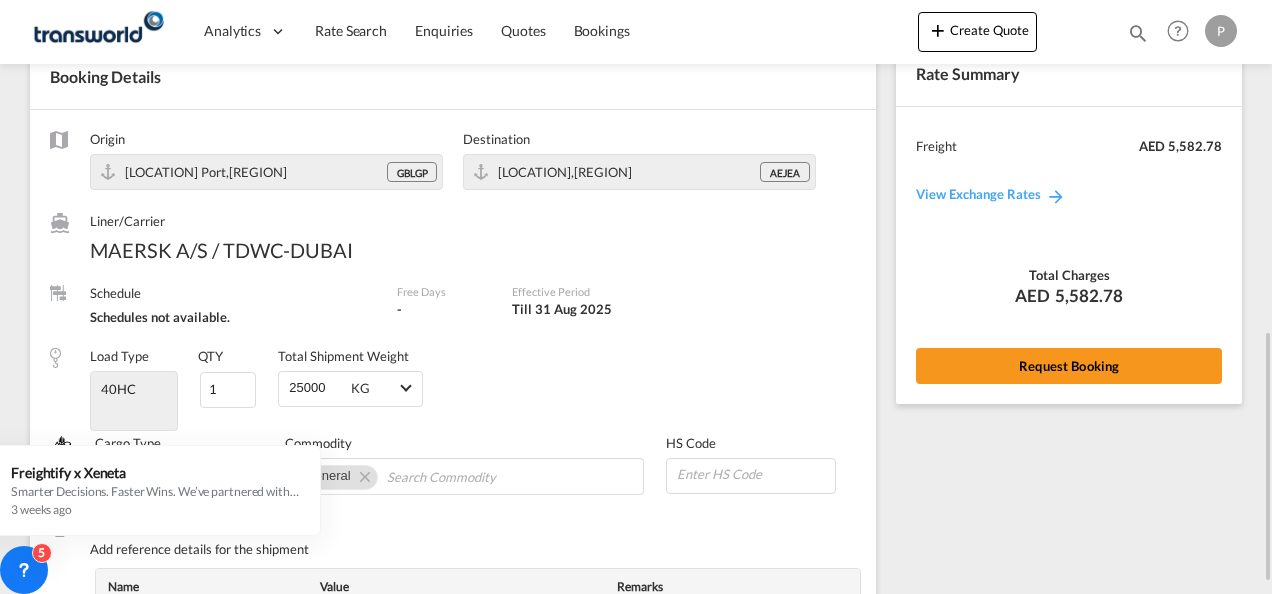 scroll, scrollTop: 11, scrollLeft: 0, axis: vertical 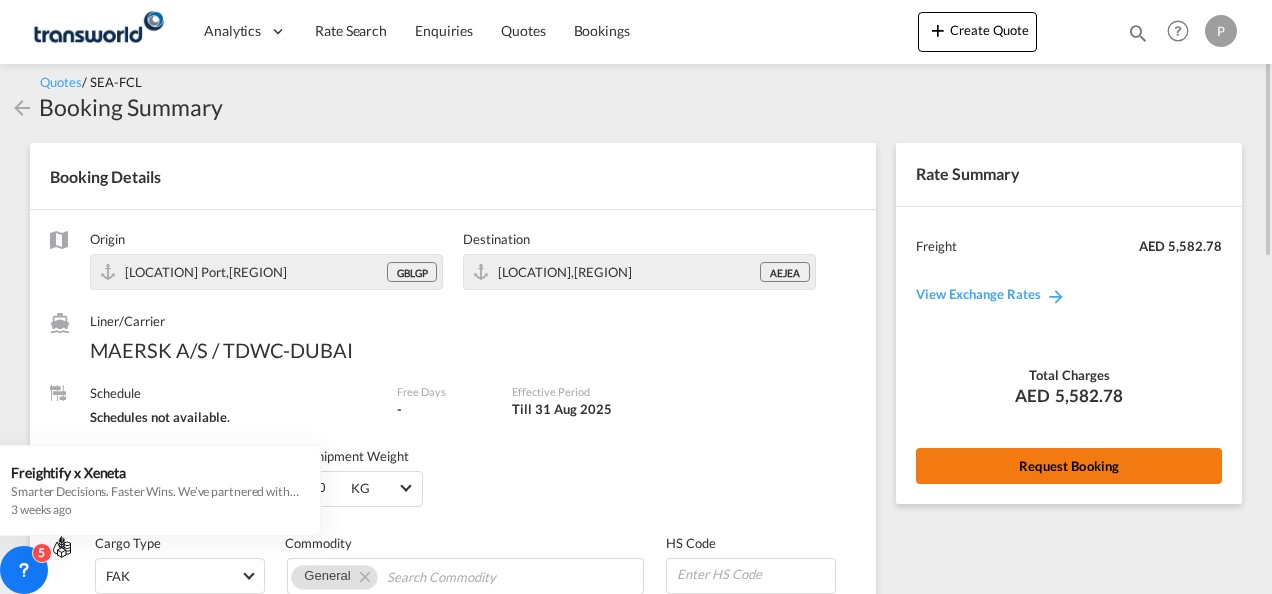 click on "Request Booking" at bounding box center [1069, 466] 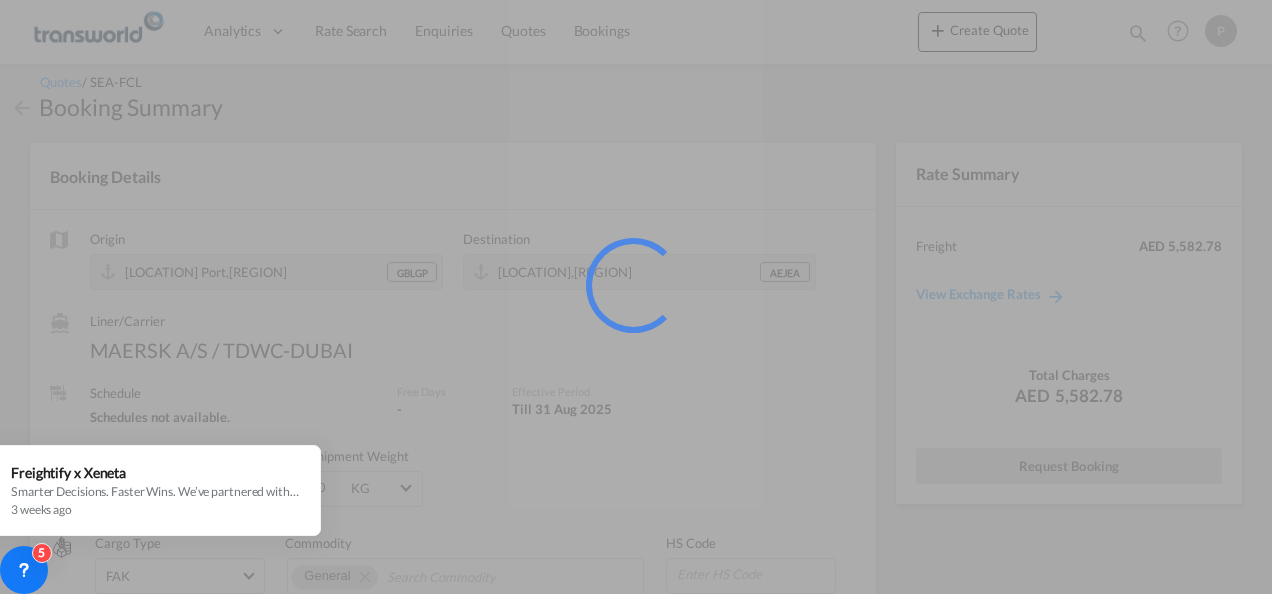 scroll, scrollTop: 37, scrollLeft: 0, axis: vertical 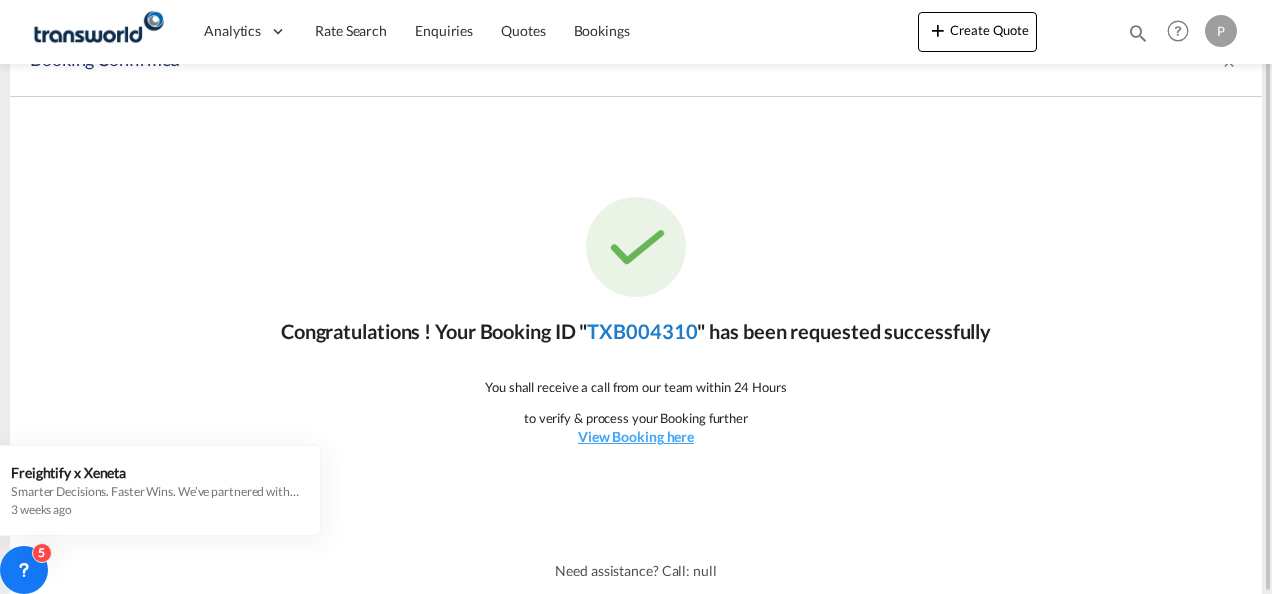click on "TXB004310" 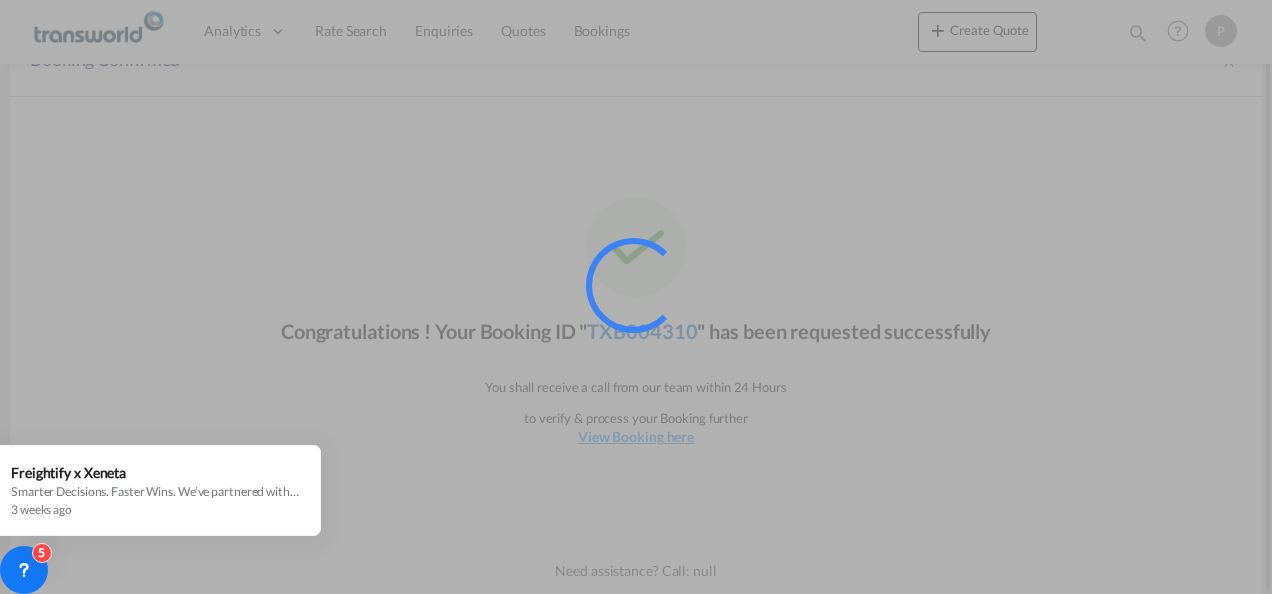 scroll, scrollTop: 1176, scrollLeft: 0, axis: vertical 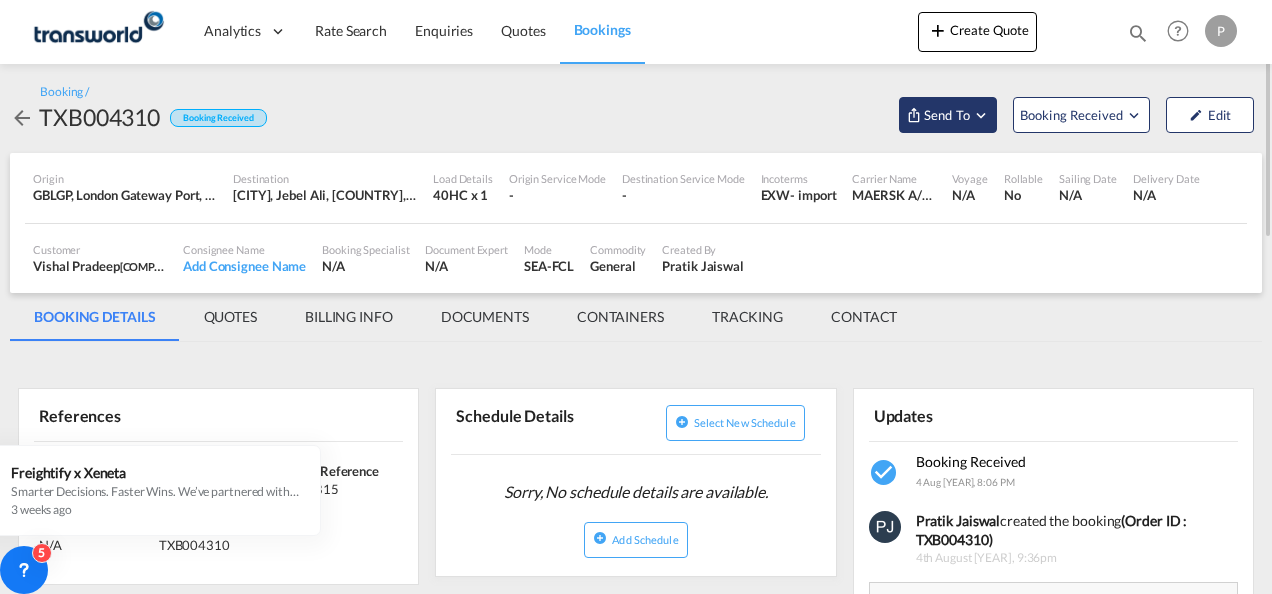 click at bounding box center [981, 115] 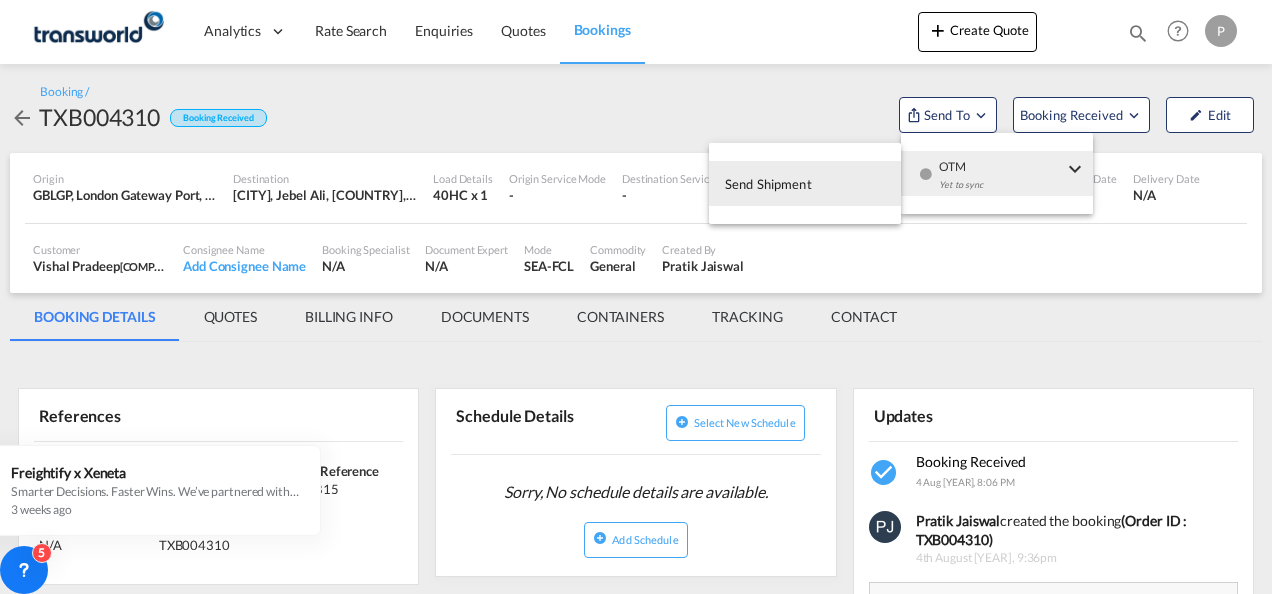click on "Send Shipment" at bounding box center (768, 184) 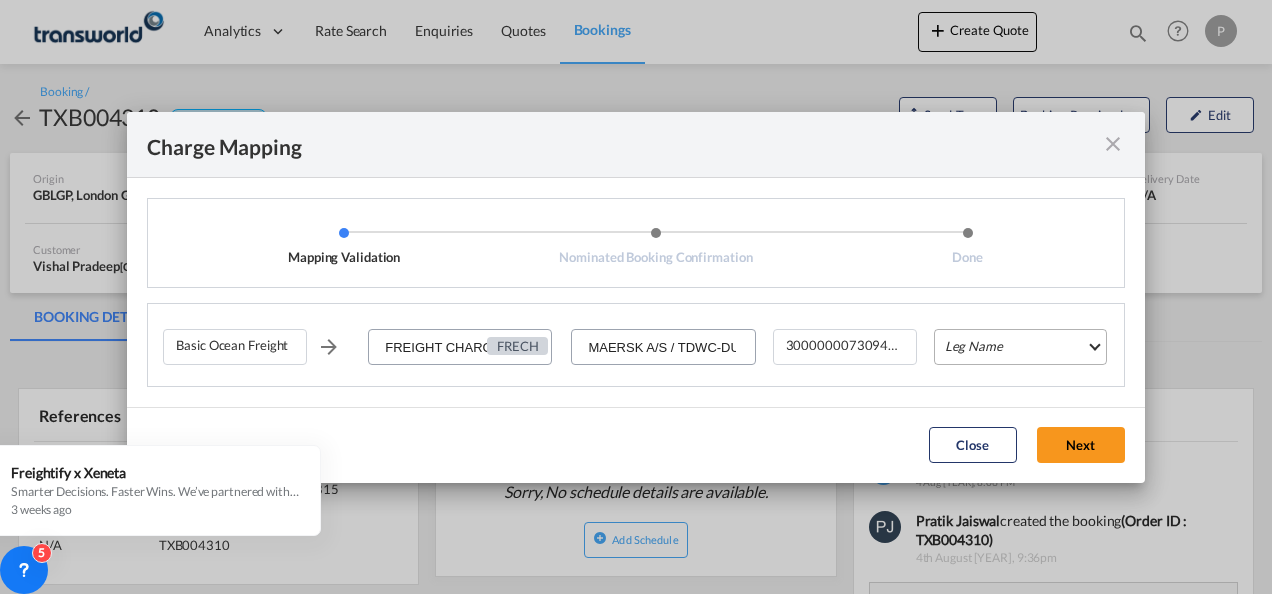 click on "Leg Name HANDLING ORIGIN VESSEL HANDLING DESTINATION OTHERS TL PICK UP CUSTOMS ORIGIN CUSTOMS DESTINATION TL DELIVERY" at bounding box center (1020, 347) 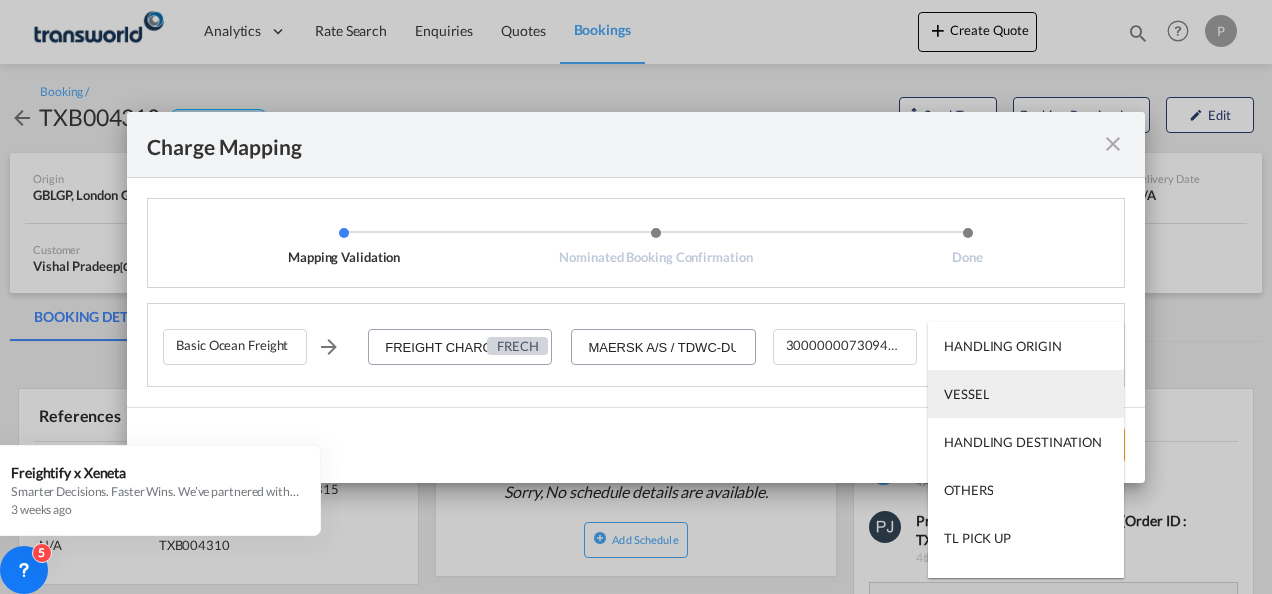 click on "VESSEL" at bounding box center [1026, 394] 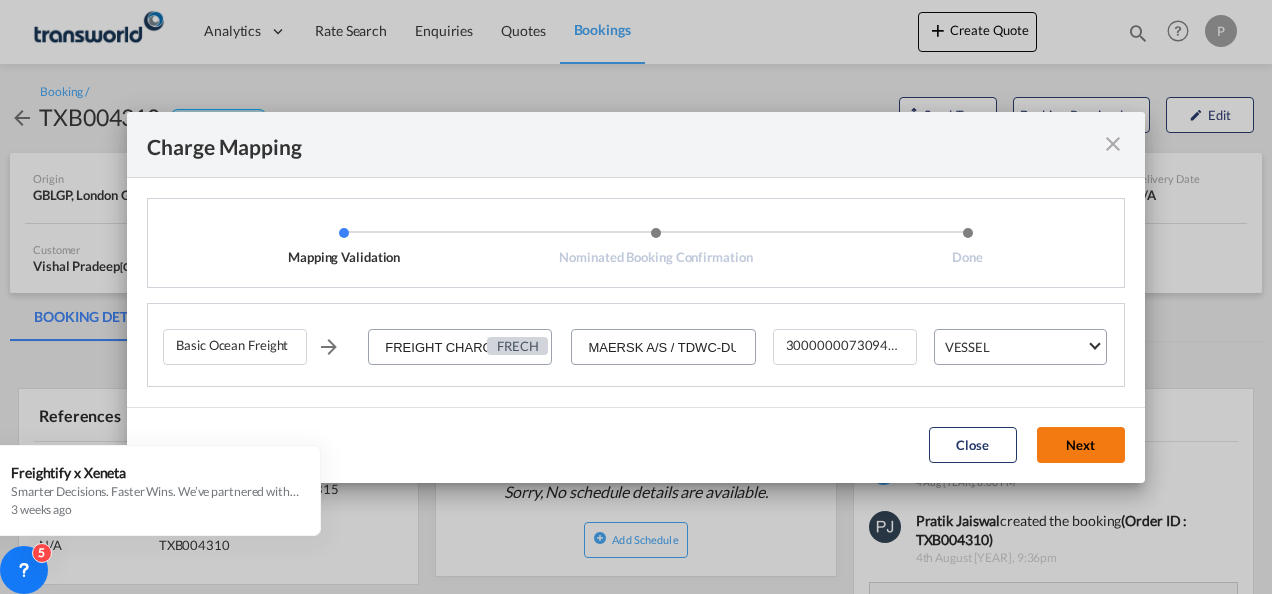 click on "Next" 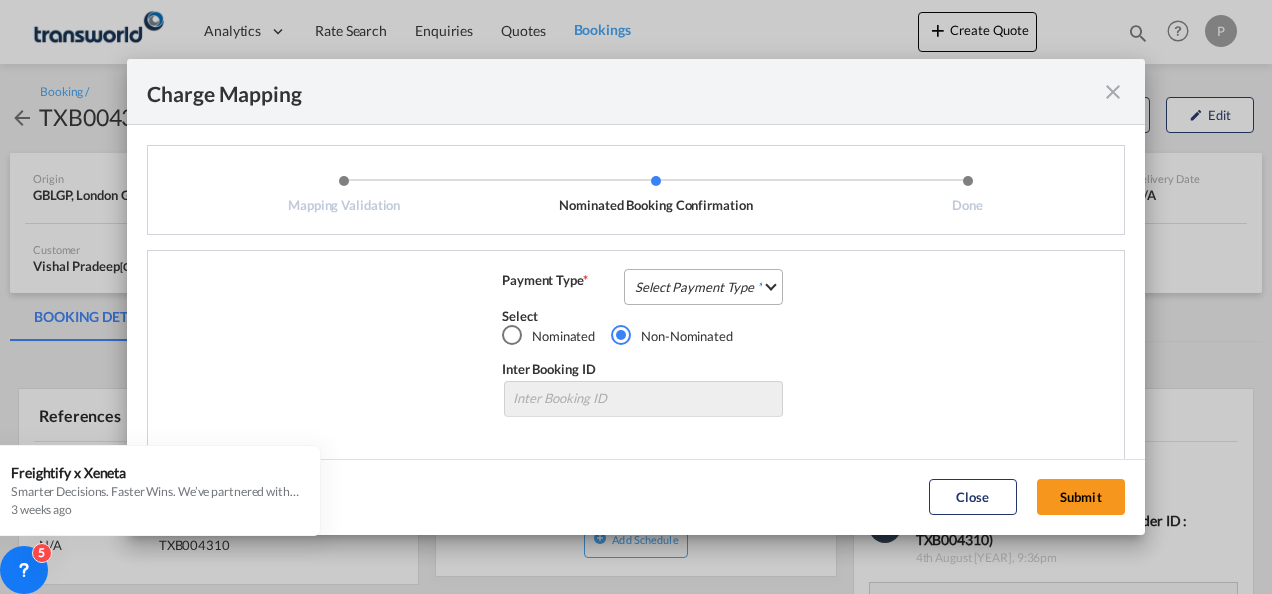 click on "Select Payment Type
COLLECT
PREPAID" at bounding box center (703, 287) 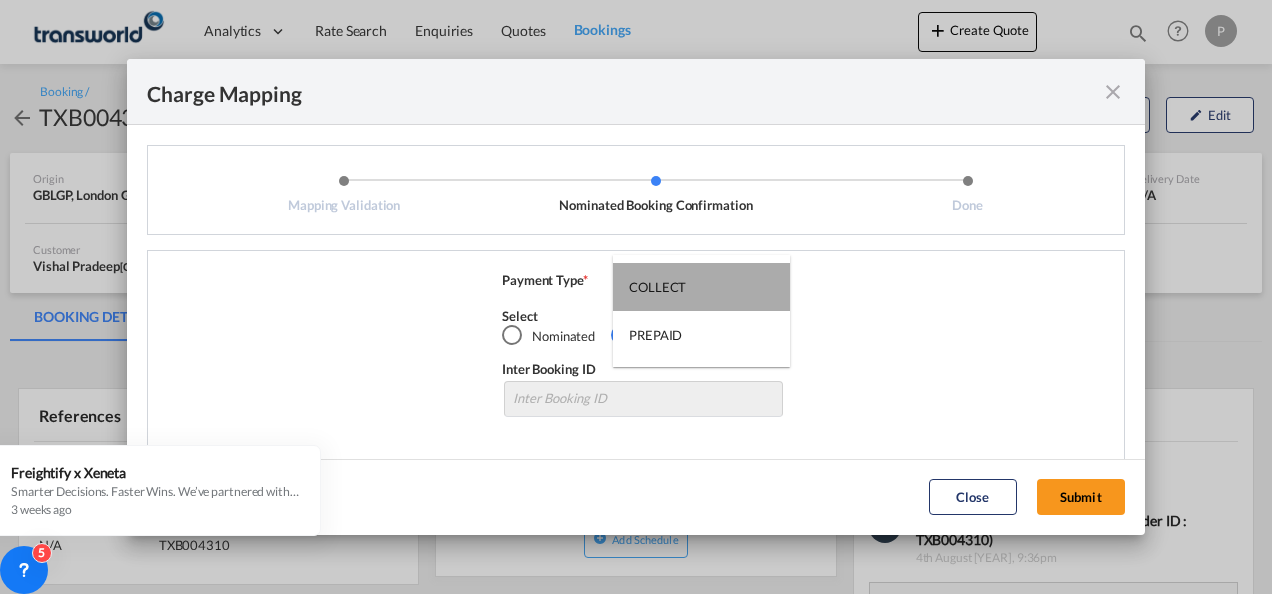 click on "COLLECT" at bounding box center [657, 287] 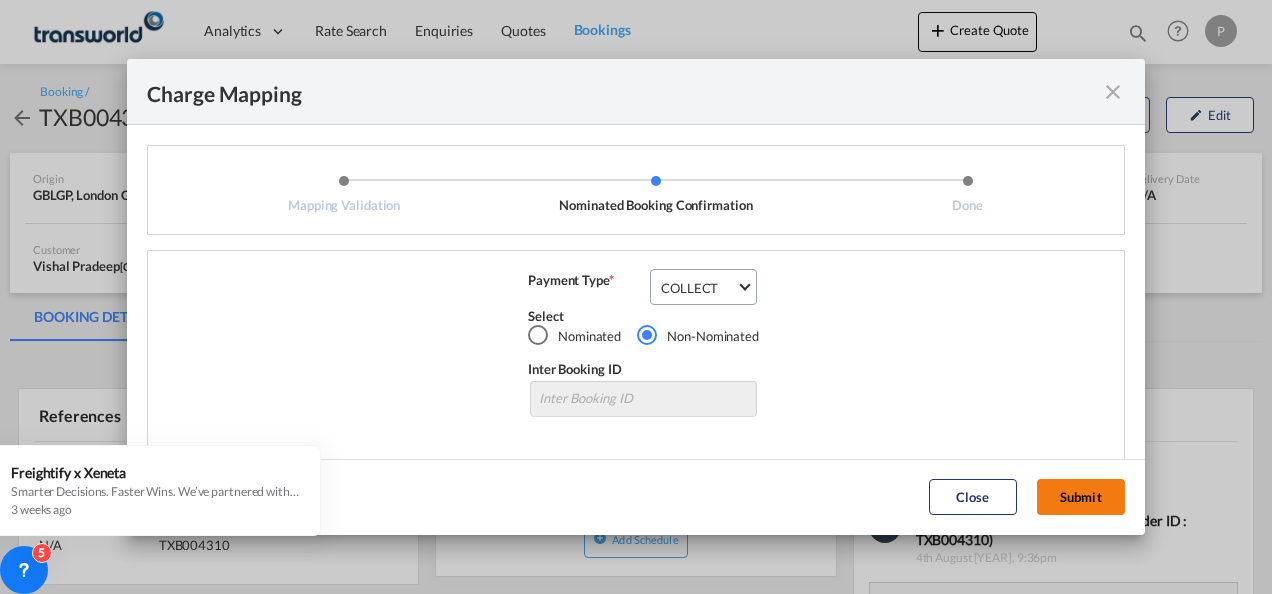 click on "Submit" 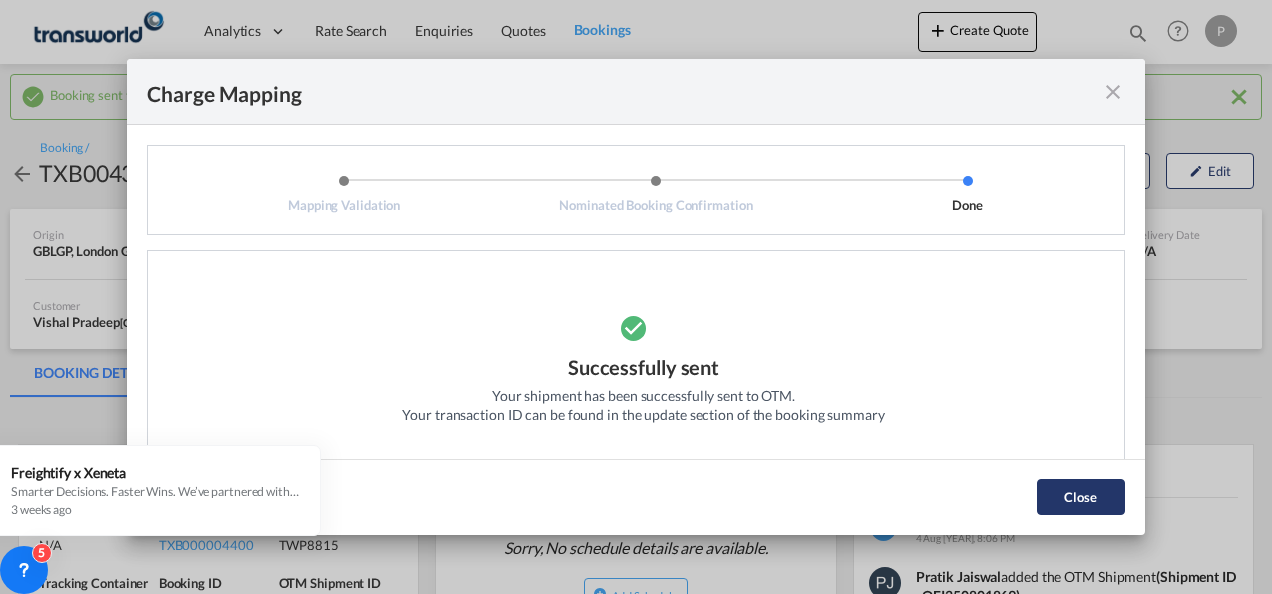 click on "Close" 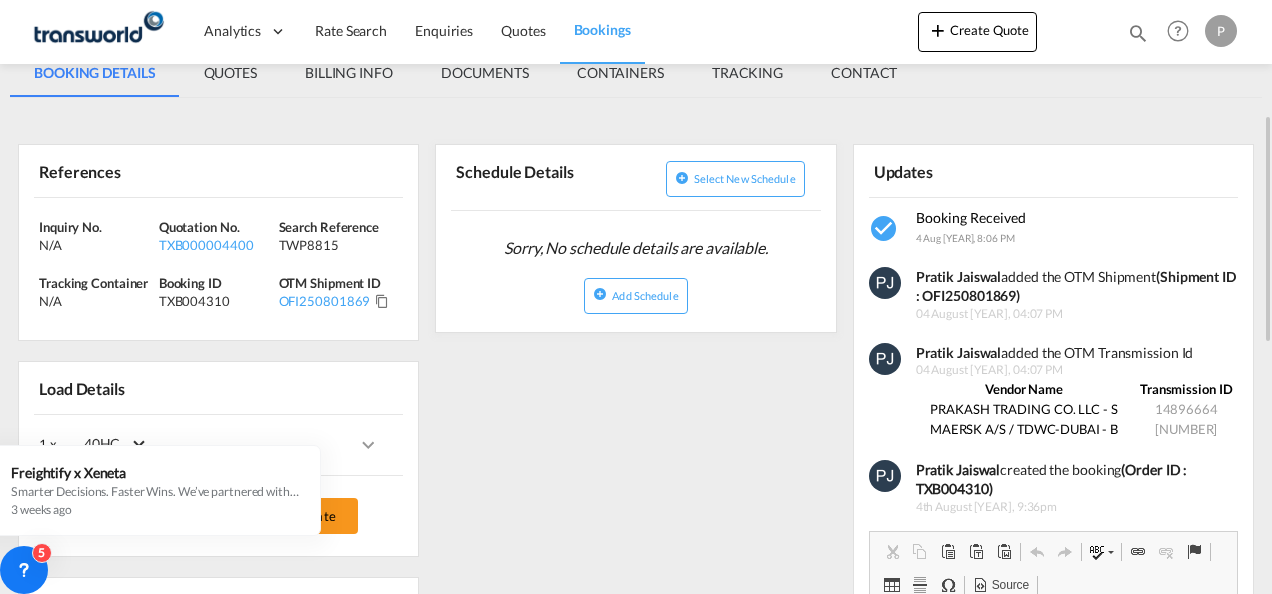 scroll, scrollTop: 200, scrollLeft: 0, axis: vertical 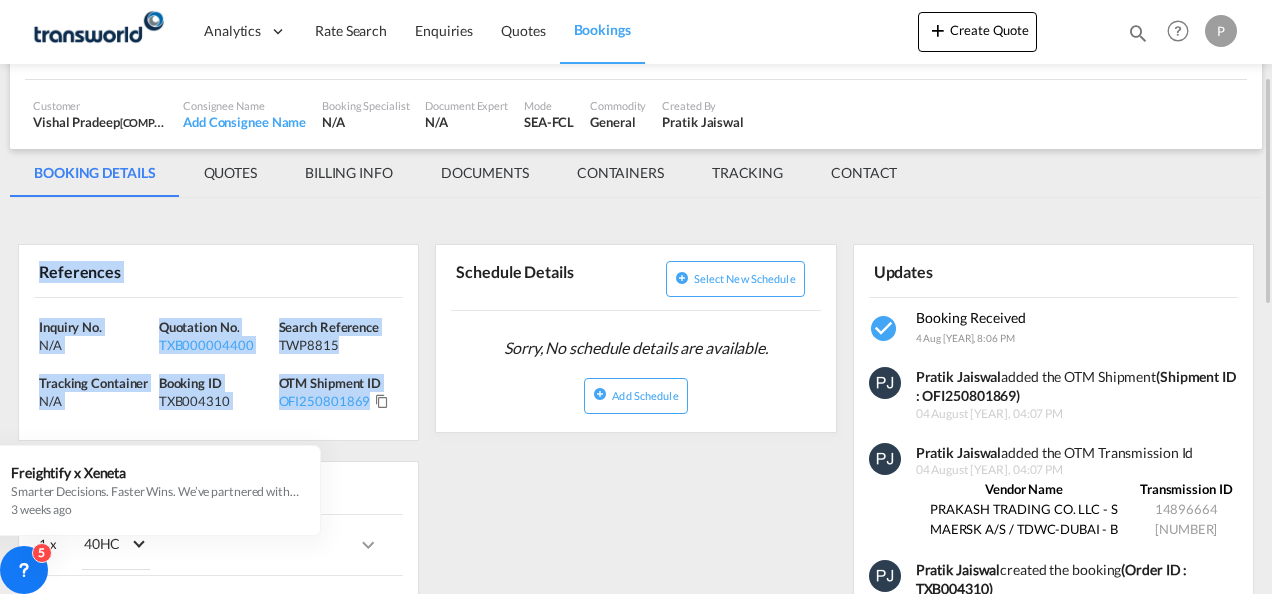 drag, startPoint x: 36, startPoint y: 272, endPoint x: 370, endPoint y: 404, distance: 359.13785 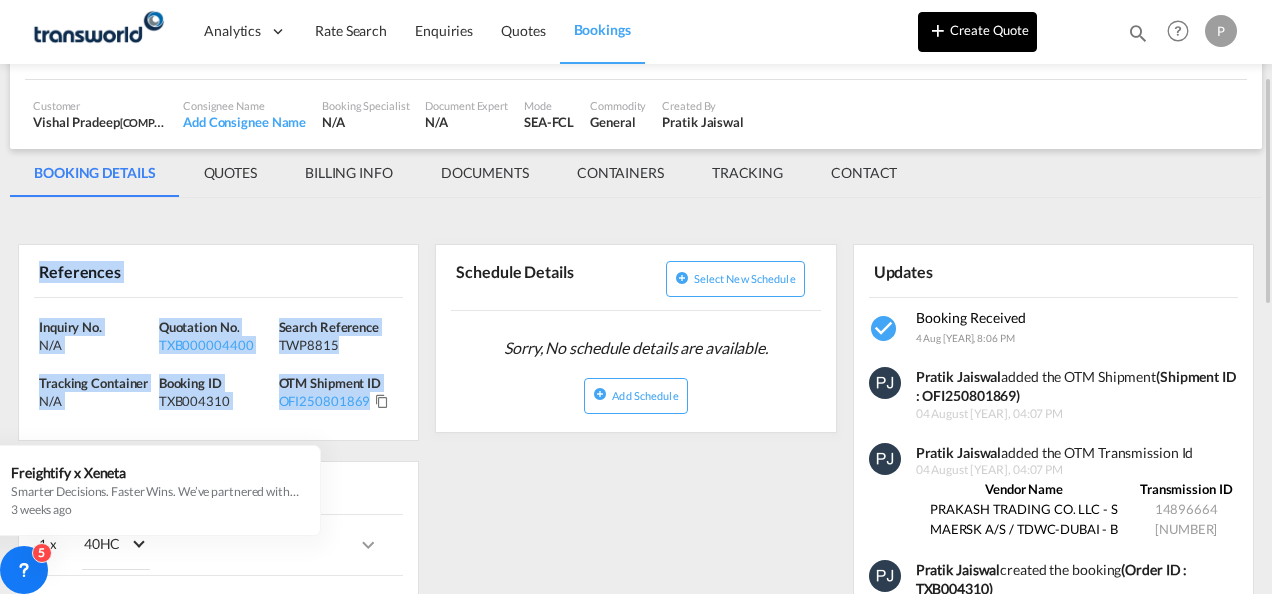 click on "Create Quote" at bounding box center [977, 32] 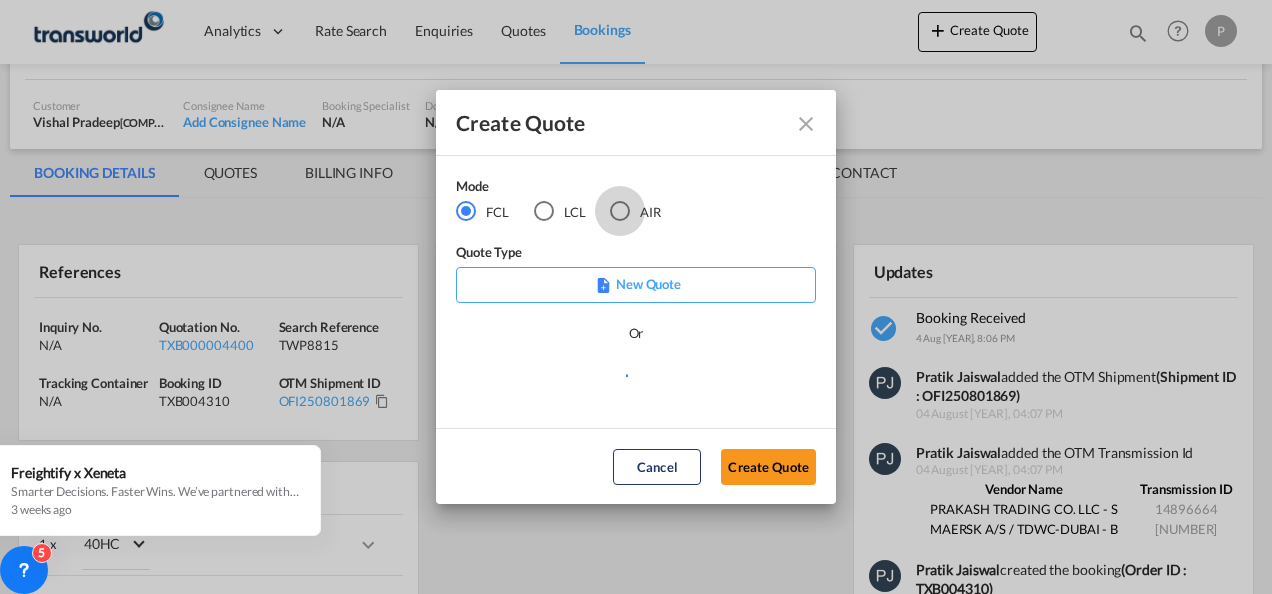 click at bounding box center [620, 211] 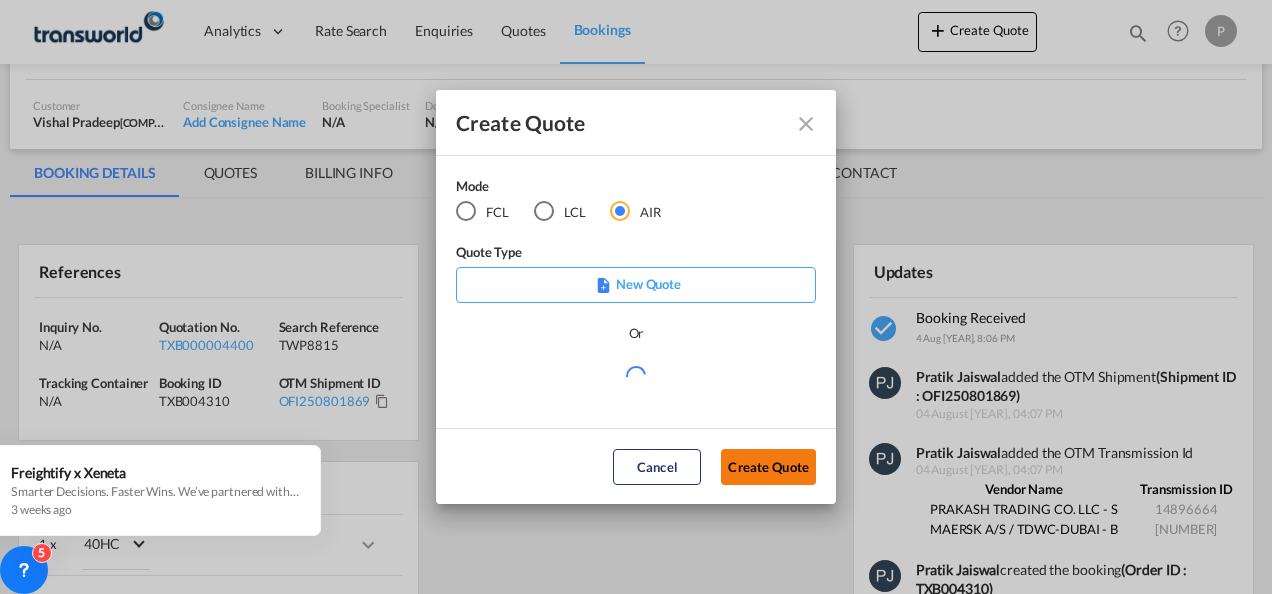 click on "Create Quote" 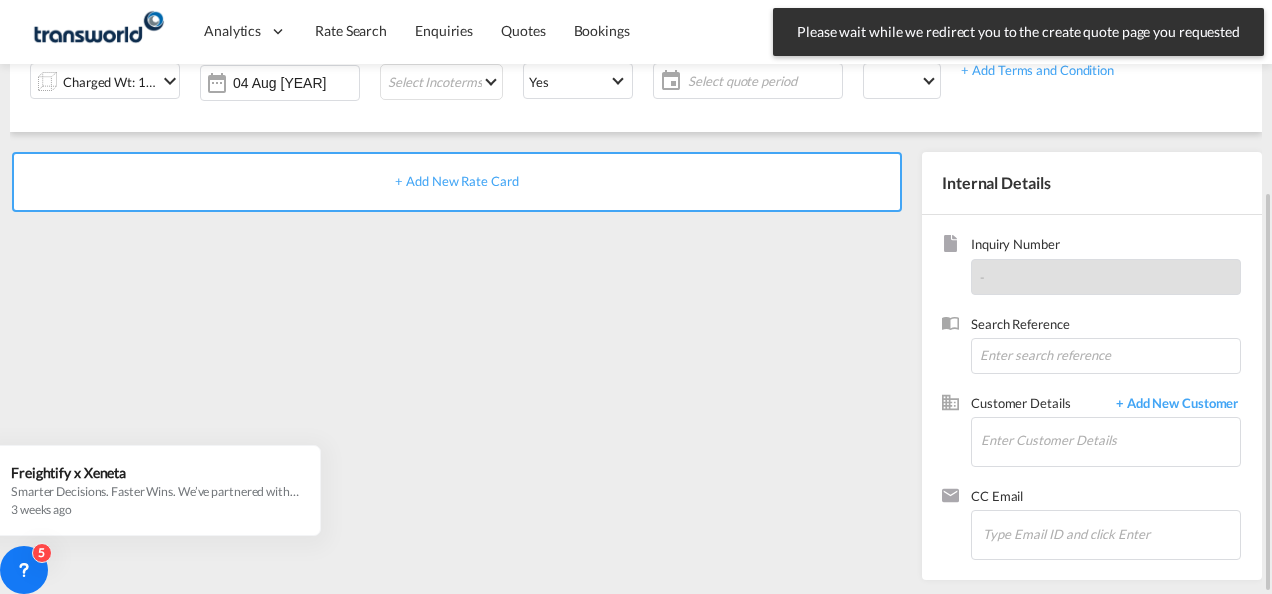 scroll, scrollTop: 0, scrollLeft: 0, axis: both 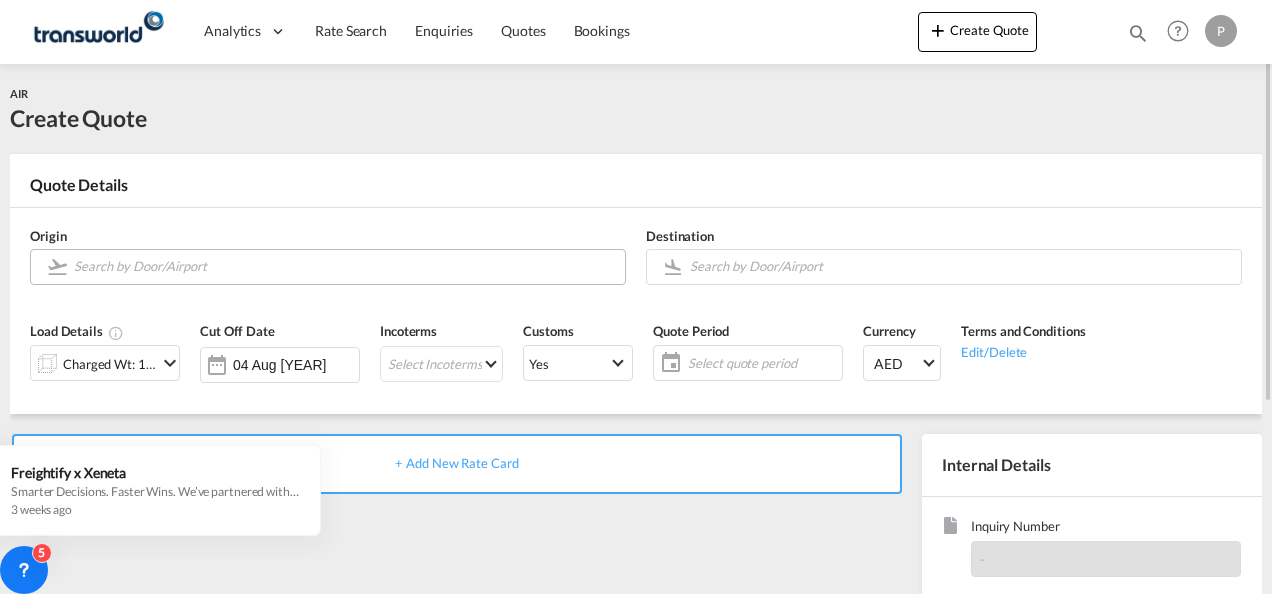 click at bounding box center (344, 266) 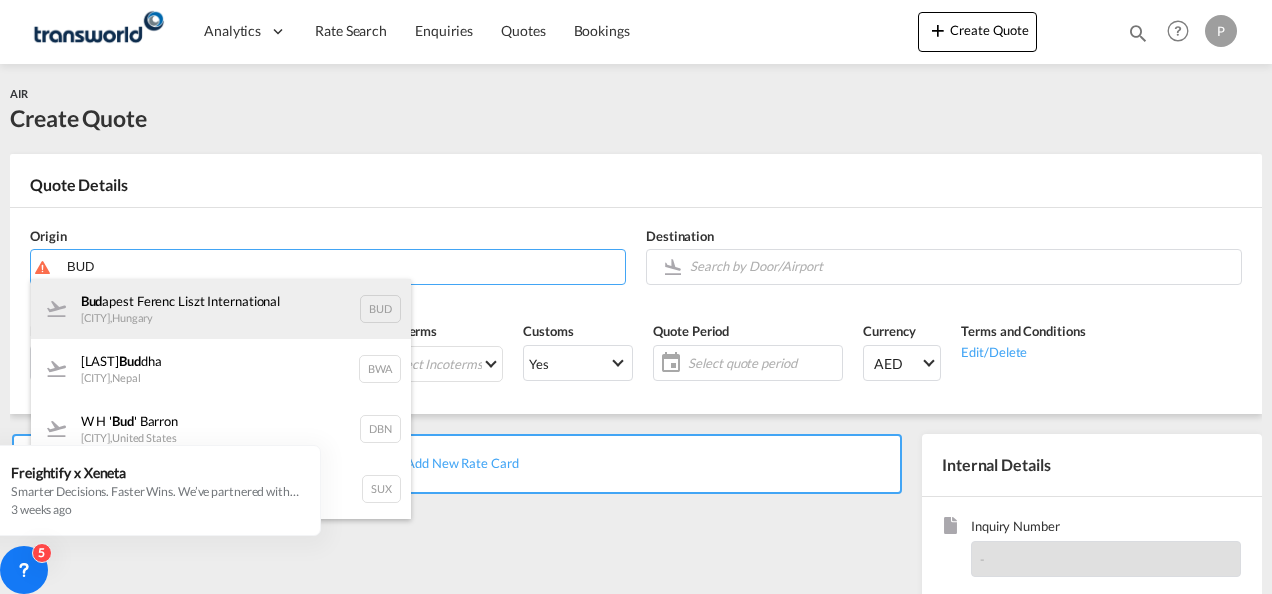 click on "Bud apest Ferenc Liszt International Budapest ,  Hungary
BUD" at bounding box center (221, 309) 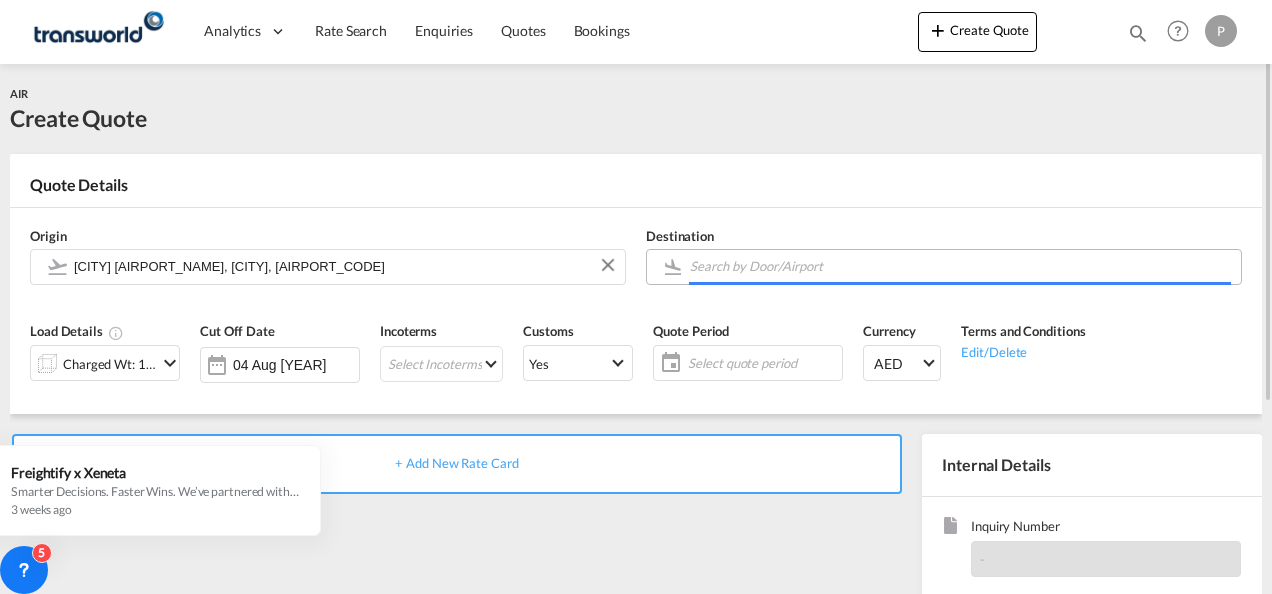 click at bounding box center (960, 266) 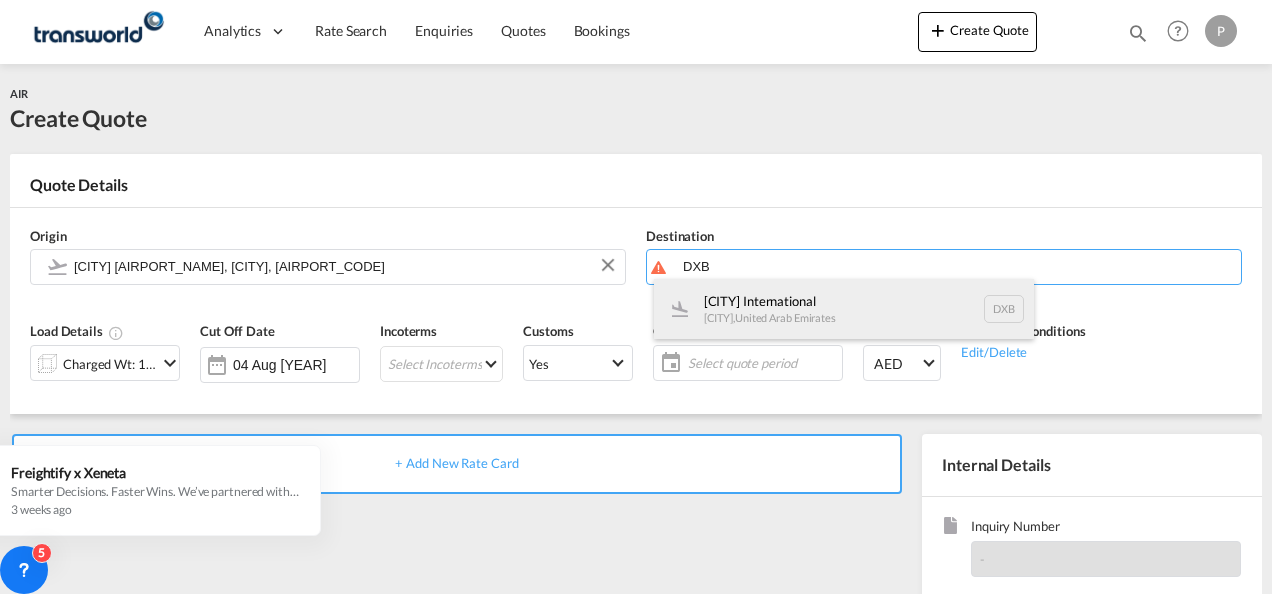 click on "Dubai International
Dubai ,  United Arab Emirates
DXB" at bounding box center [844, 309] 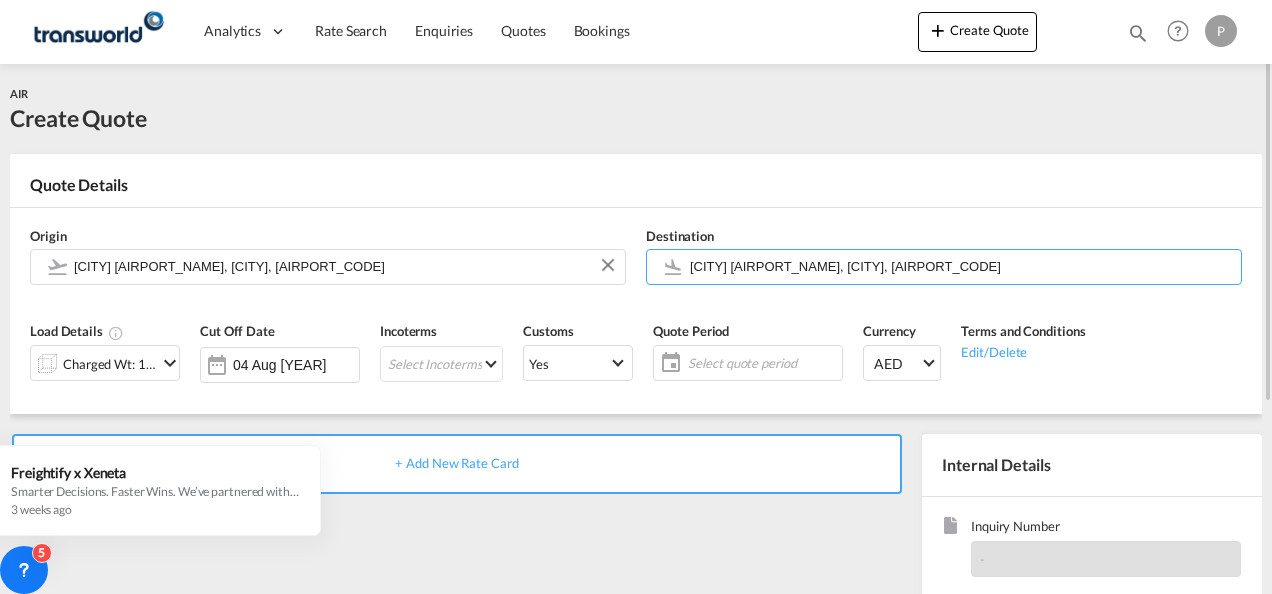 click at bounding box center (170, 363) 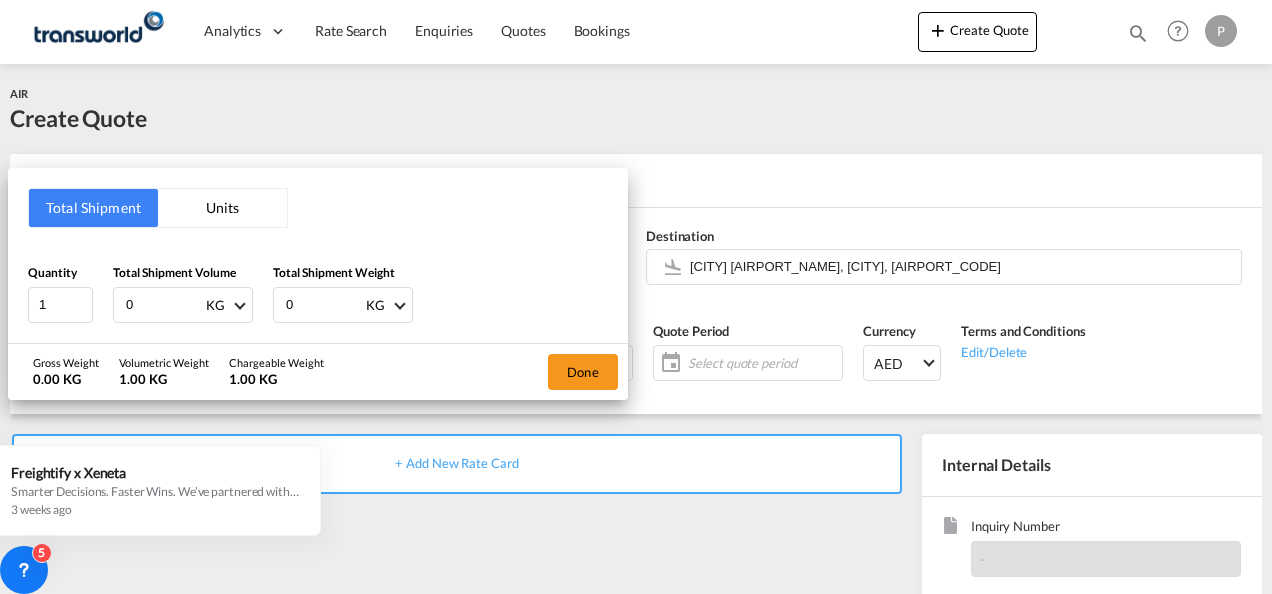 drag, startPoint x: 148, startPoint y: 298, endPoint x: 99, endPoint y: 298, distance: 49 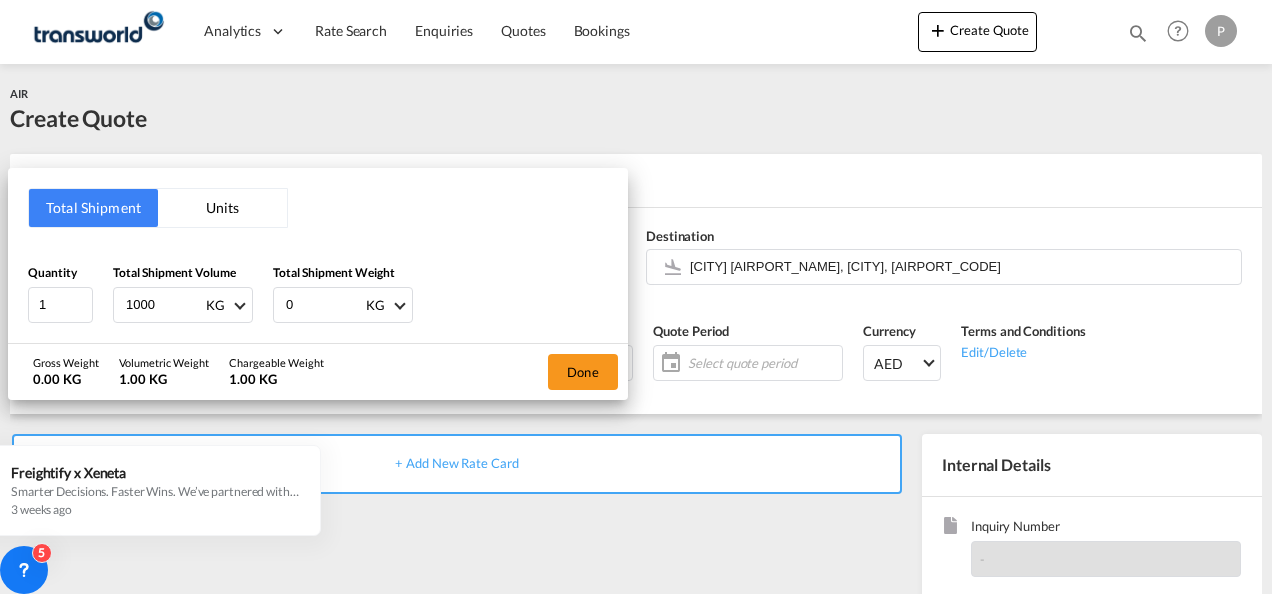 type on "1000" 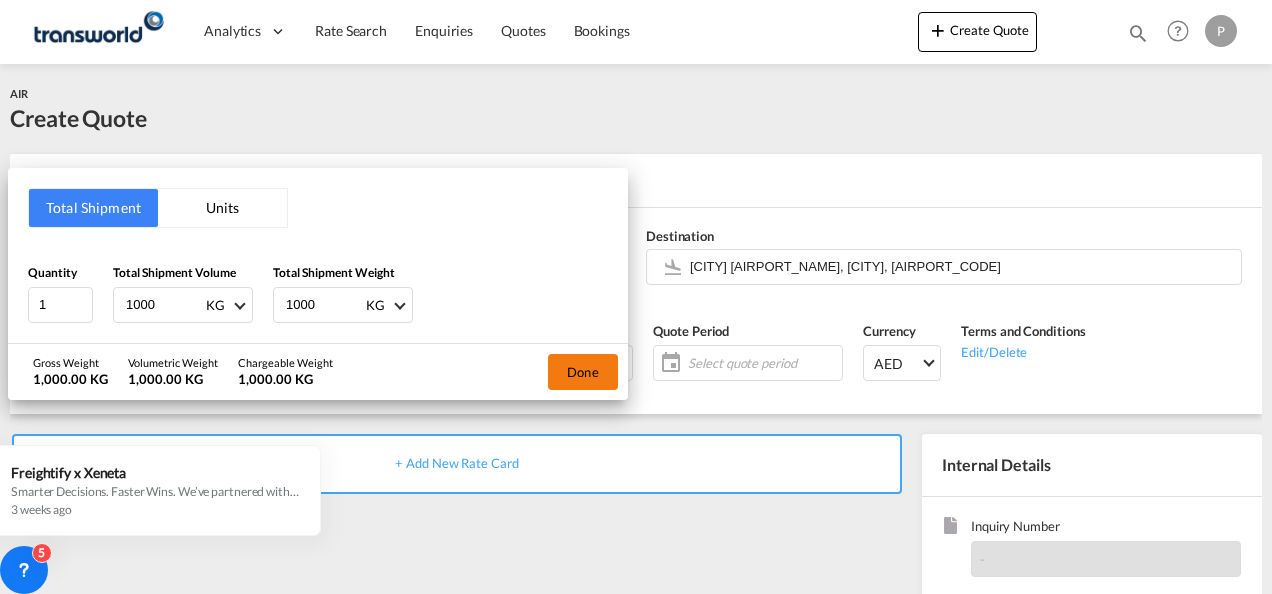 type on "1000" 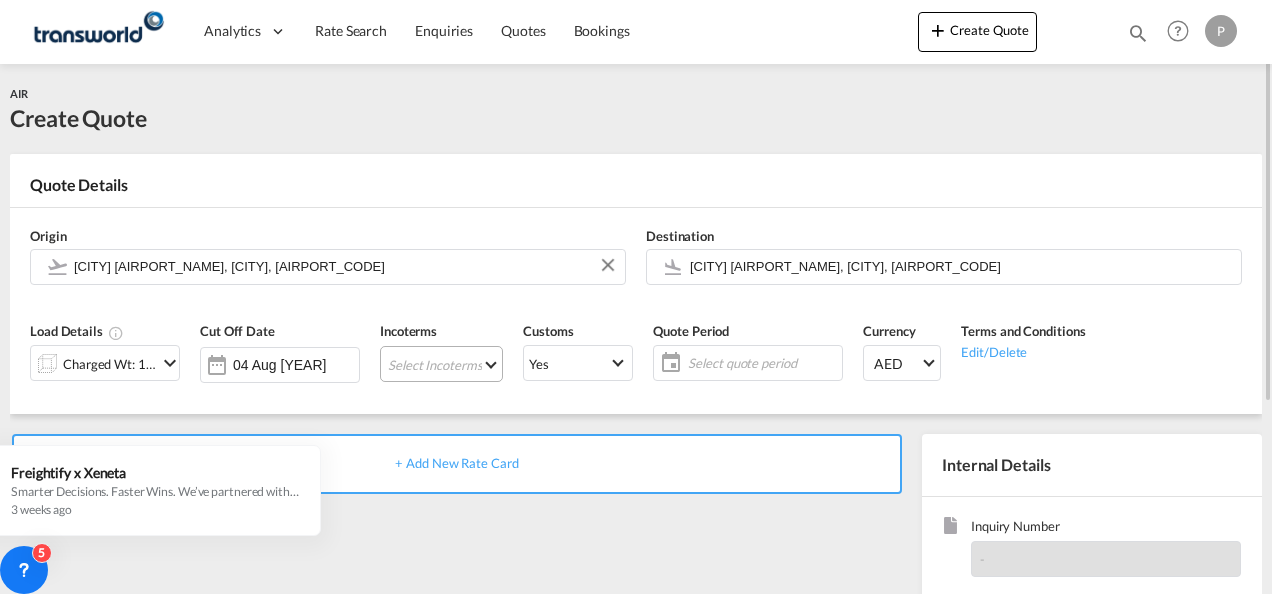 click on "Select Incoterms
DDP - export
Delivery Duty Paid EXW - export
Ex Works CPT - import
Carrier Paid to CIP - import
Carriage and Insurance Paid to FAS - export
Free Alongside Ship CFR - import
Cost and Freight FCA - import
Free Carrier CIF - export
Cost,Insurance and Freight DAP - export
Delivered at Place CIP - export
Carriage and Insurance Paid to FCA - export
Free Carrier DAP - import
Delivered at Place DPU - export
Delivery at Place Unloaded CPT - export
Carrier Paid to DPU - import
Delivery at Place Unloaded EXW - import
Ex Works CIF - import
Cost,Insurance and Freight FOB - import
Free on Board FAS - import
Free Alongside Ship FOB - export
Free on Board CFR - export
Cost and Freight" at bounding box center (441, 364) 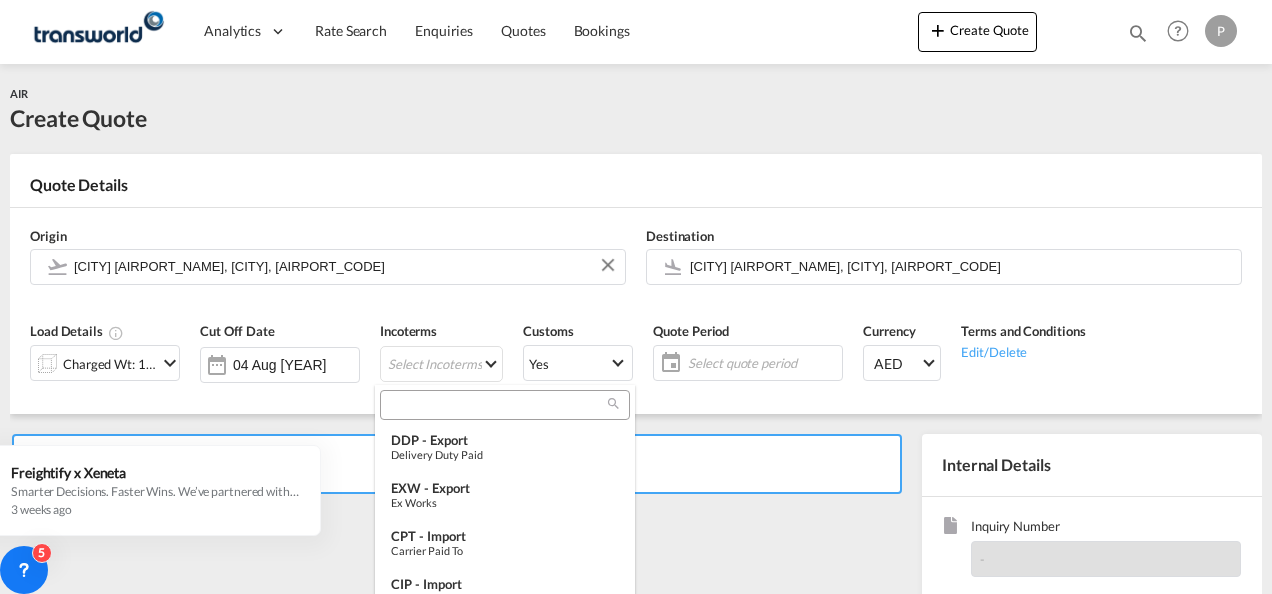 click at bounding box center [497, 405] 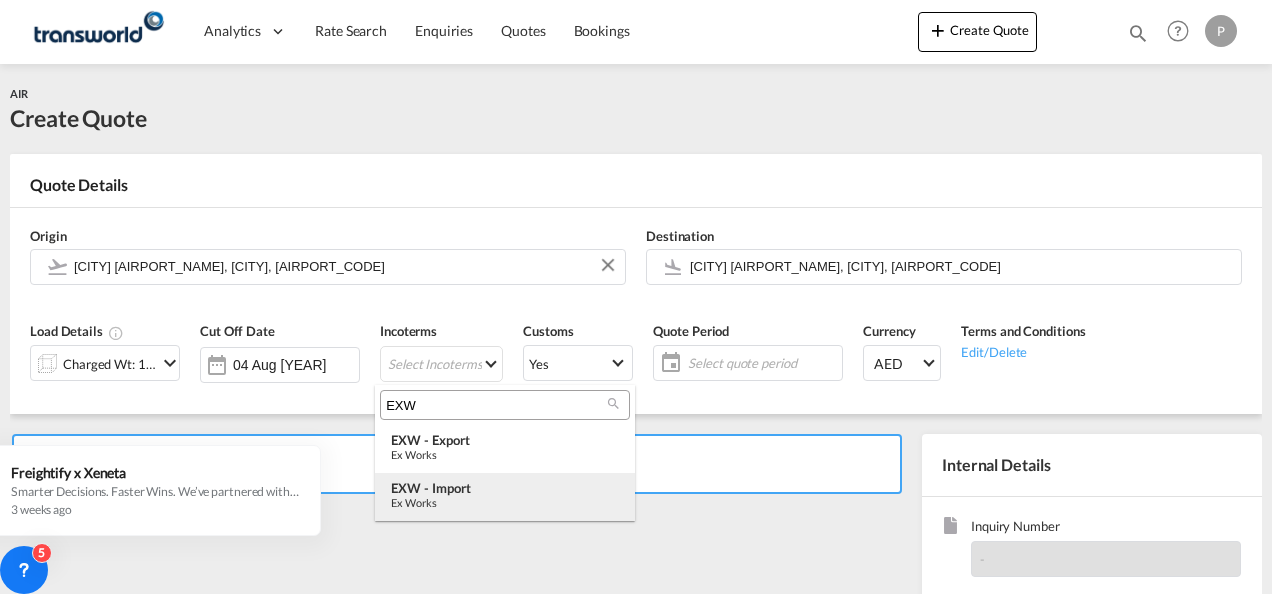 type on "EXW" 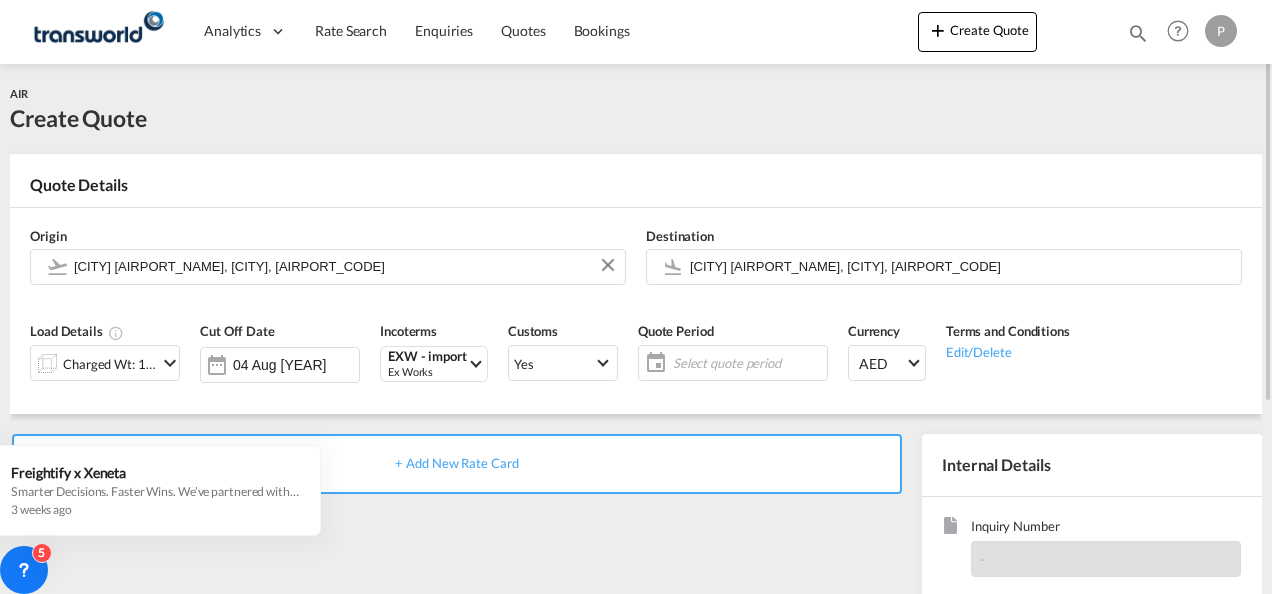 click on "Select quote period" 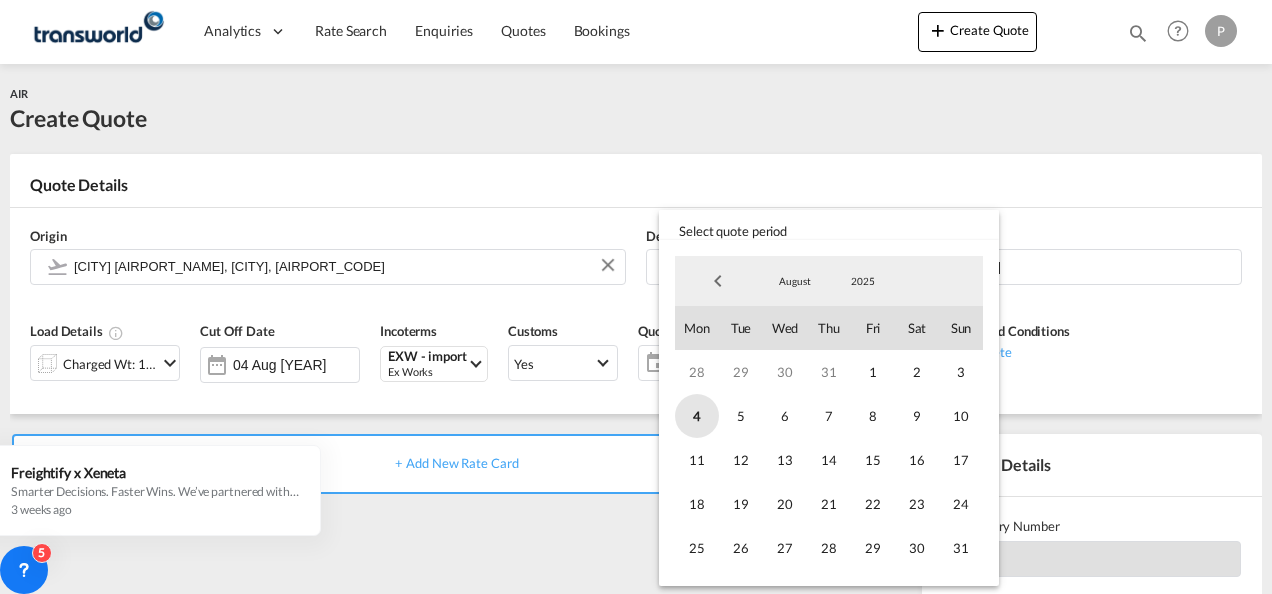 click on "4" at bounding box center [697, 416] 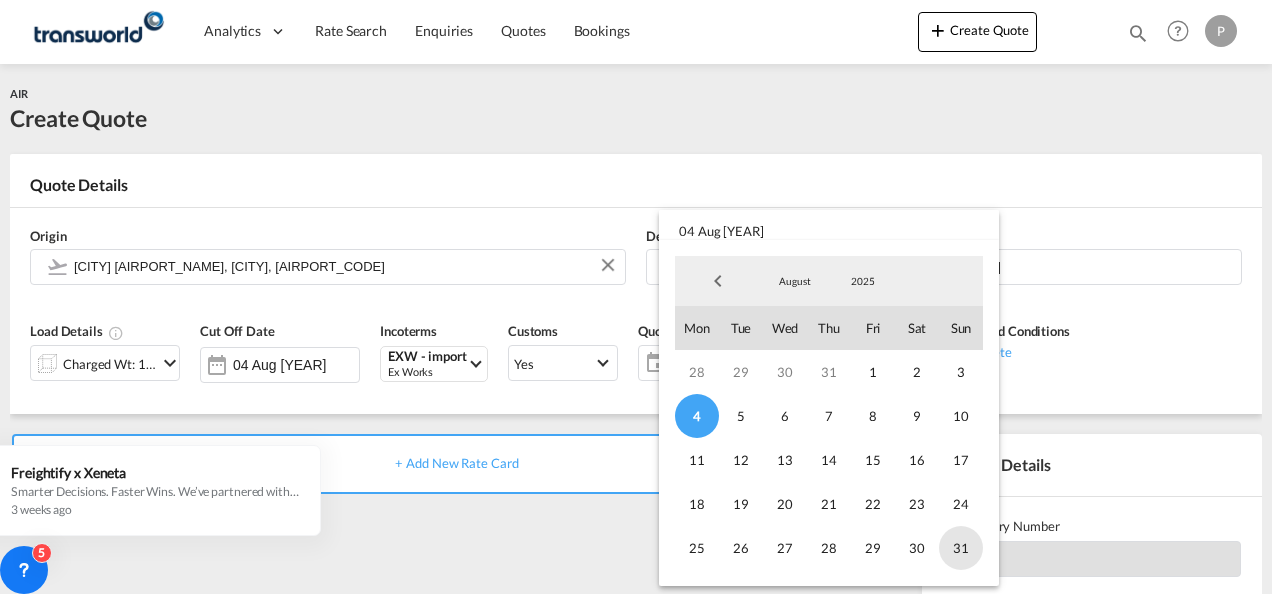 click on "31" at bounding box center [961, 548] 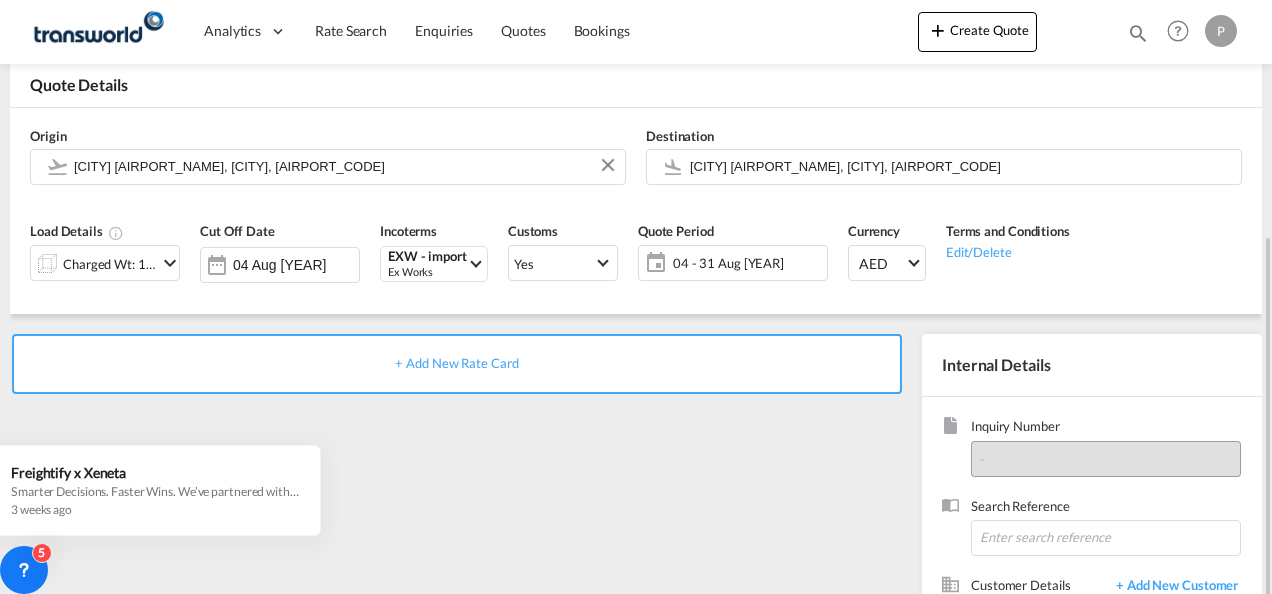 scroll, scrollTop: 200, scrollLeft: 0, axis: vertical 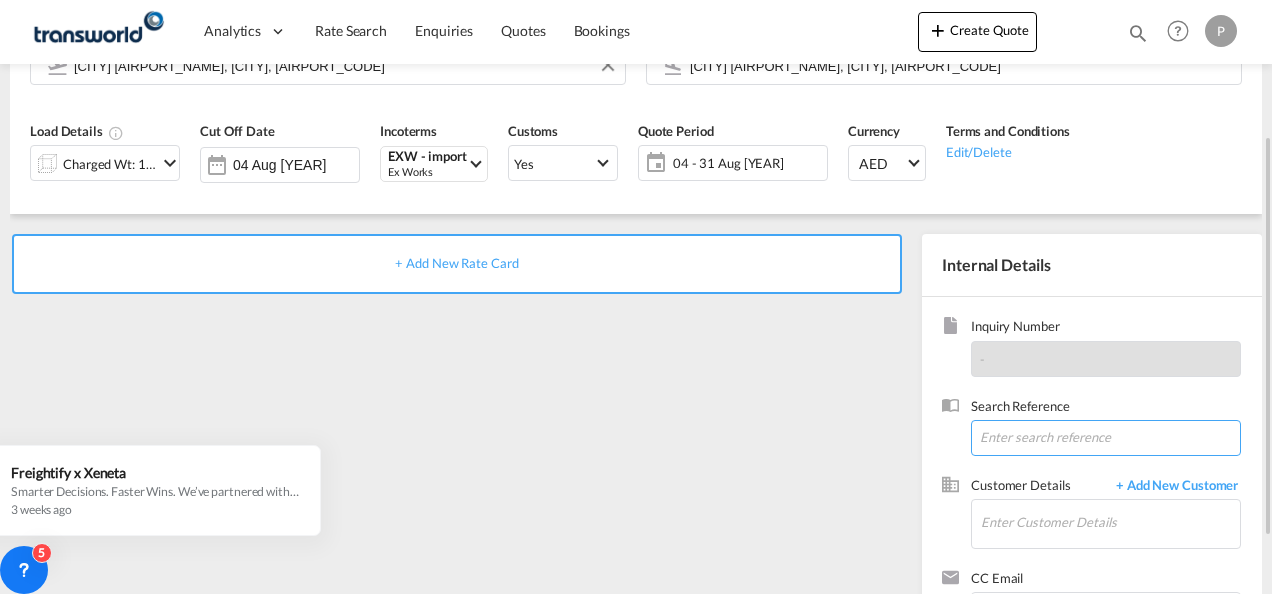 click at bounding box center [1106, 438] 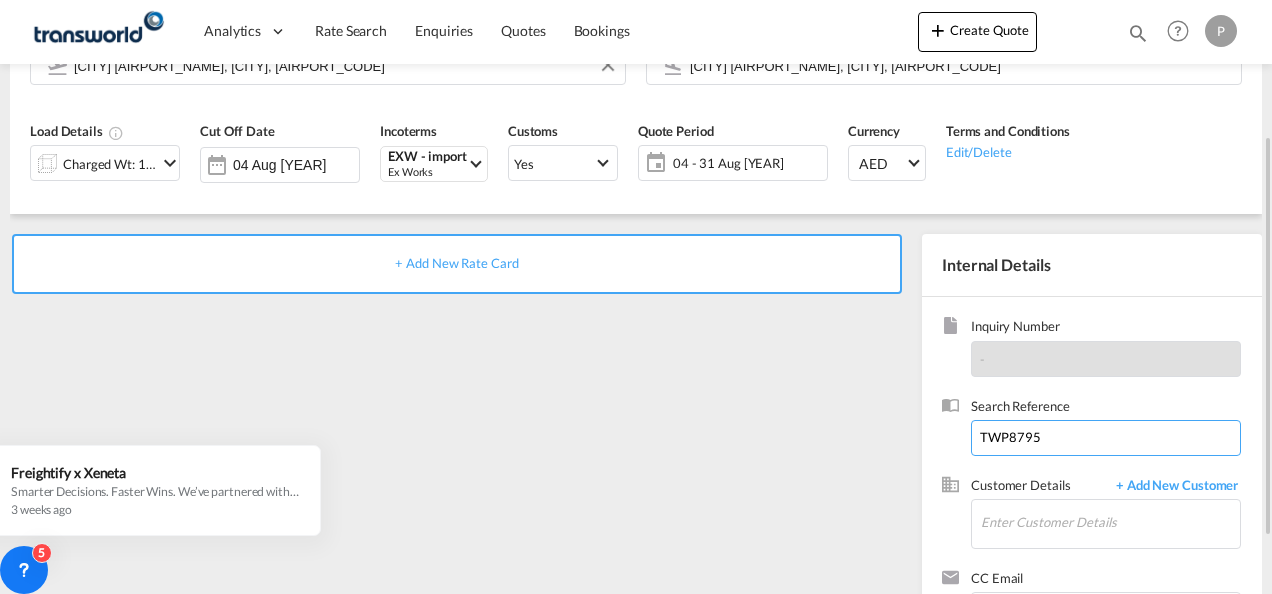 scroll, scrollTop: 282, scrollLeft: 0, axis: vertical 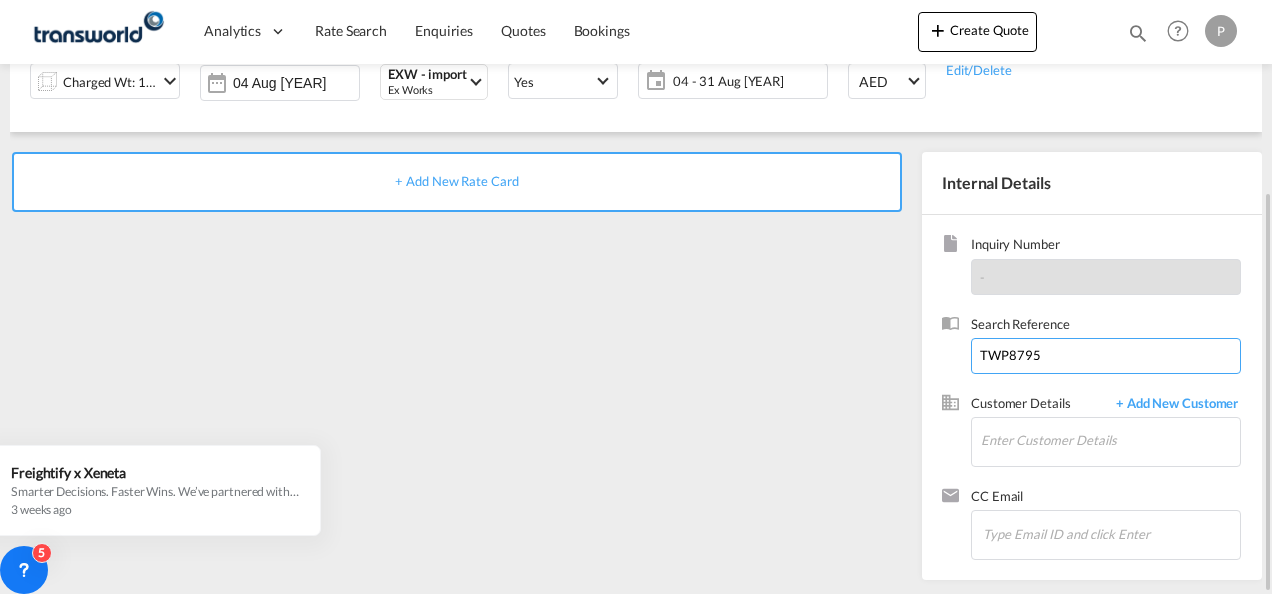 type on "TWP8795" 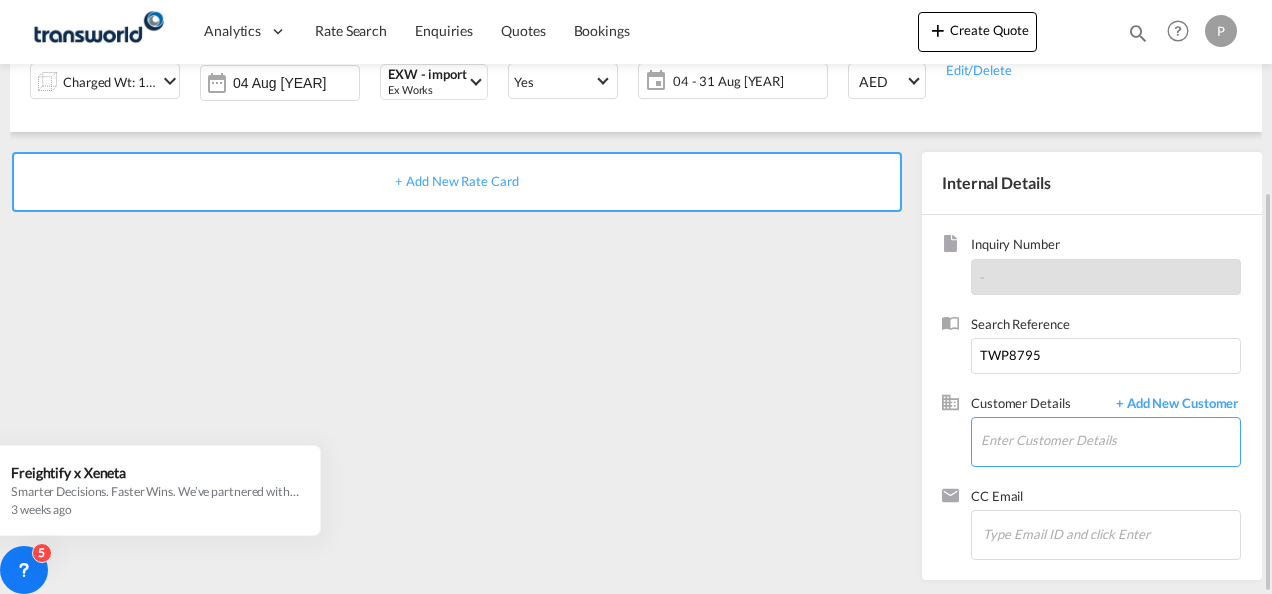 click on "Enter Customer Details" at bounding box center (1110, 440) 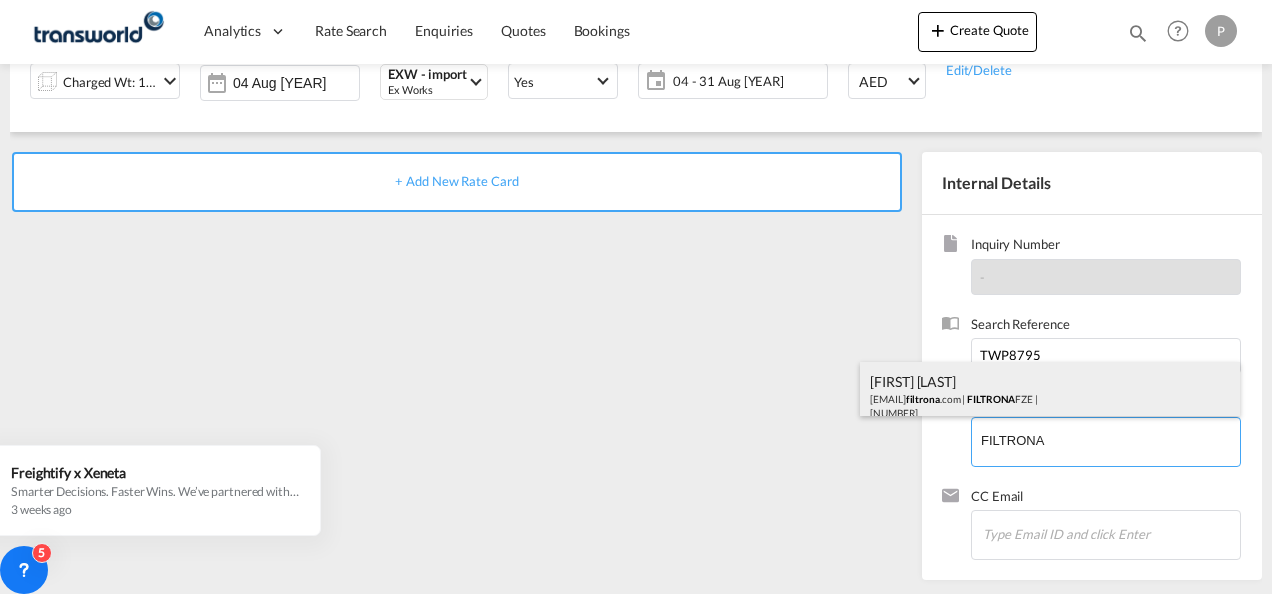 click on "Sharath Sasankan SharathSasankan@ filtrona .com    |    FILTRONA  FZE
|      1688632" at bounding box center (1050, 396) 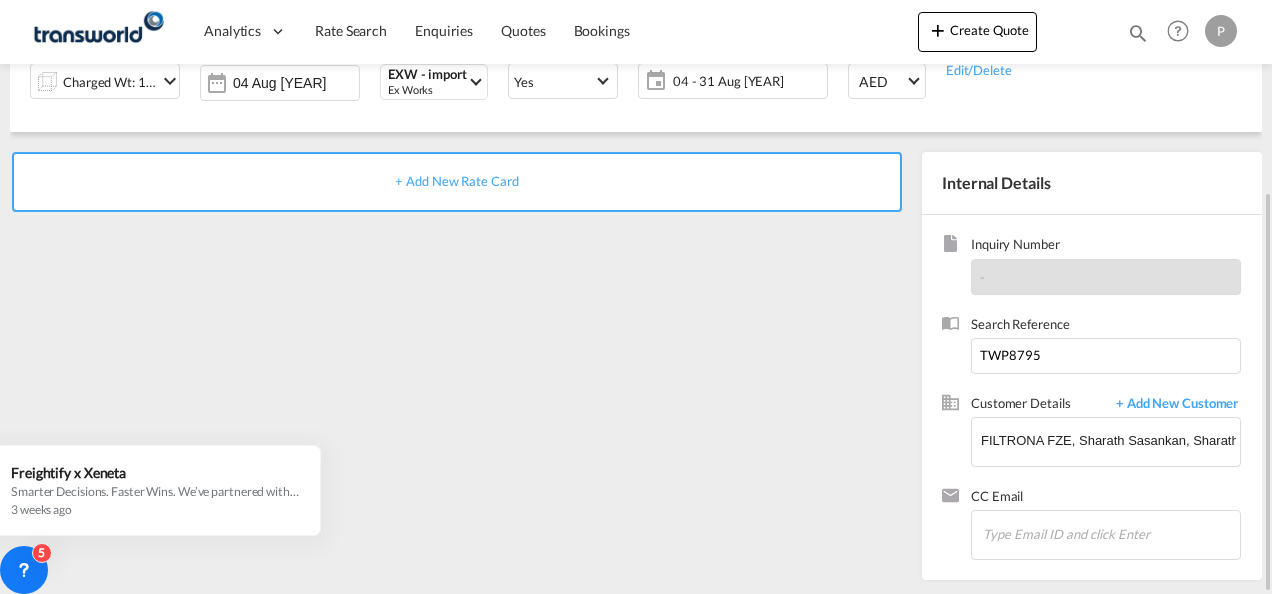 click on "+ Add New Rate Card" at bounding box center [456, 181] 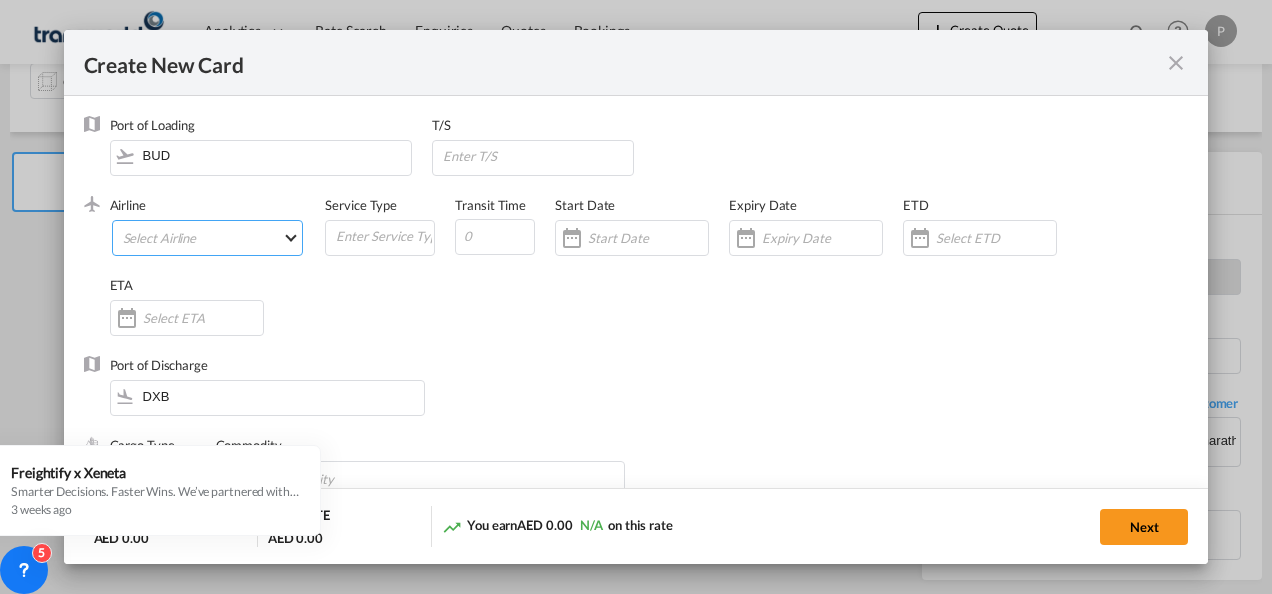 click on "Select Airline
AIR EXPRESS S.A. (1166- / -)
CMA CGM Air Cargo (1140-2C / -)
DDWL Logistics (1138-AU / -)
Fast Logistics (1150-AE / -)
NFS Airfreight (1137-NL / -)
PROAIR (1135-DE / -)
Transportdeal WW (1141-SE / -)
21 Air LLC (964-2I*-681-US / 681)
40-Mile Air, Ltd. (145-Q5* / -)
8165343 Canada Inc. dba Air Canada Rouge (164-RV / -)
9 Air Co Ltd (793-AQ-902-CN / 902)
9G Rail Limited (1101-9G* / -)
A.P.G. Distribution System (847-A1 / -)
AB AVIATION (821-Y6 / -)
ABC Aerolineas S.A. de C.V. (935-4O*-837-MX / 837)
ABSA  -  Aerolinhas Brasileiras S.A dba LATAM Cargo Brasil (95-M3-549-BR / 549)
ABX Air, Inc. (32-GB-832-US / 832)
AccesRail and Partner Railways (772-9B* / -)
ACE Belgium Freighters S.A. (222-X7-744-BE / 744)
ACP fly (1147-PA / -)
ACT Havayollari A.S. (624-9T*-556-TR / 556)
Adria Airways (JP / -)
Advanced Air, LLC (1055-AN / -)
Aegean Airlines (575-A3-390-GR / 390)
Aeko Kula, LLC dba Aloha Air Cargo (427-KH-687-US / 687)
Aer Lingus Limited (369-EI-53-IE / 53)" at bounding box center [208, 238] 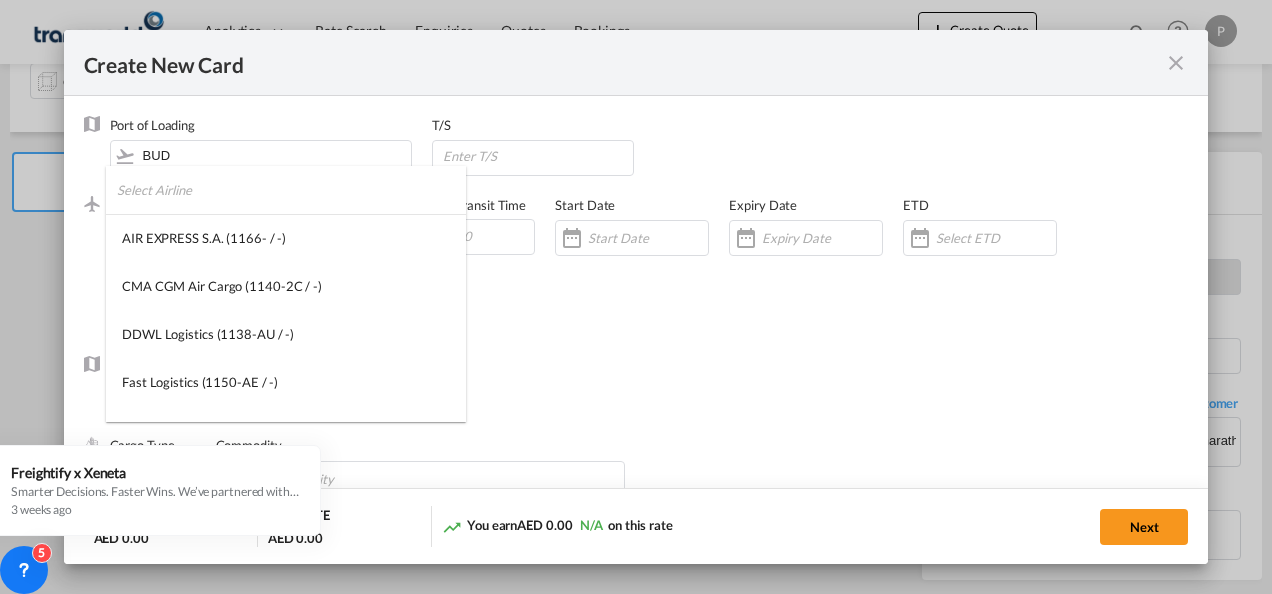 click at bounding box center (291, 190) 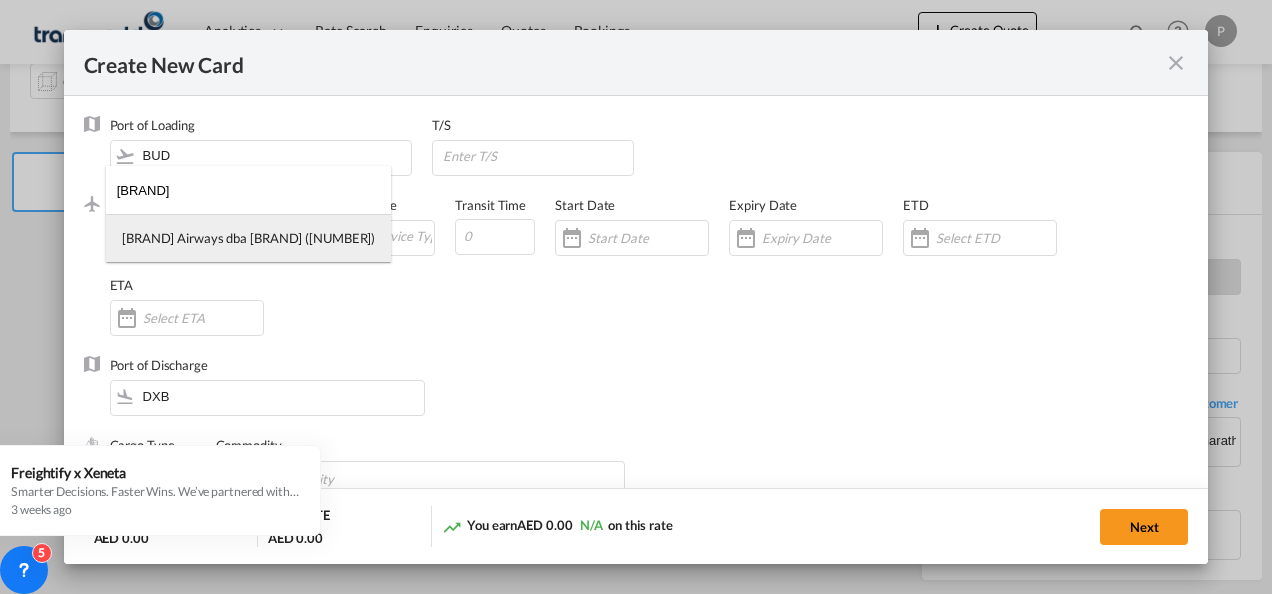 type on "ETIHAD" 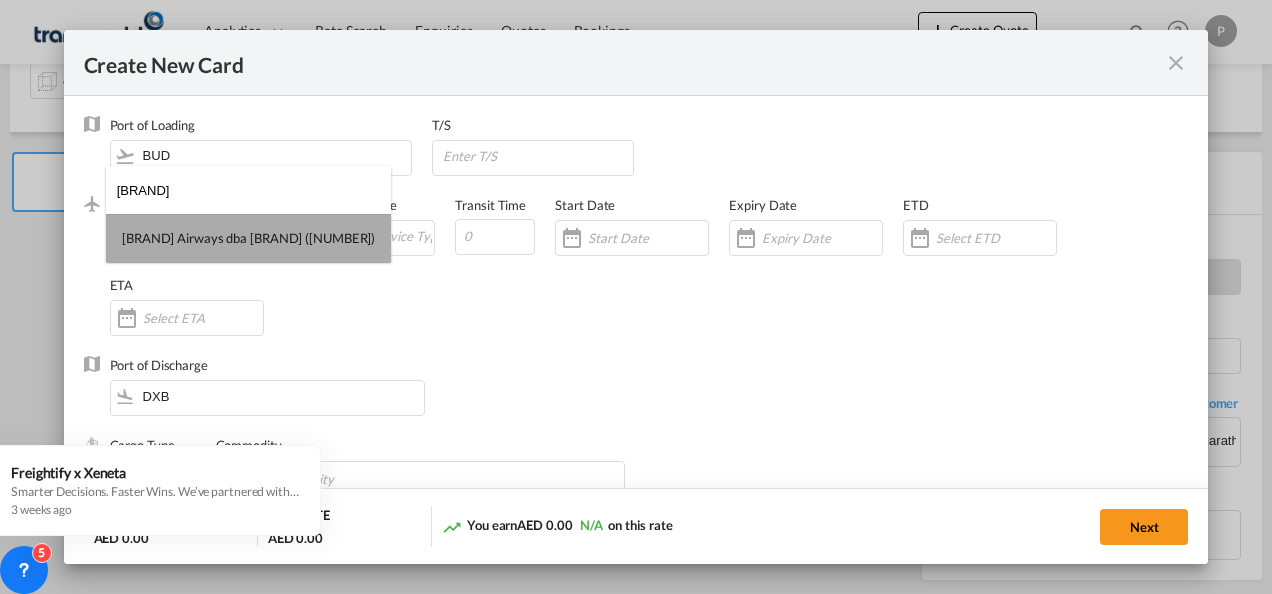click on "Etihad Airways dba Etihad (18-EY-607-AE / 607)" at bounding box center [248, 238] 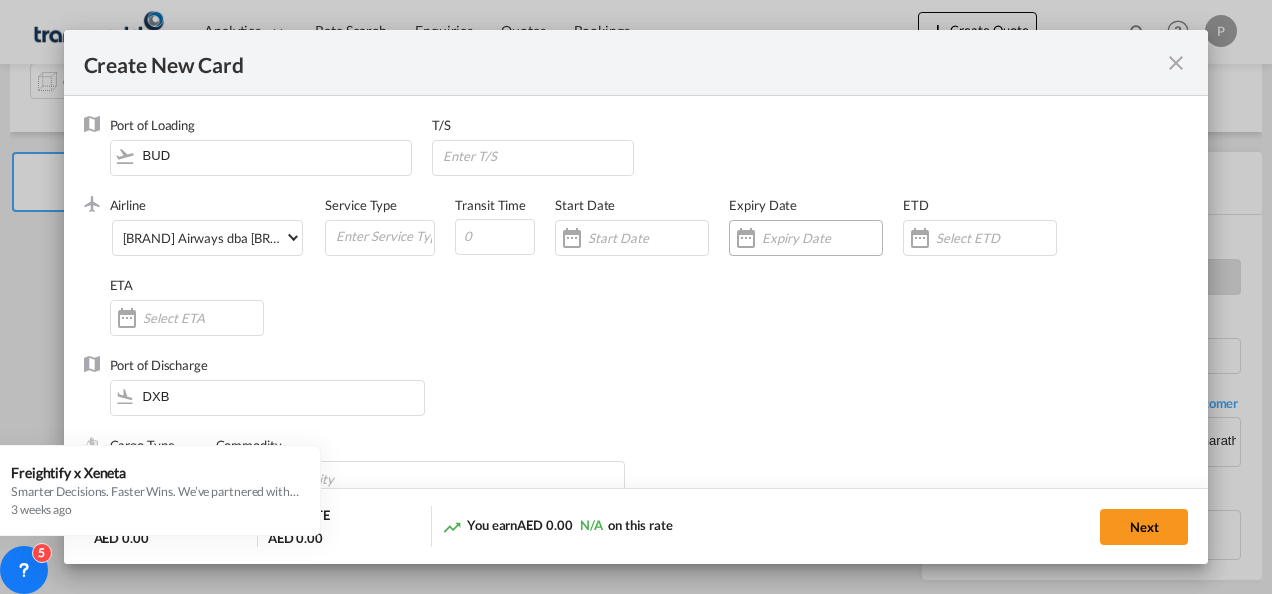 click at bounding box center [822, 238] 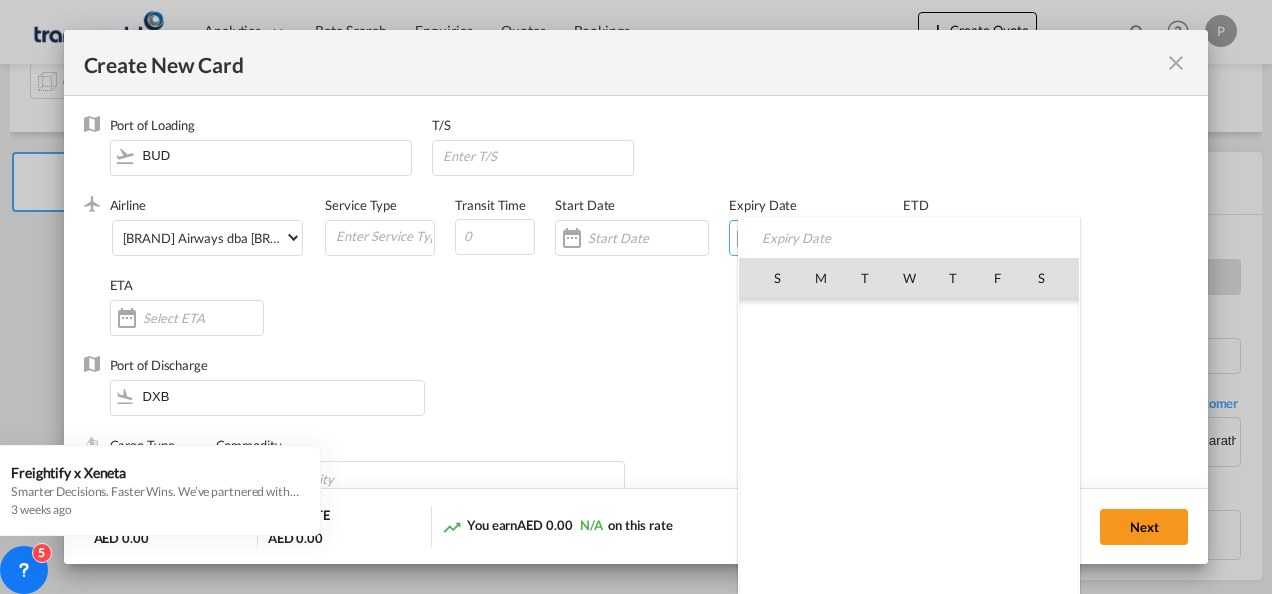 scroll, scrollTop: 462955, scrollLeft: 0, axis: vertical 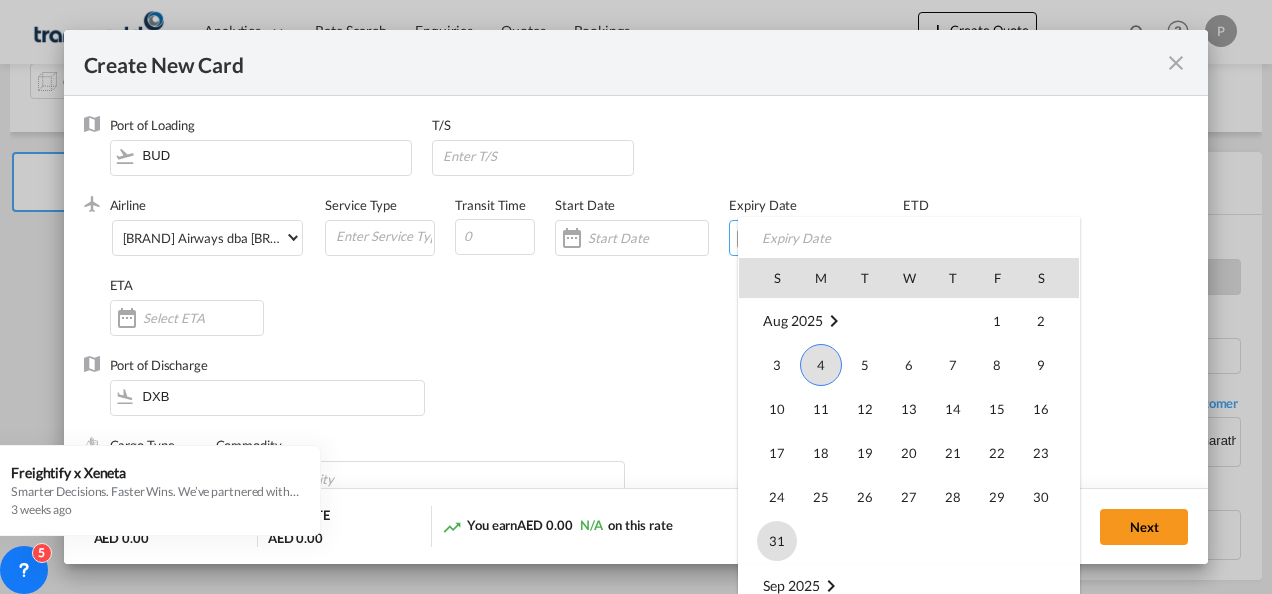 click on "31" at bounding box center (777, 541) 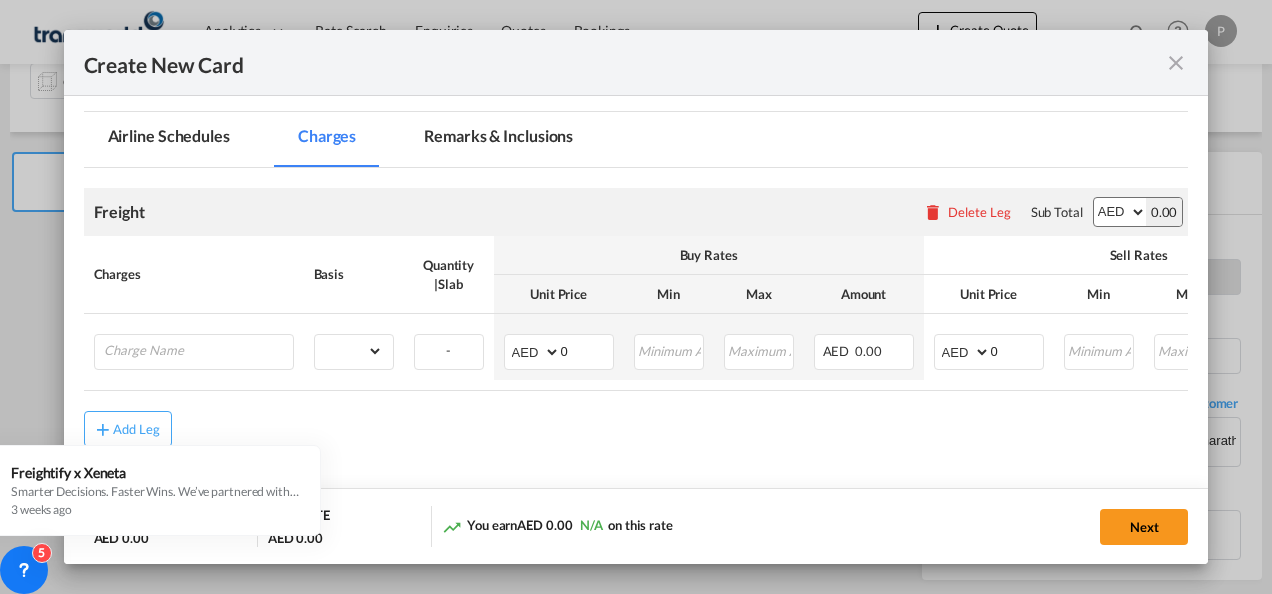 scroll, scrollTop: 474, scrollLeft: 0, axis: vertical 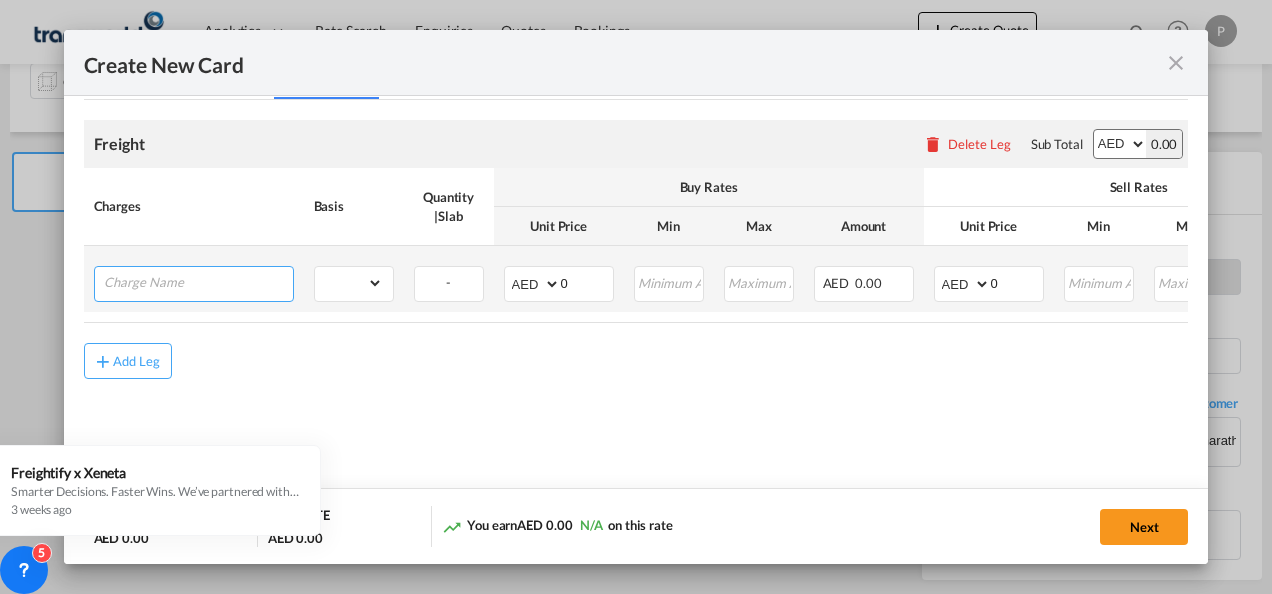 click at bounding box center (198, 282) 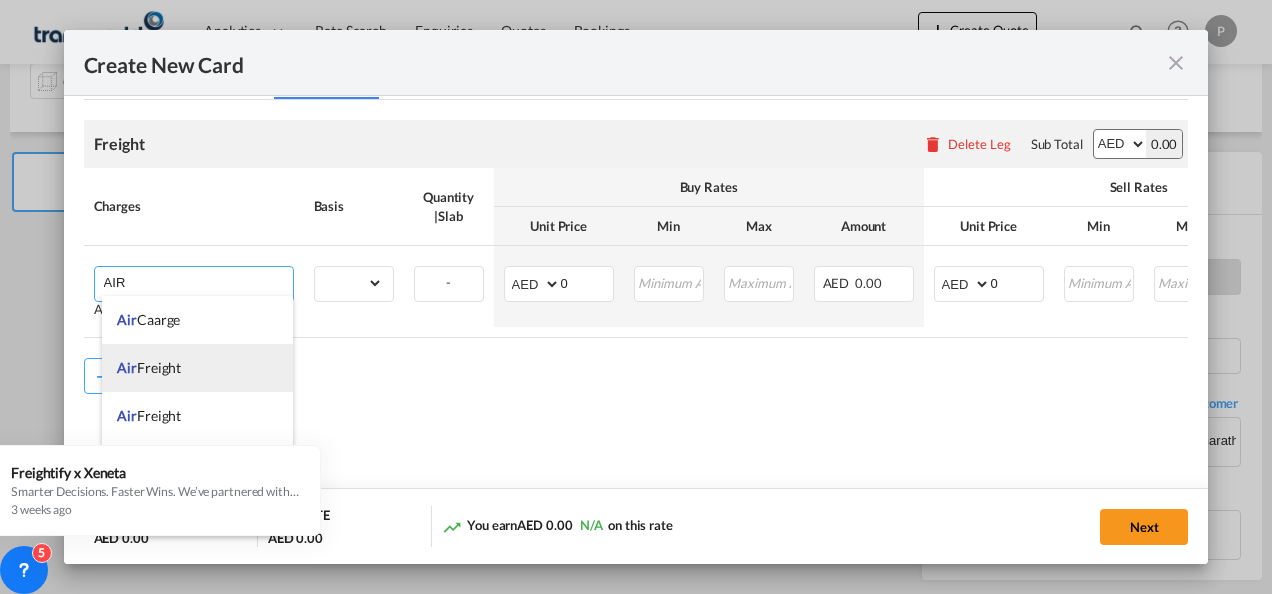 click on "Air  Freight" at bounding box center [149, 367] 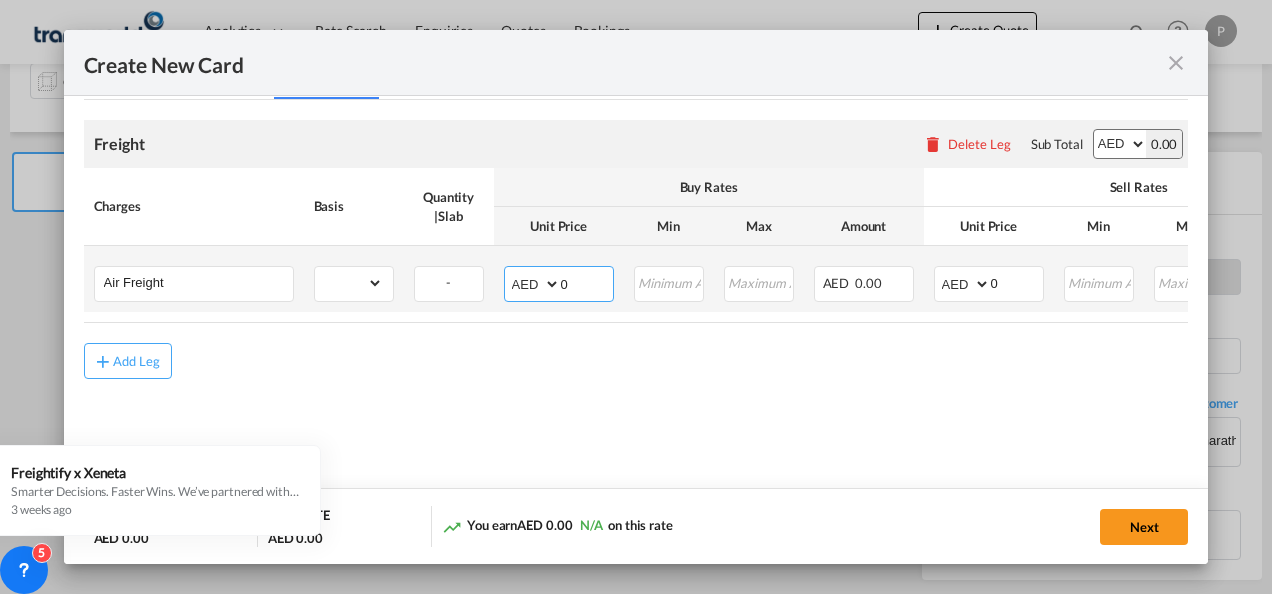 click on "0" at bounding box center (587, 282) 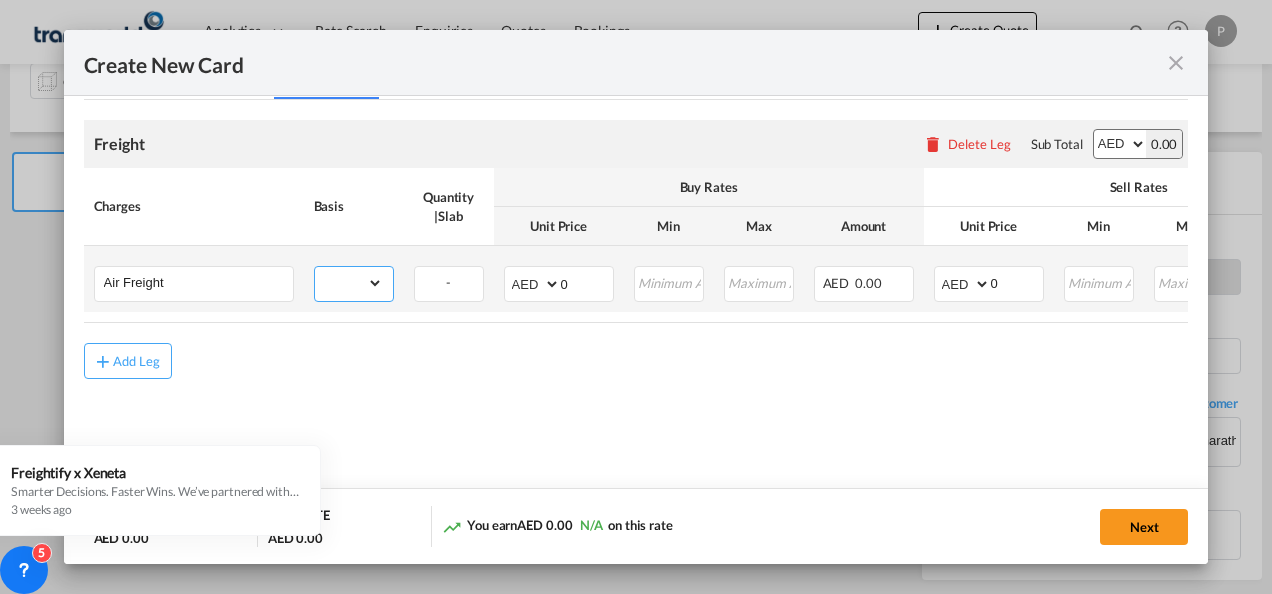 click on "gross_weight
volumetric_weight
per_shipment
per_bl
per_km
% on air freight
per_hawb
per_kg
per_pallet
per_carton
flat
chargeable_weight
per_ton
per_cbm
per_hbl
per_w/m
per_awb
per_sbl
per shipping bill
per_quintal
per_lbs
per_vehicle
per_shift
per_invoice
per_package
per_day
per_revalidation
per_declaration
per_document
per clearance" at bounding box center (349, 283) 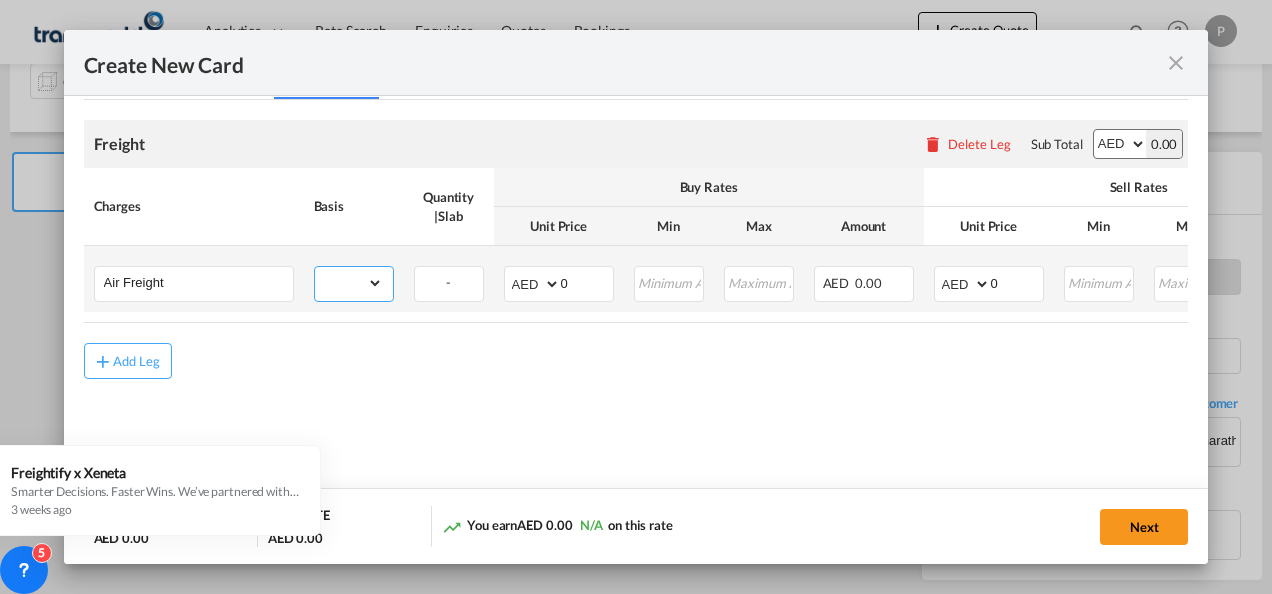 select on "per_shipment" 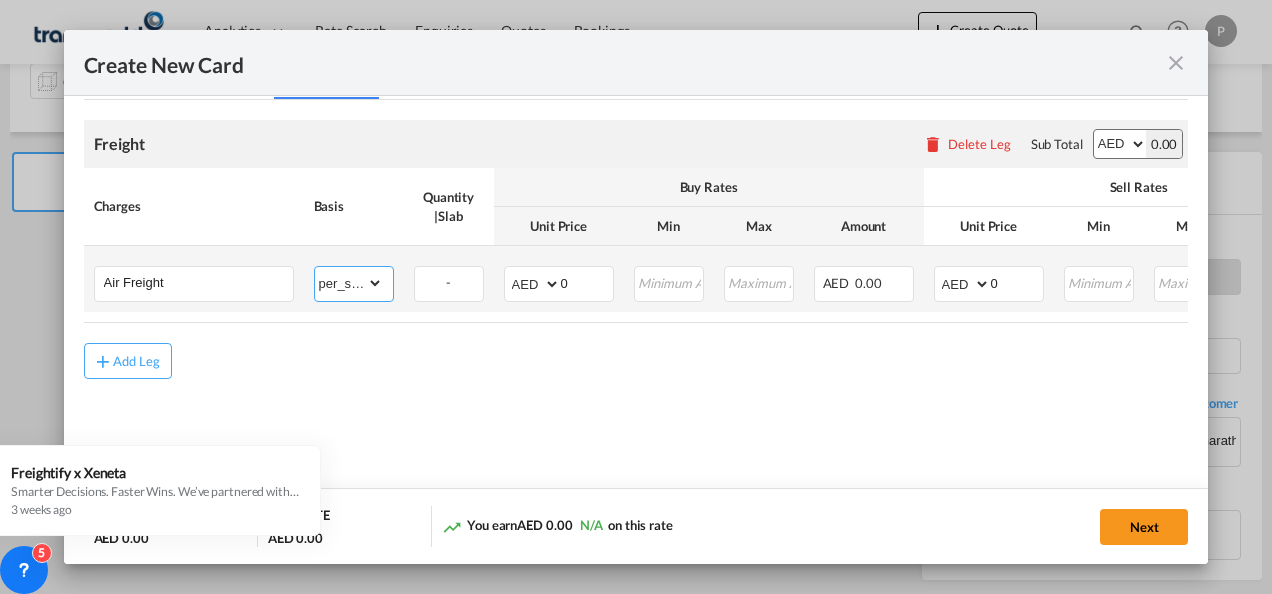 click on "gross_weight
volumetric_weight
per_shipment
per_bl
per_km
% on air freight
per_hawb
per_kg
per_pallet
per_carton
flat
chargeable_weight
per_ton
per_cbm
per_hbl
per_w/m
per_awb
per_sbl
per shipping bill
per_quintal
per_lbs
per_vehicle
per_shift
per_invoice
per_package
per_day
per_revalidation
per_declaration
per_document
per clearance" at bounding box center (349, 283) 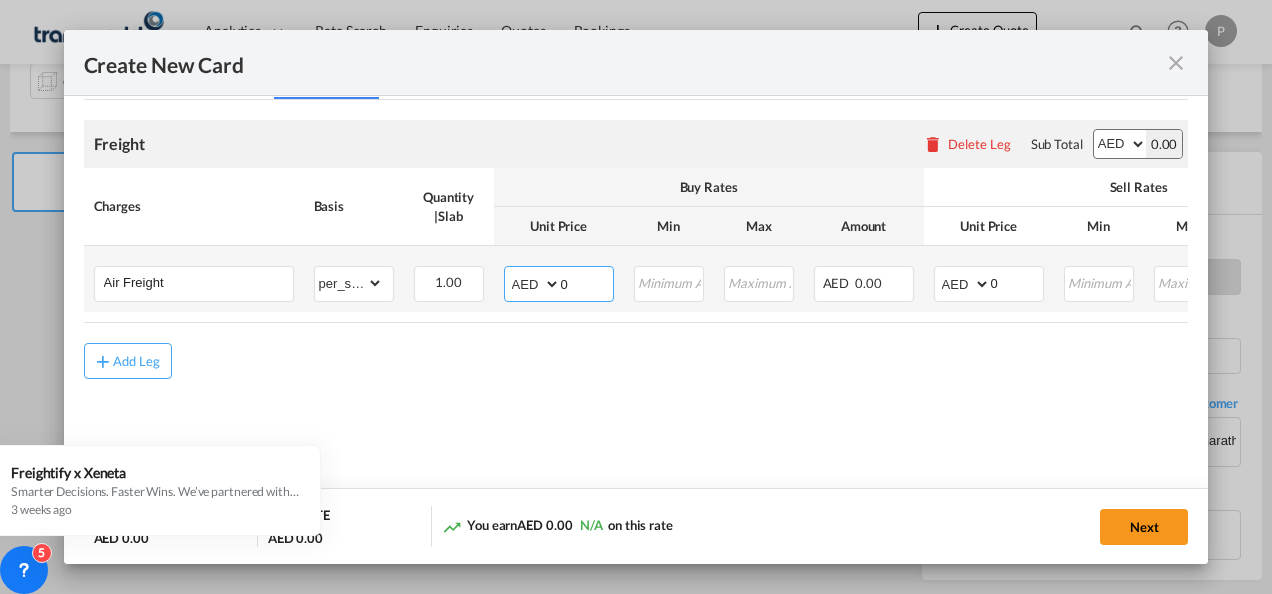 click on "0" at bounding box center (587, 282) 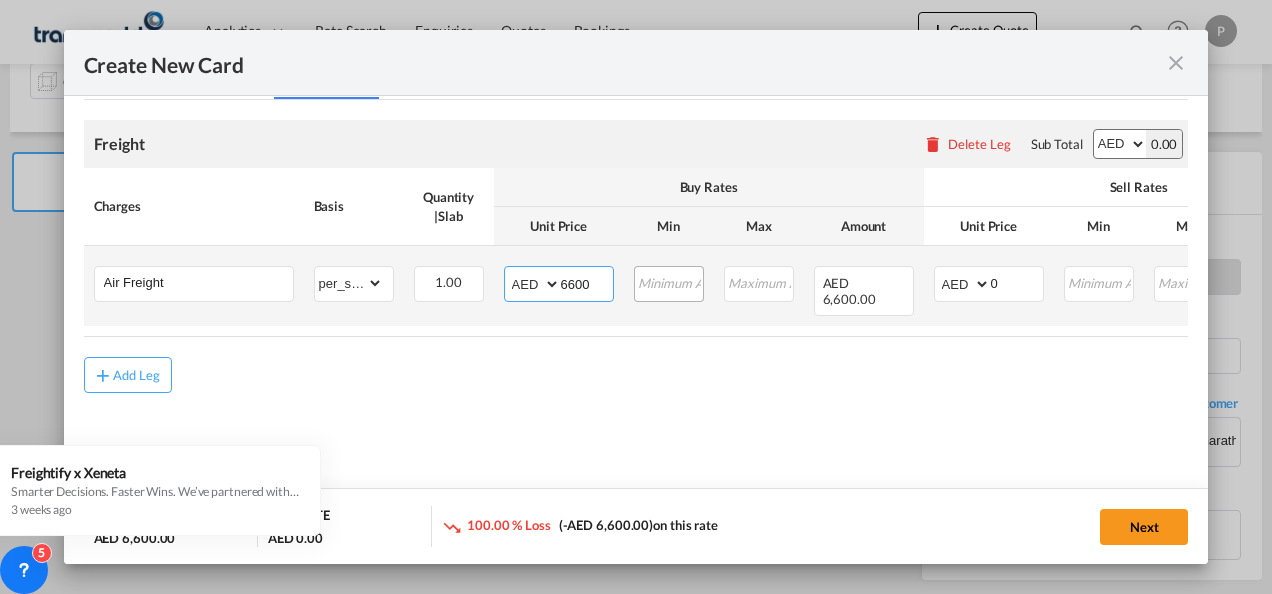type on "6600" 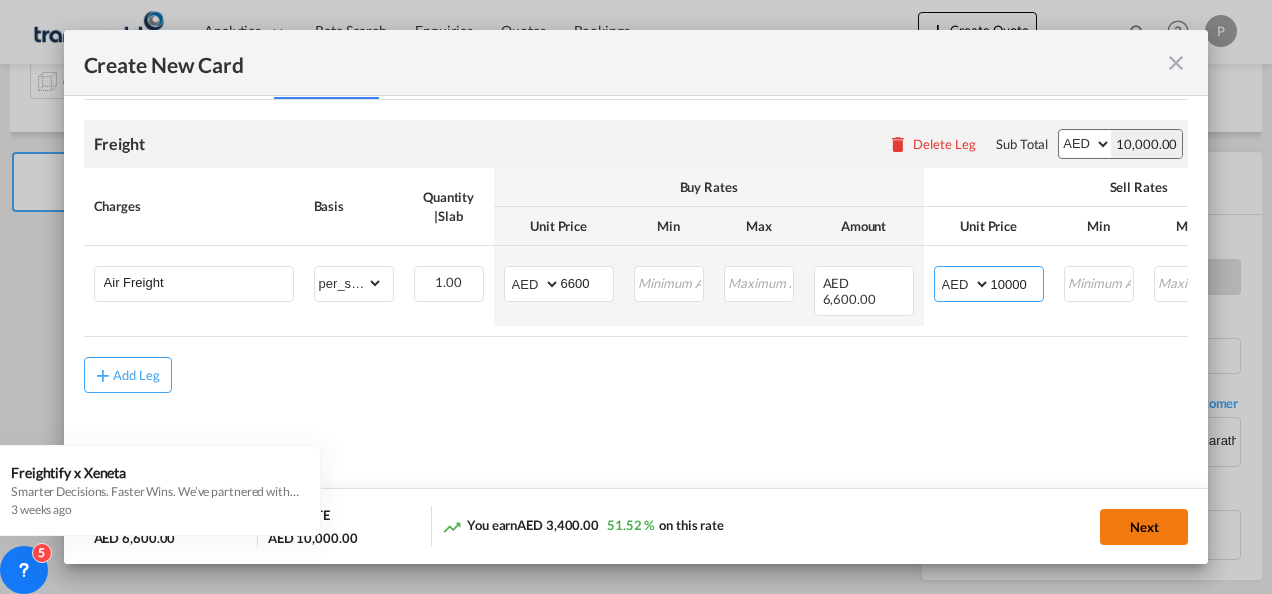 type on "10000" 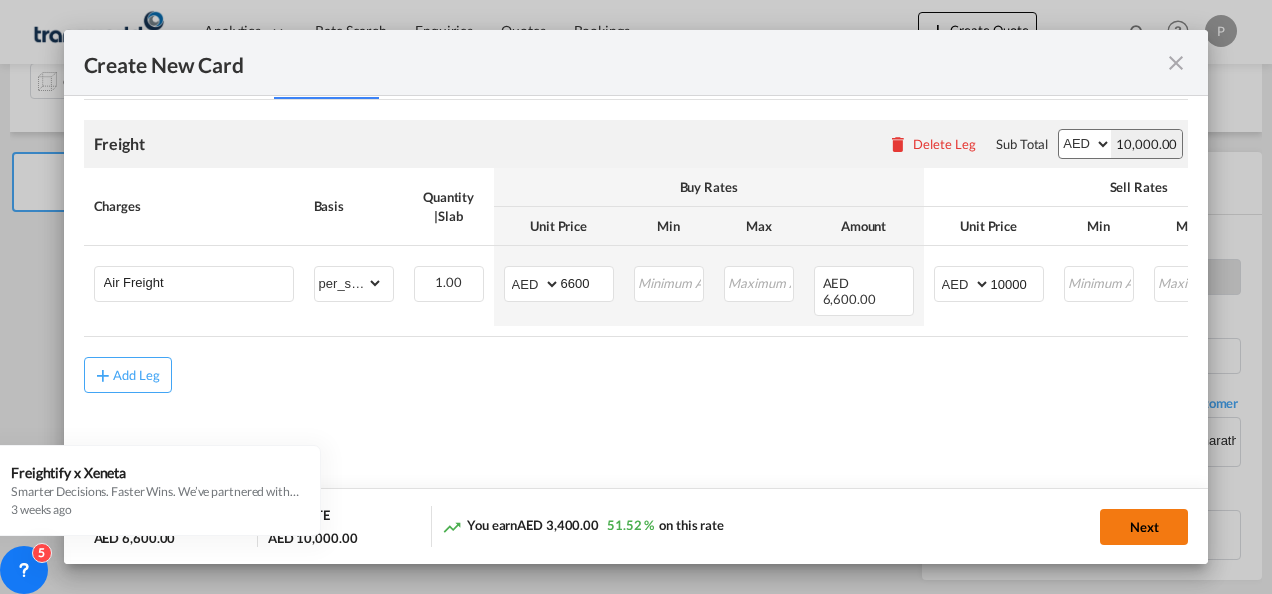 click on "Next" 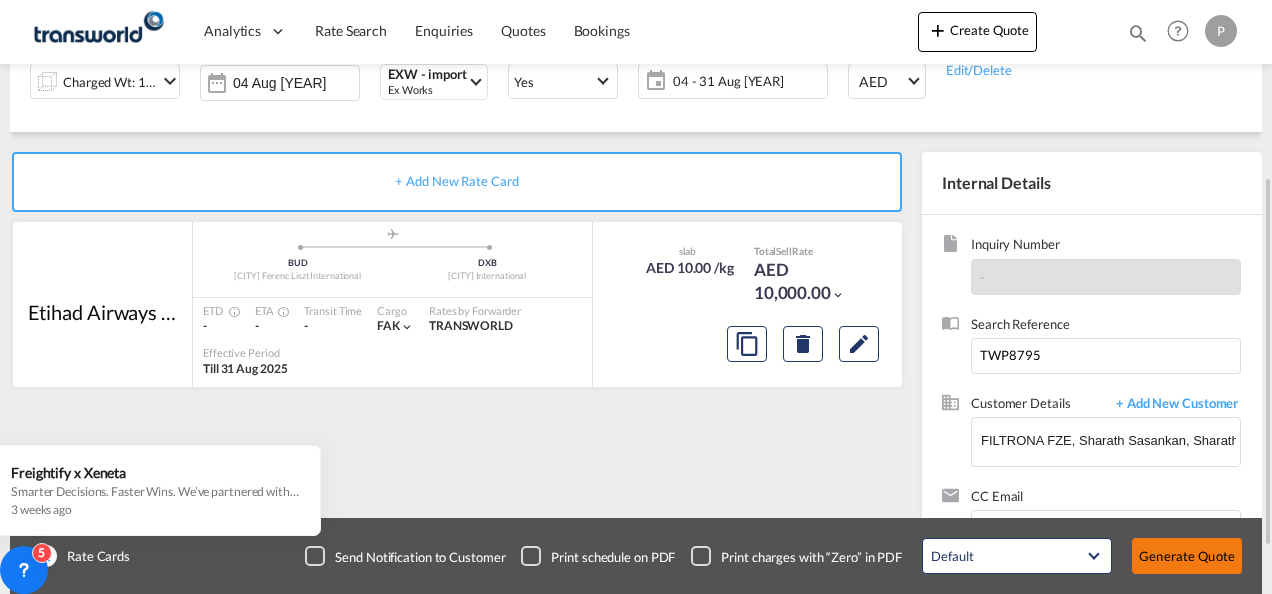click on "Generate Quote" at bounding box center (1187, 556) 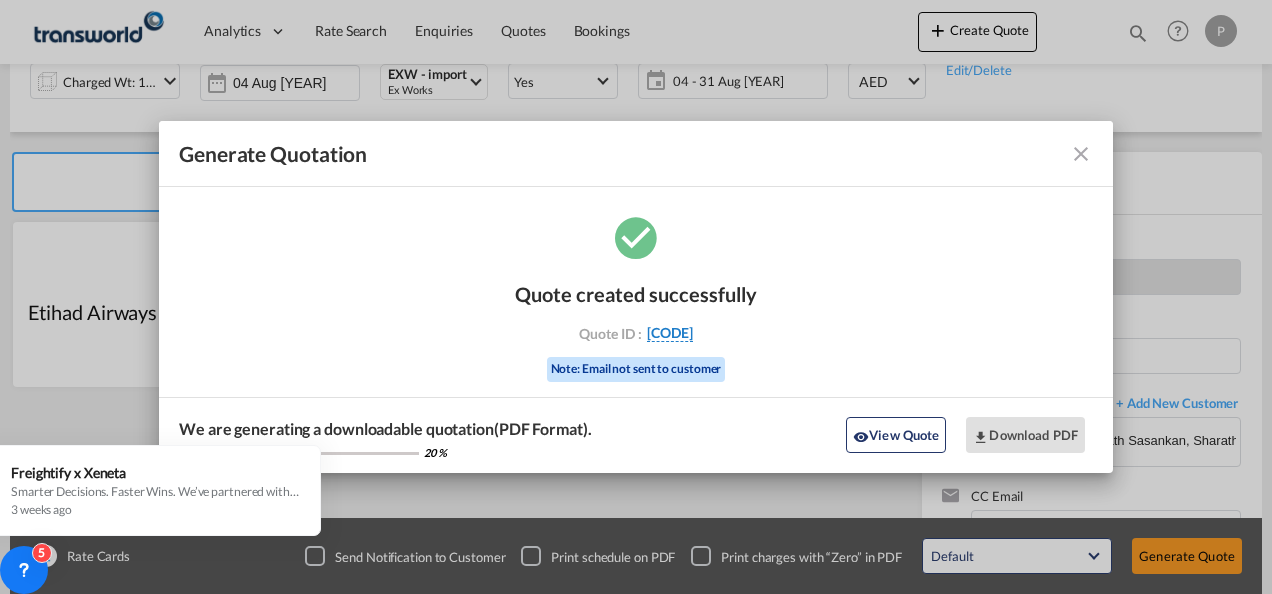 click on "TXB000004401" at bounding box center (670, 333) 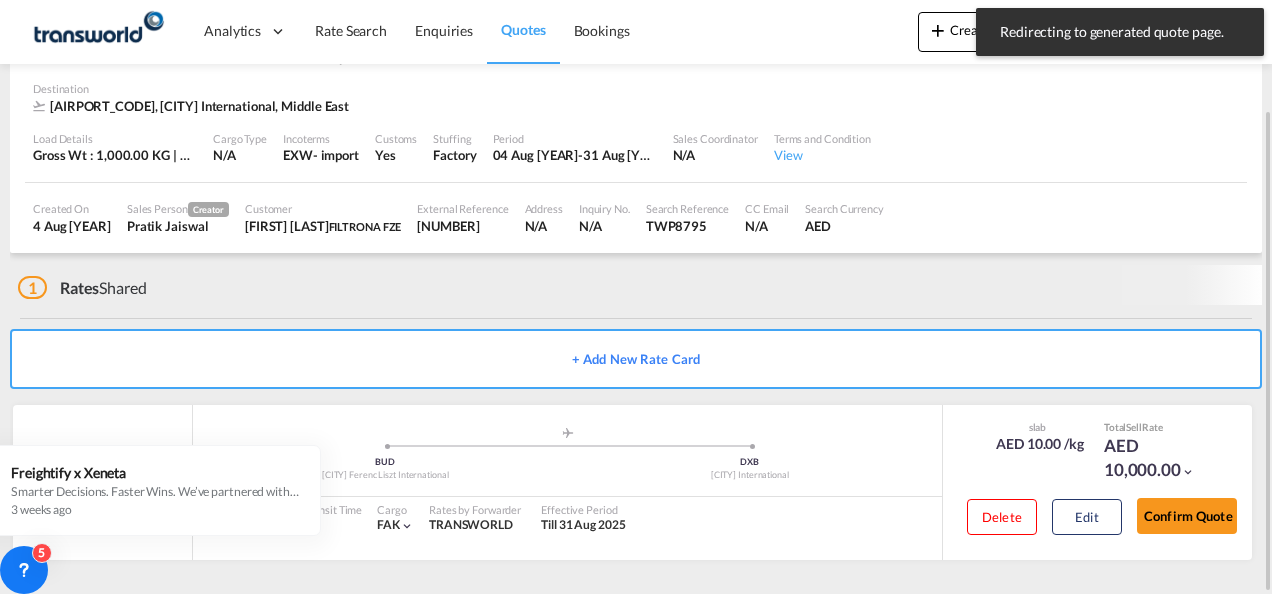 scroll, scrollTop: 122, scrollLeft: 0, axis: vertical 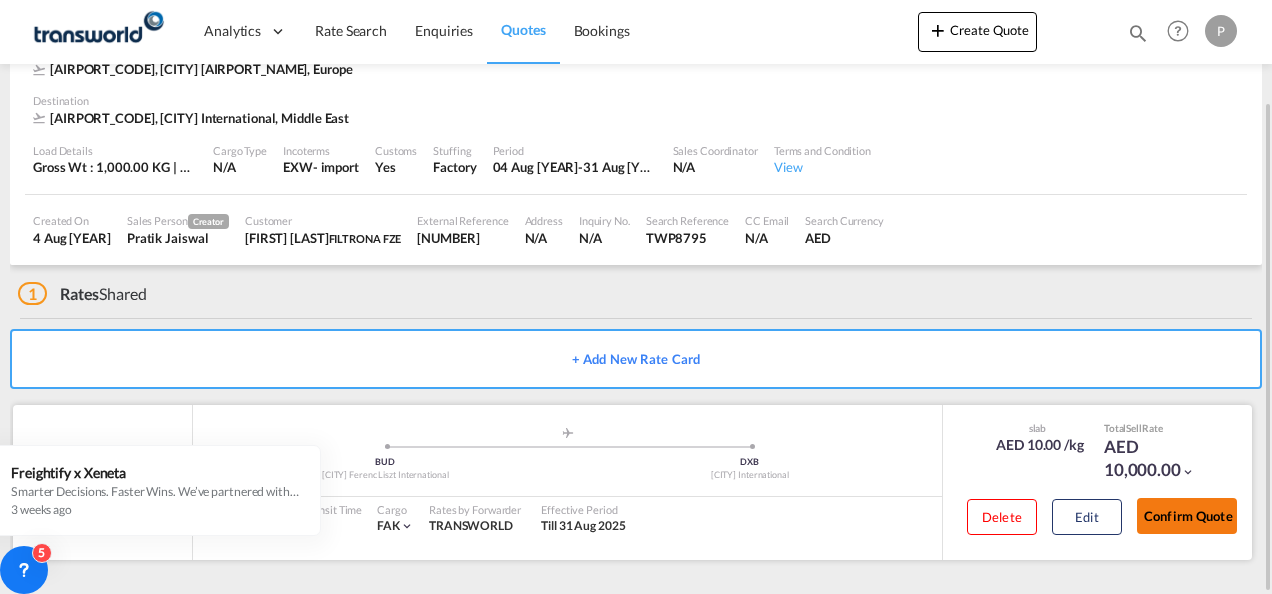 click on "Confirm Quote" at bounding box center [1187, 516] 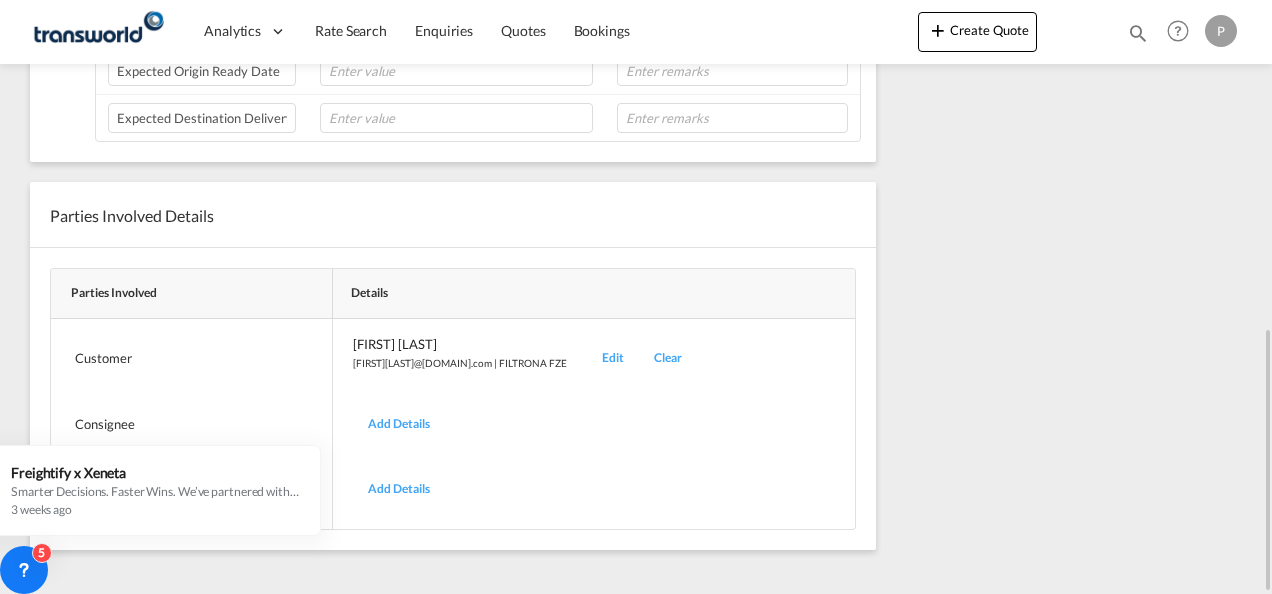 scroll, scrollTop: 642, scrollLeft: 0, axis: vertical 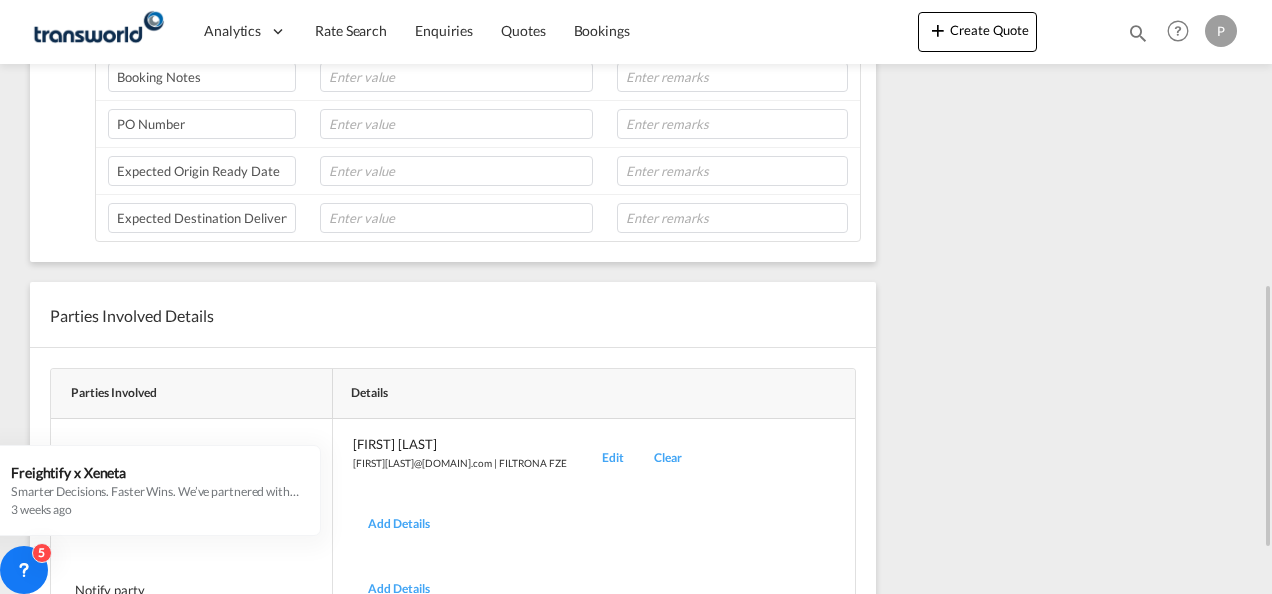 click on "Edit" at bounding box center (613, 458) 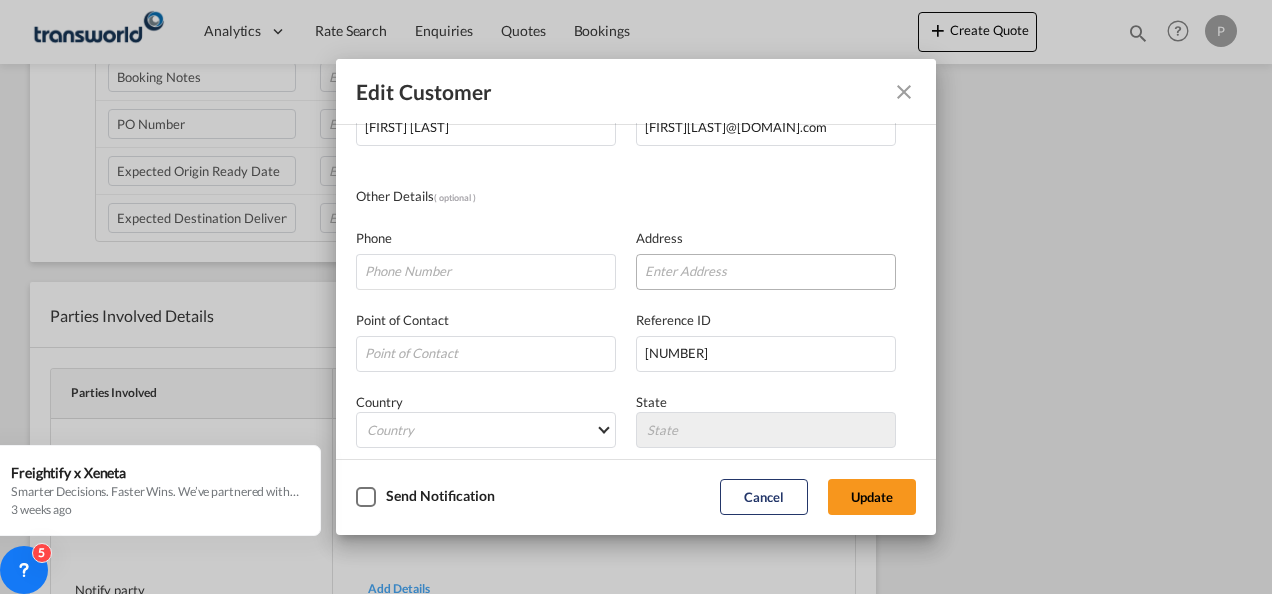 scroll, scrollTop: 200, scrollLeft: 0, axis: vertical 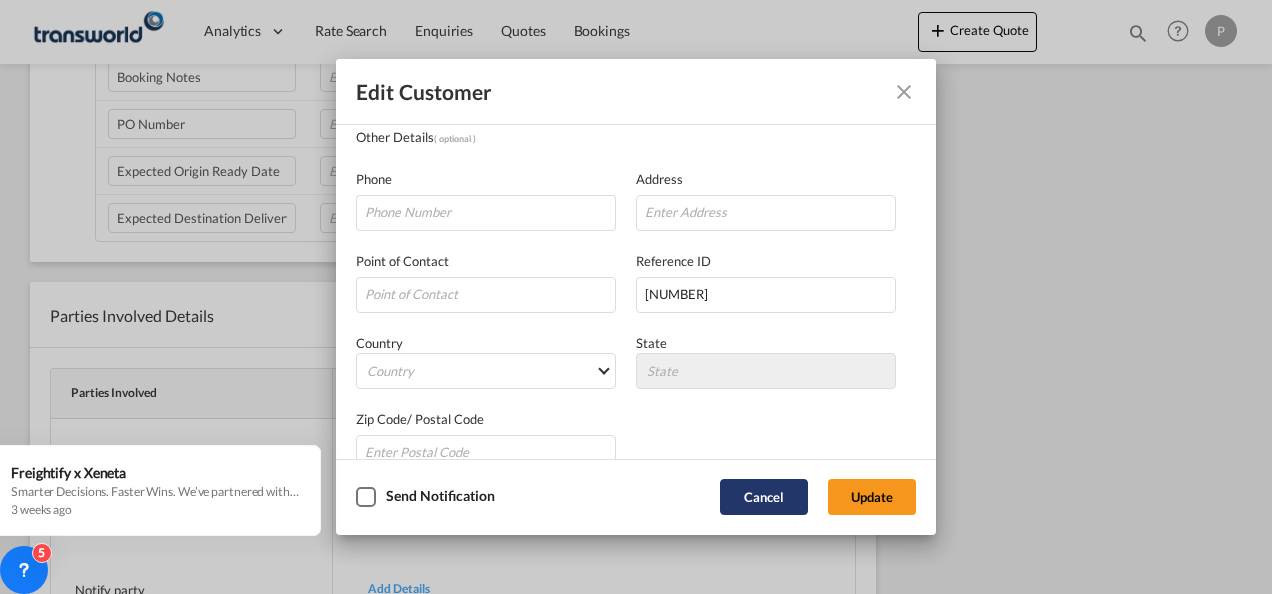 click on "Cancel" 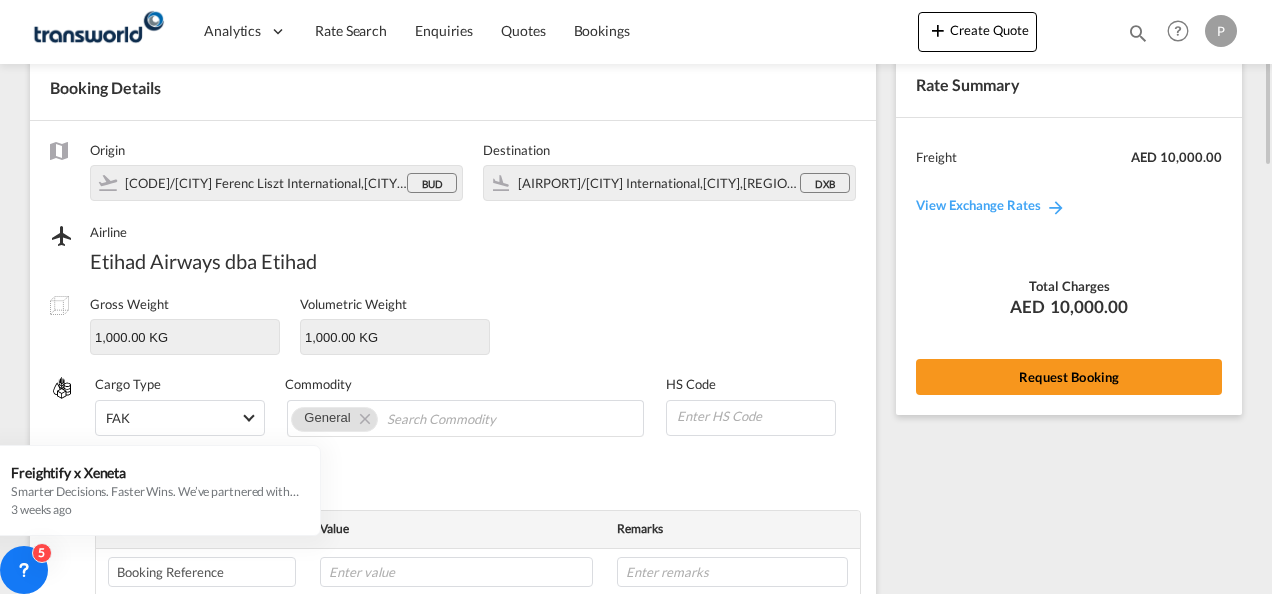 scroll, scrollTop: 0, scrollLeft: 0, axis: both 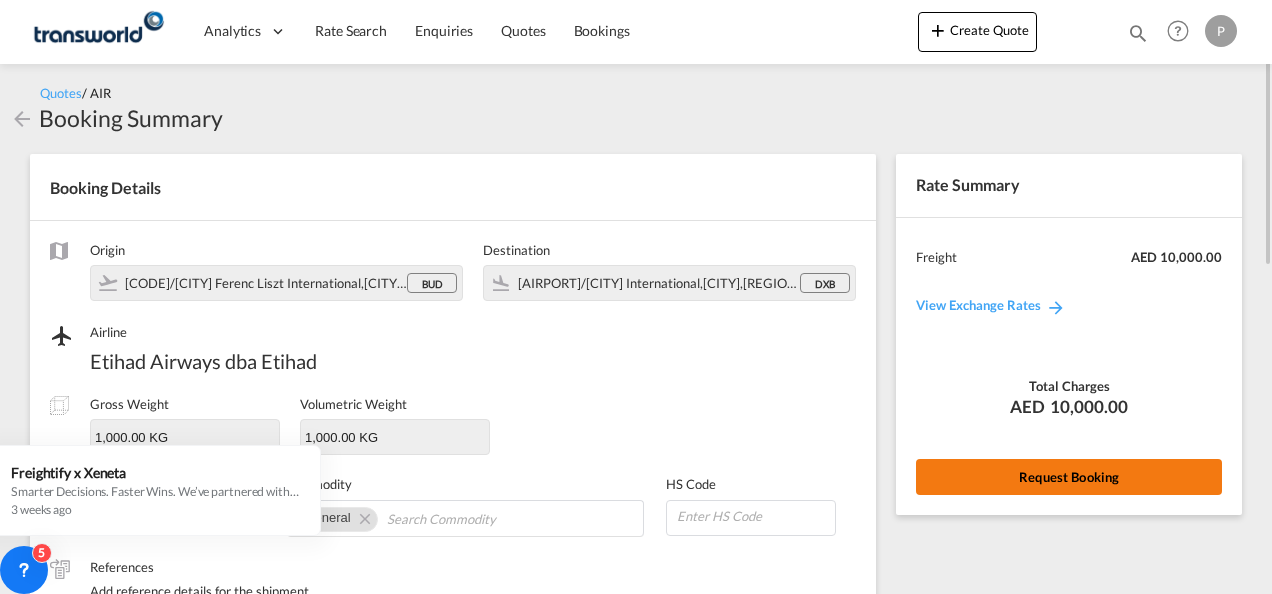 click on "Request Booking" at bounding box center [1069, 477] 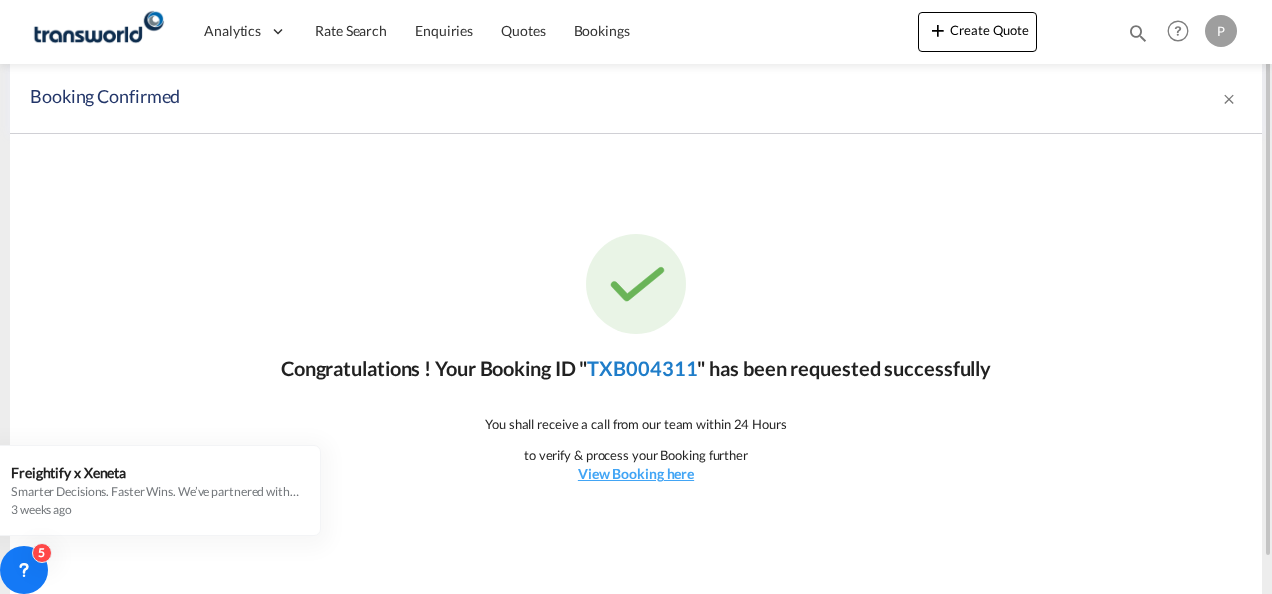 click on "TXB004311" 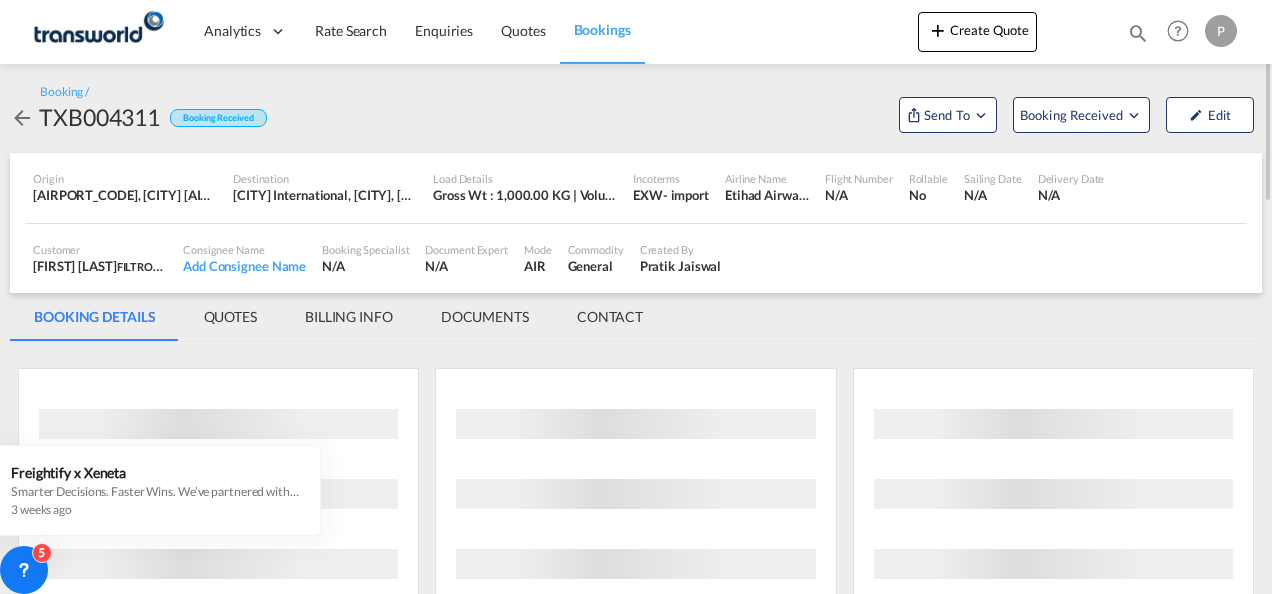 scroll, scrollTop: 0, scrollLeft: 0, axis: both 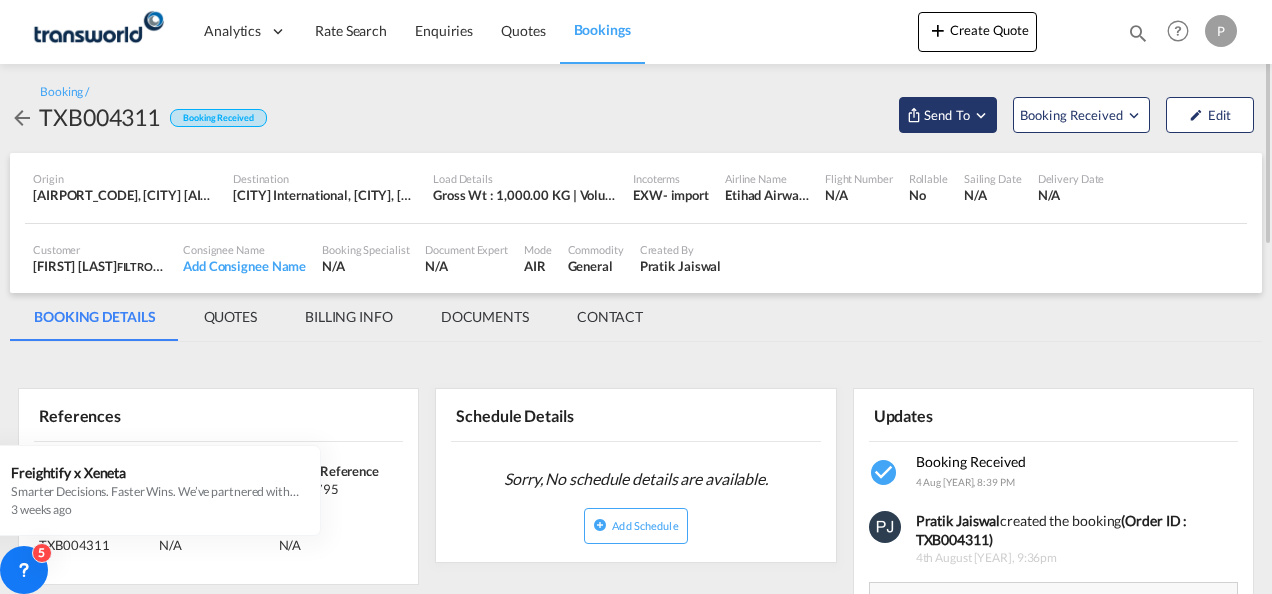 click at bounding box center [981, 115] 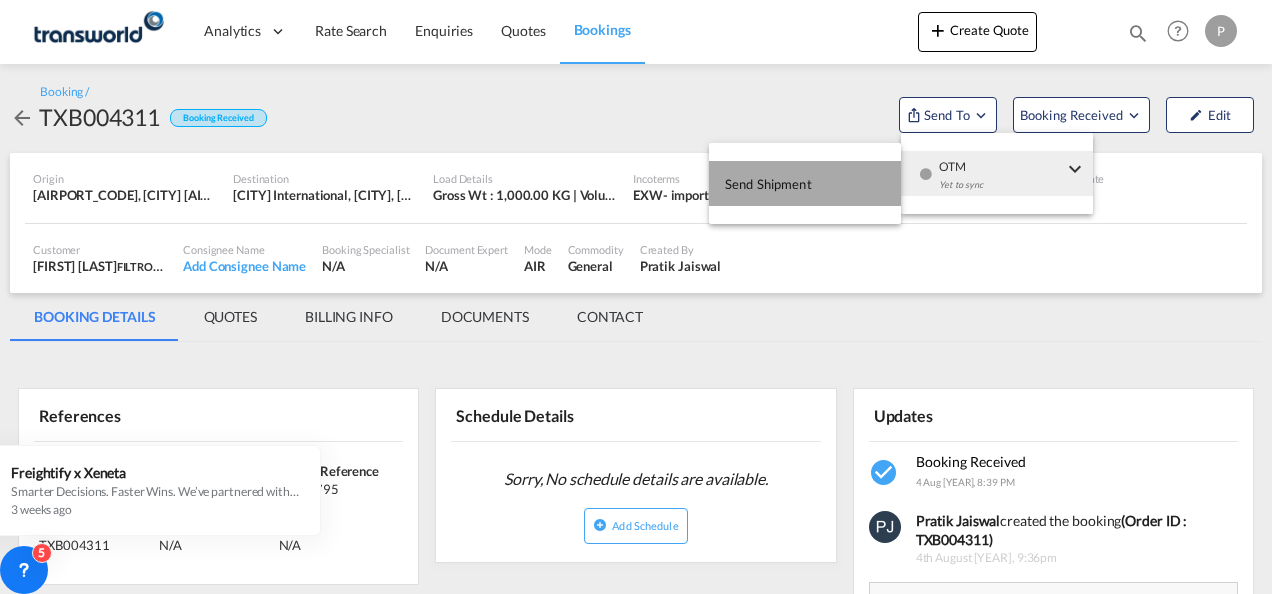 click on "Send Shipment" at bounding box center [768, 184] 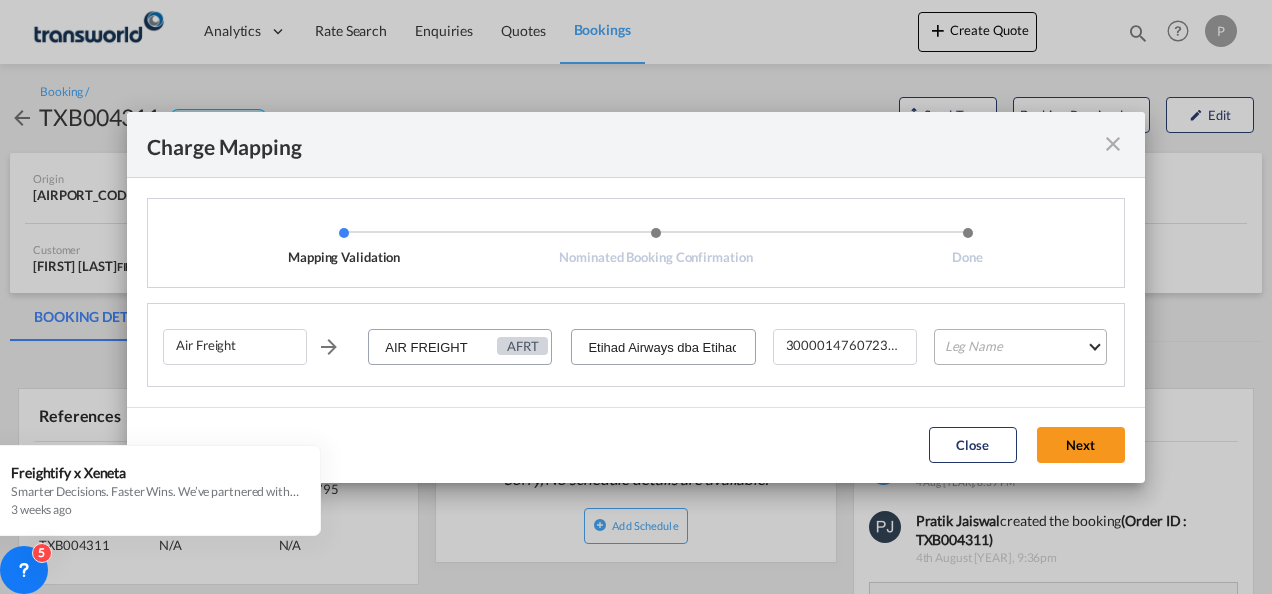 click on "Leg Name HANDLING ORIGIN HANDLING DESTINATION OTHERS TL PICK UP CUSTOMS ORIGIN AIR CUSTOMS DESTINATION TL DELIVERY" at bounding box center (1020, 347) 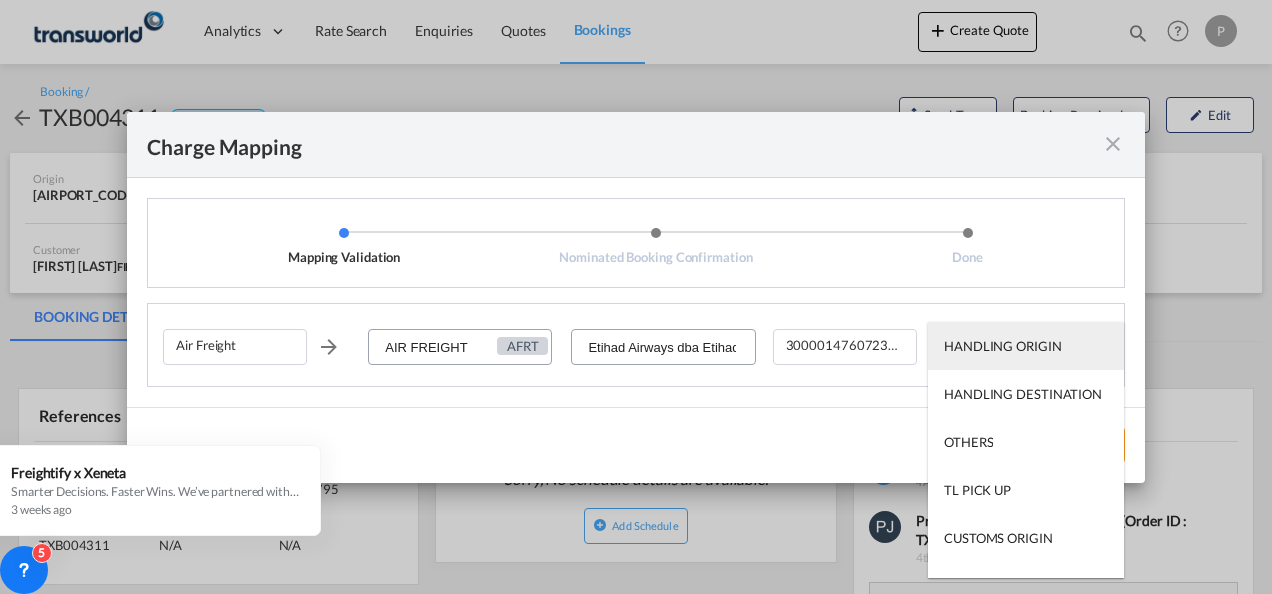 type on "HANDLING ORIGIN" 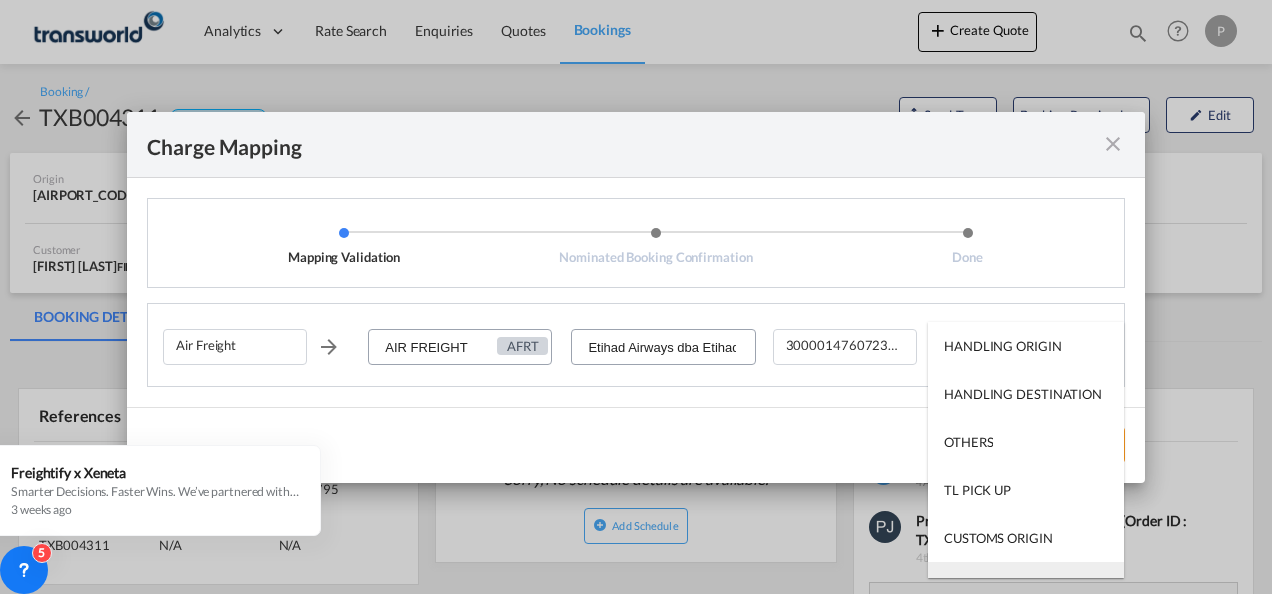 type on "AIR" 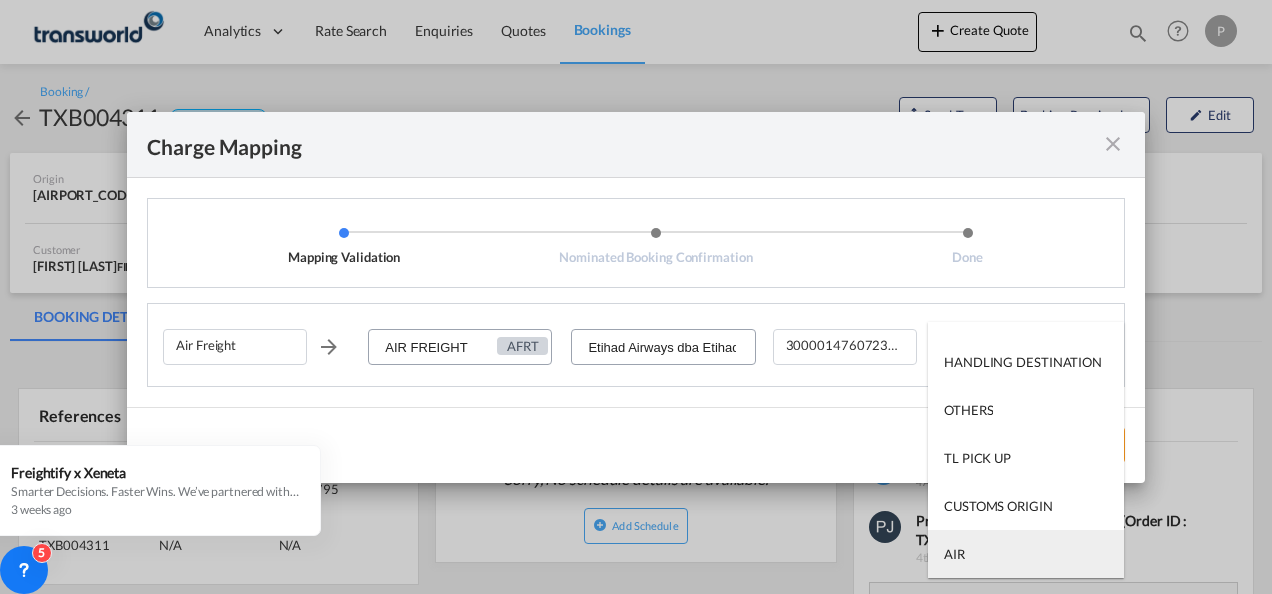 click on "AIR" at bounding box center [1026, 554] 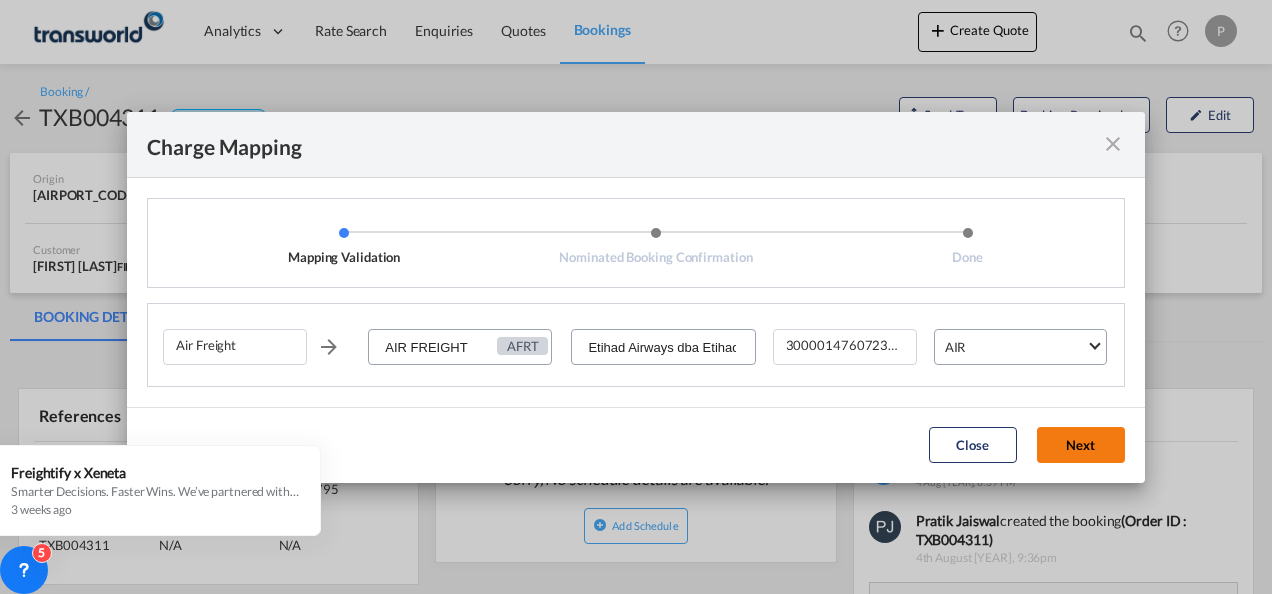 click on "Next" 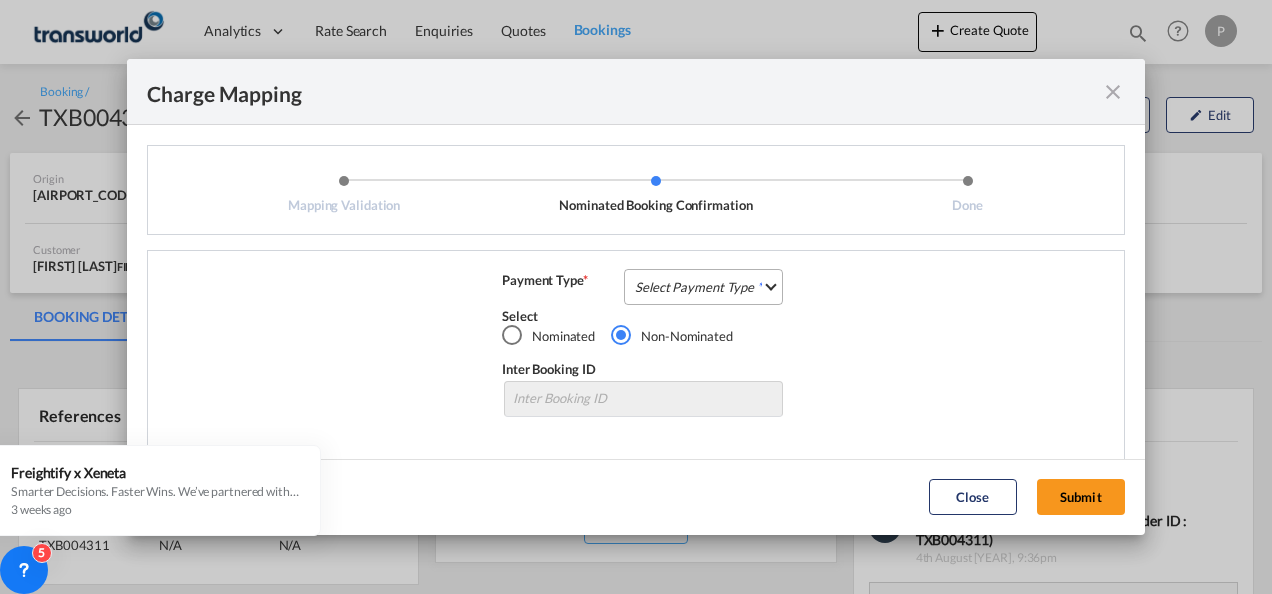click on "Select Payment Type
COLLECT
PREPAID" at bounding box center (703, 287) 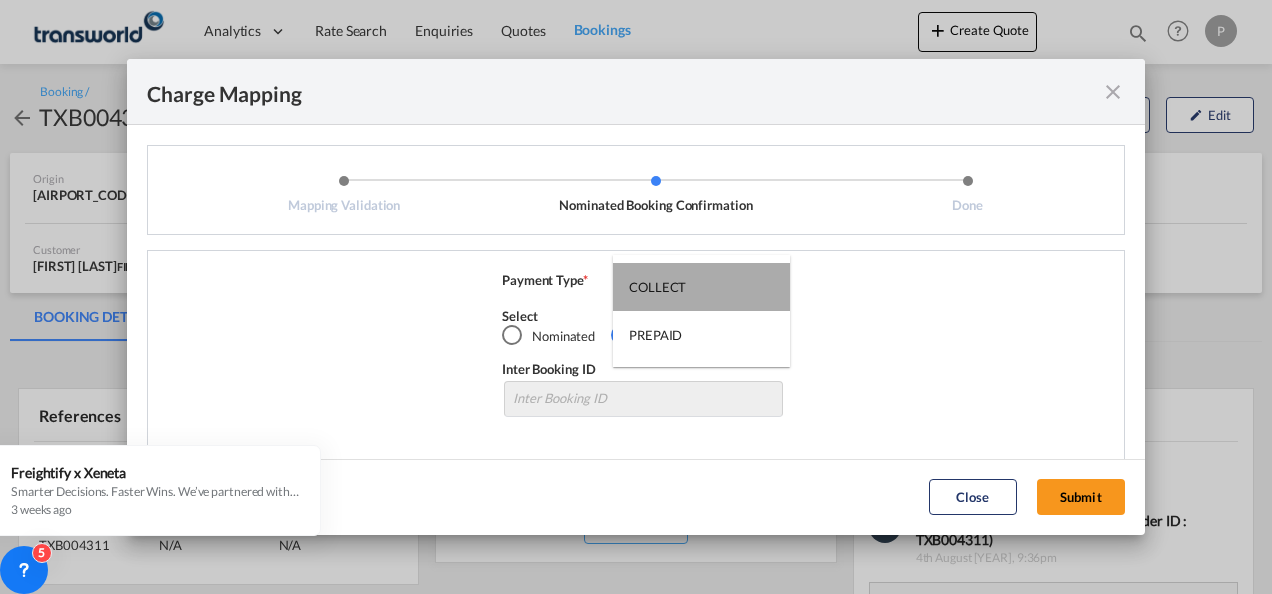 click on "COLLECT" at bounding box center (657, 287) 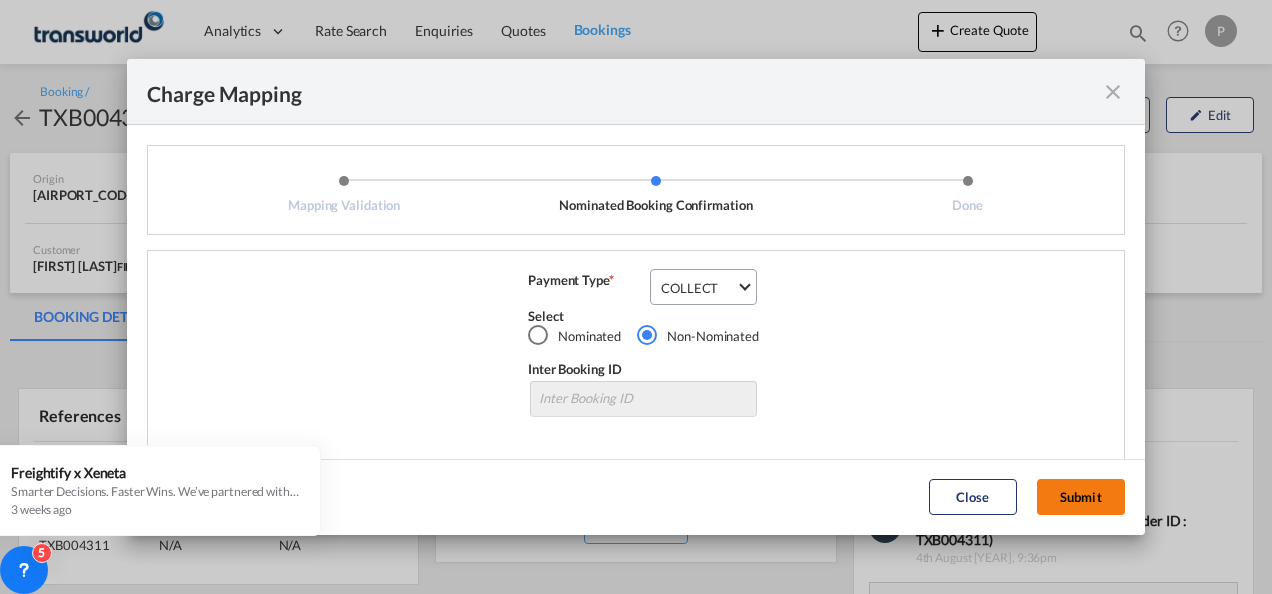 click on "Submit" 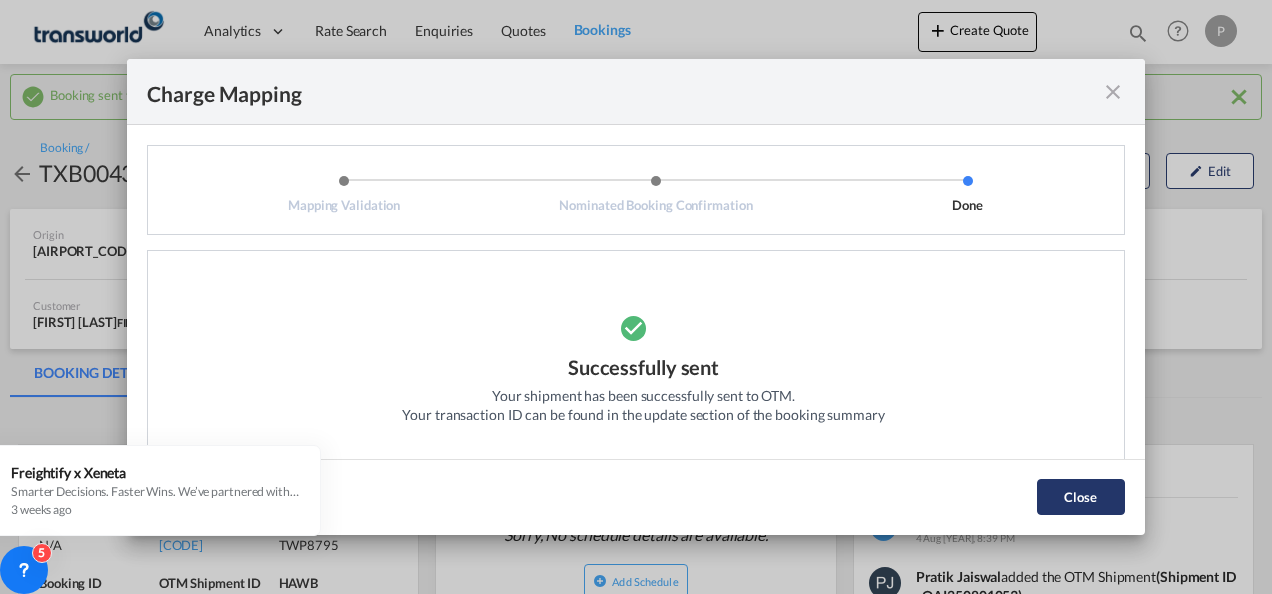 click on "Close" 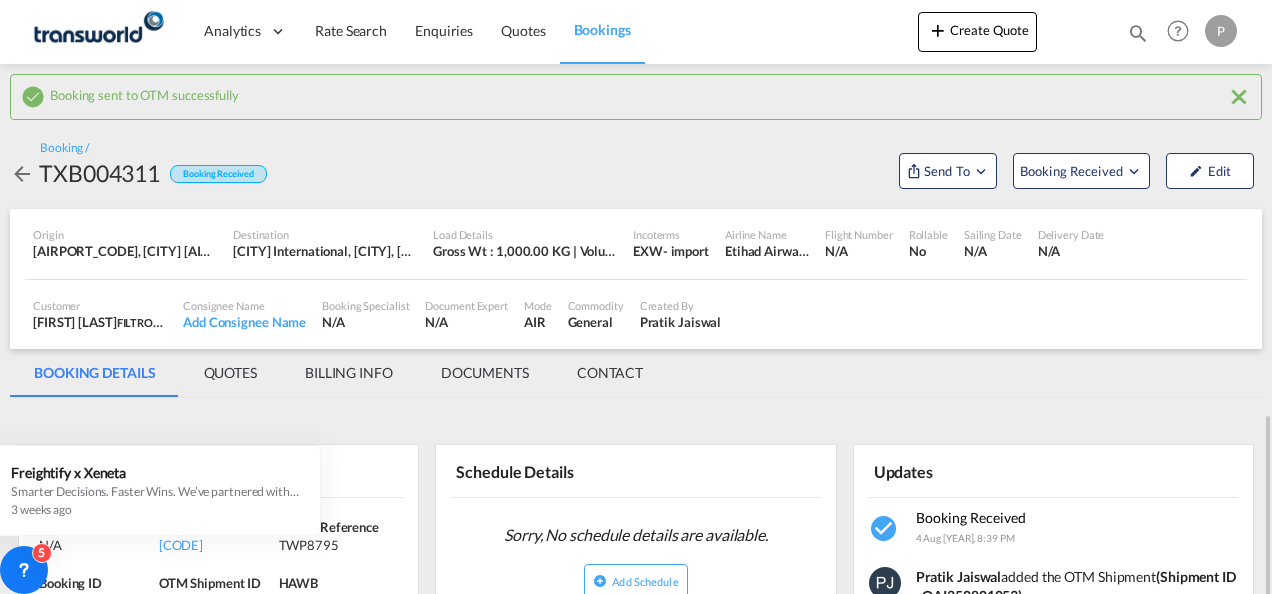 scroll, scrollTop: 300, scrollLeft: 0, axis: vertical 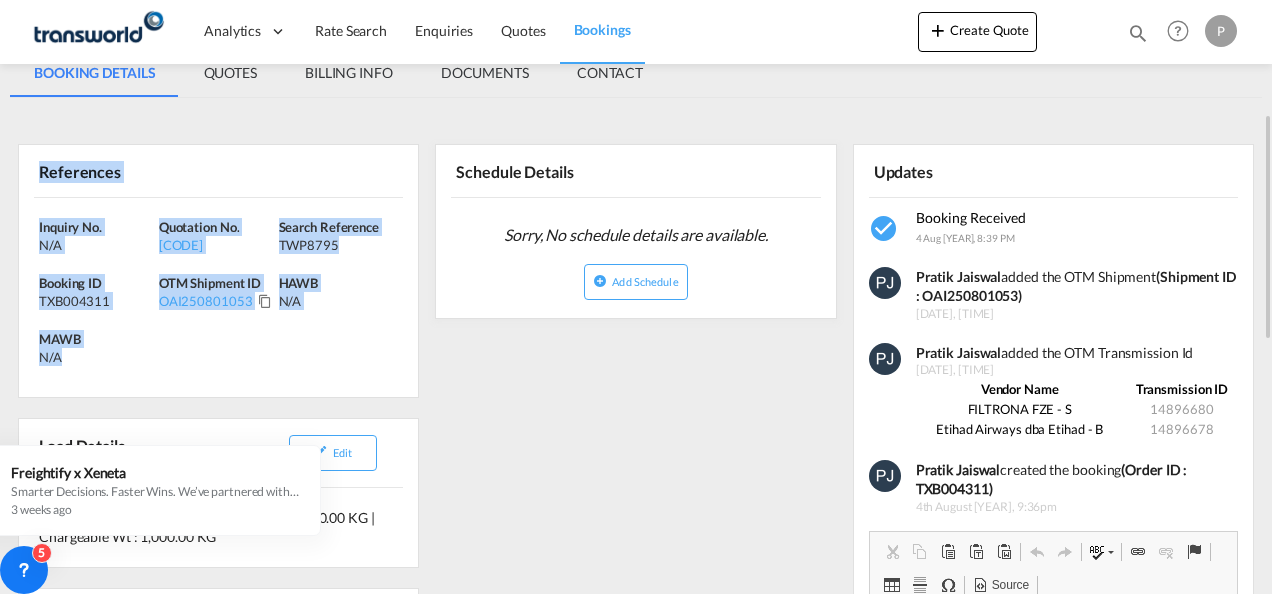 drag, startPoint x: 38, startPoint y: 167, endPoint x: 126, endPoint y: 366, distance: 217.58907 